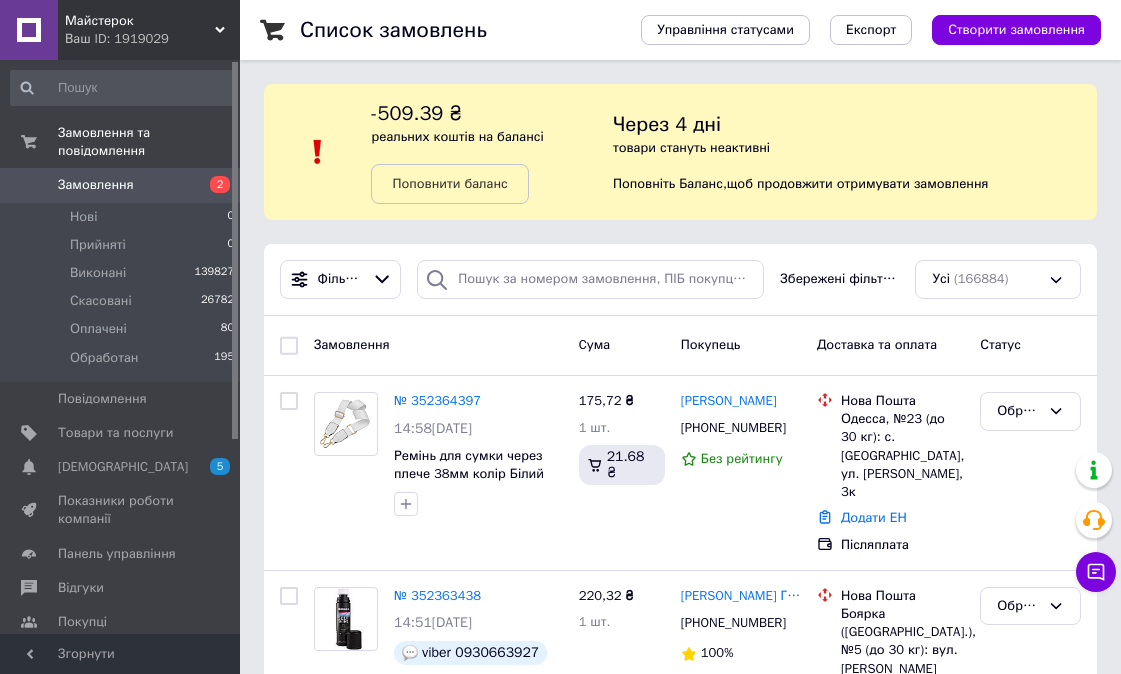 scroll, scrollTop: 0, scrollLeft: 0, axis: both 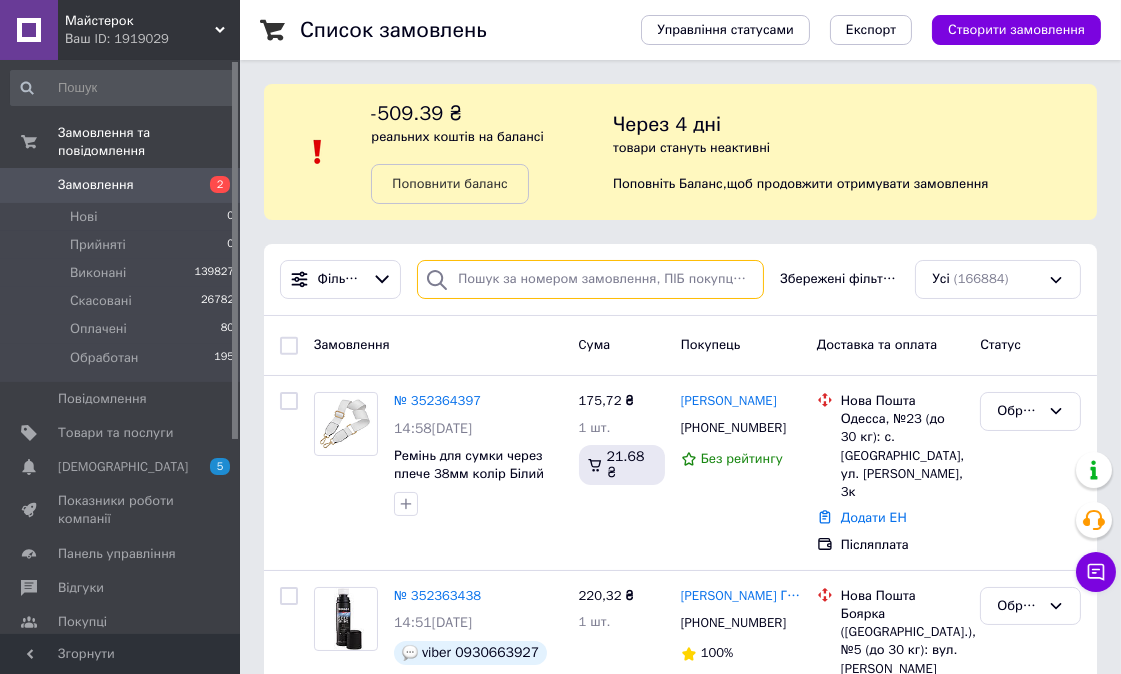 click at bounding box center (590, 279) 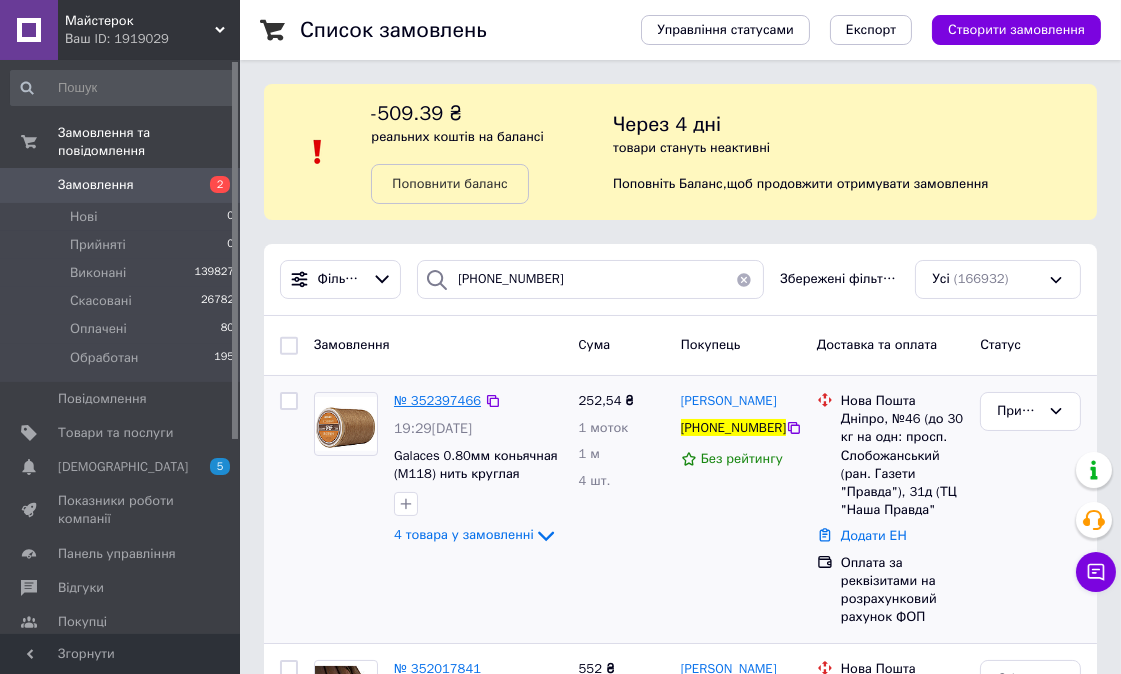 click on "№ 352397466" at bounding box center [437, 400] 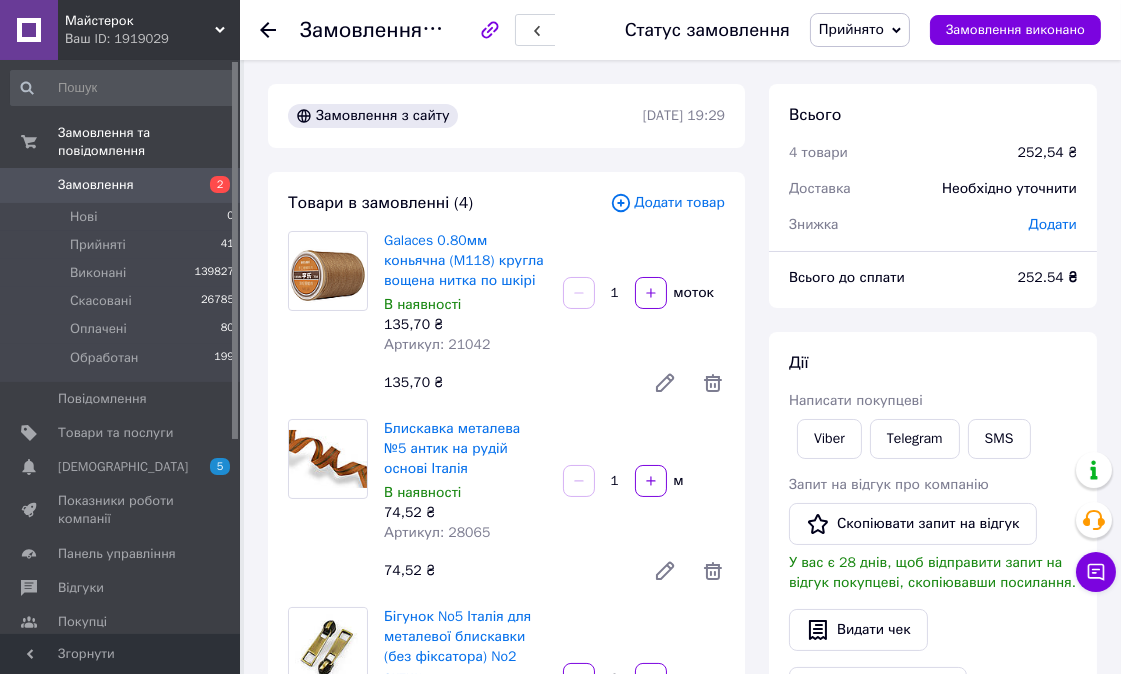 click on "Прийнято" at bounding box center (851, 29) 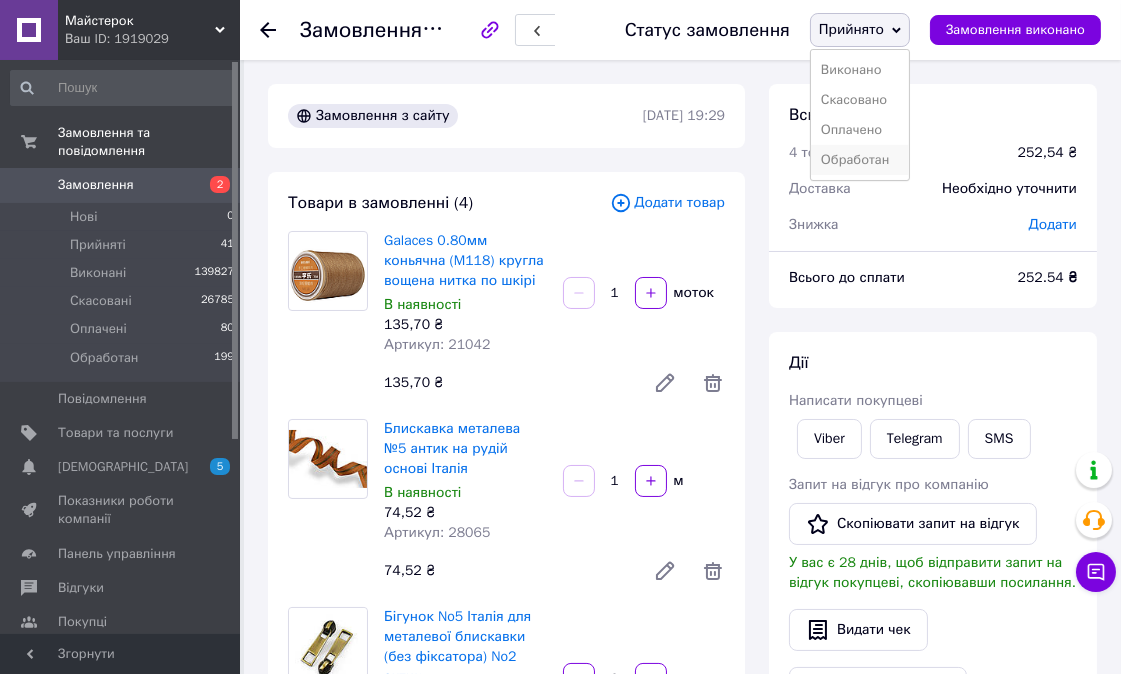 click on "Обработан" at bounding box center (860, 160) 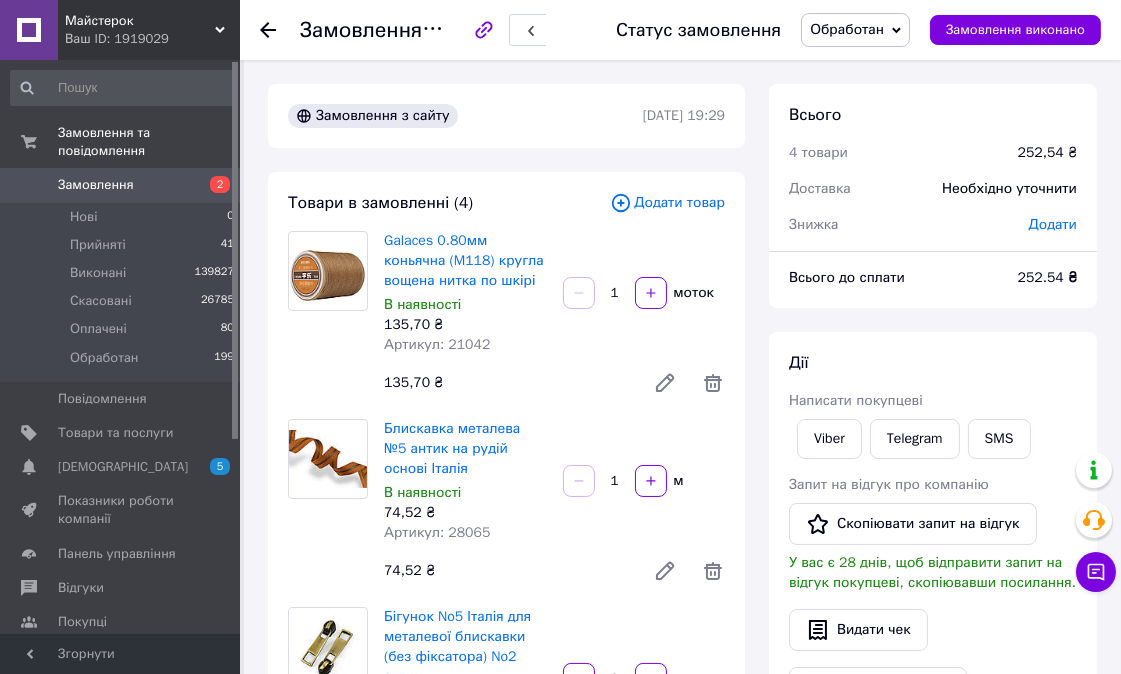 click 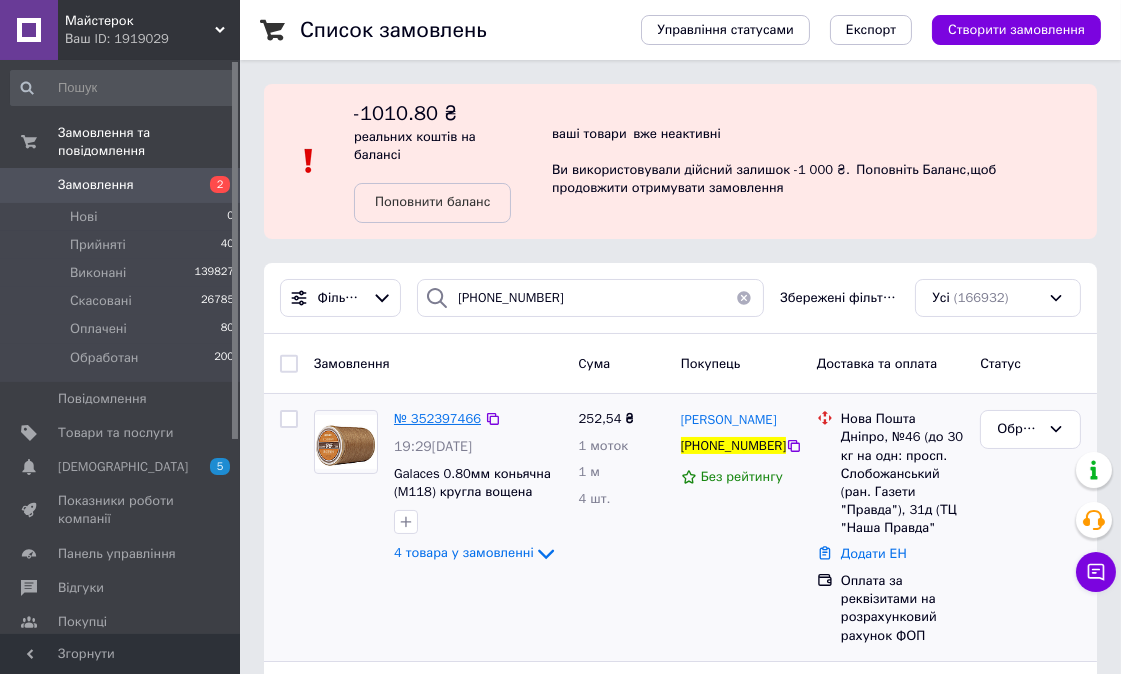 click on "№ 352397466" at bounding box center (437, 418) 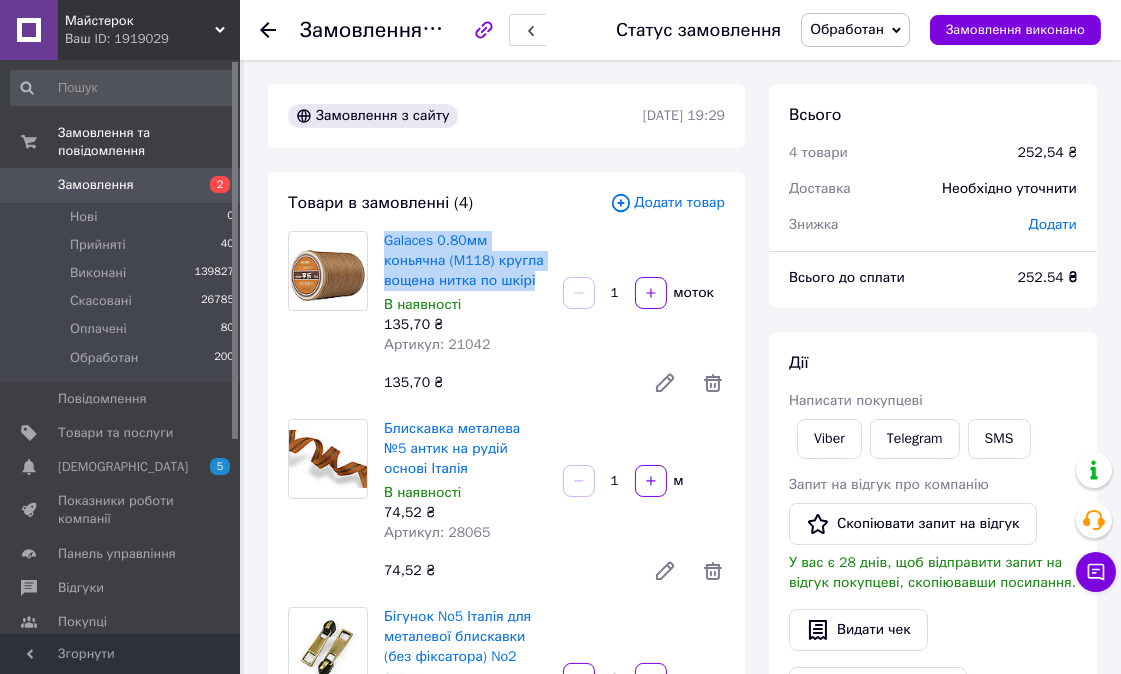 drag, startPoint x: 375, startPoint y: 235, endPoint x: 507, endPoint y: 284, distance: 140.80128 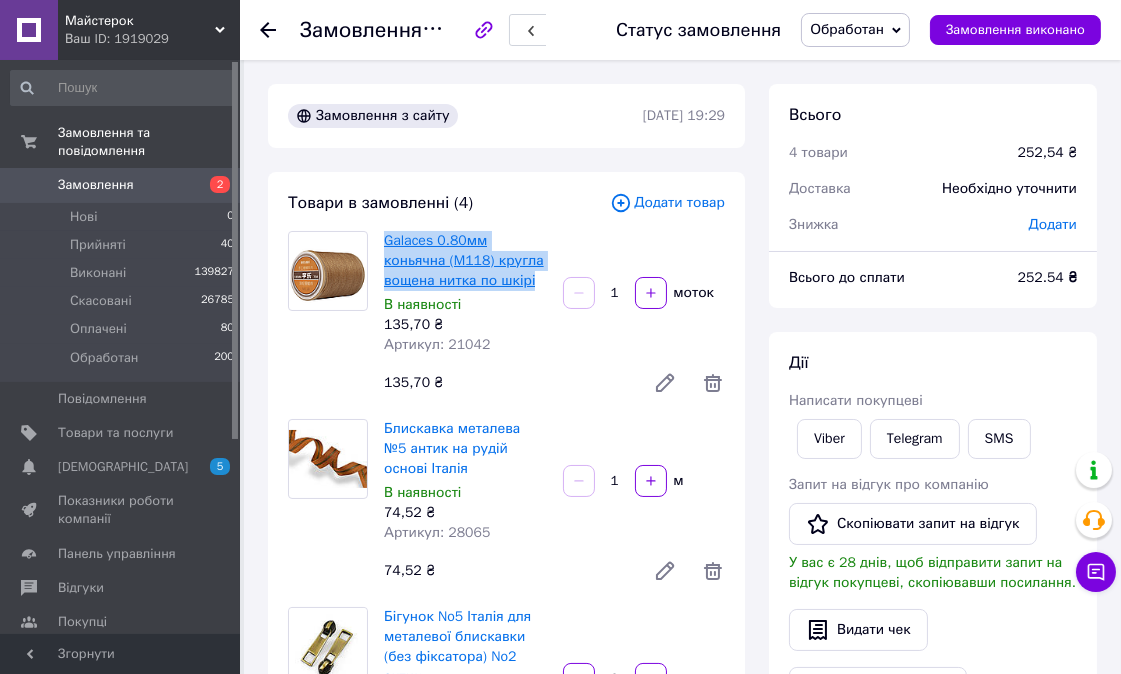 copy on "Galaces 0.80мм коньячна (M118) кругла вощена нитка по шкірі" 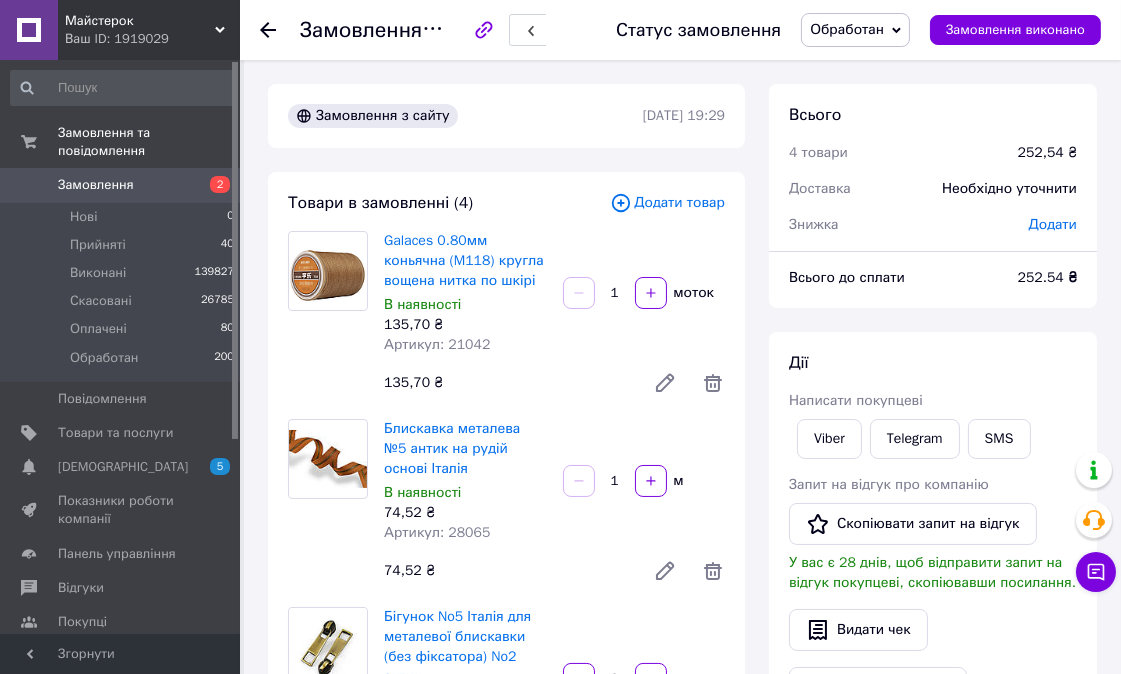 click 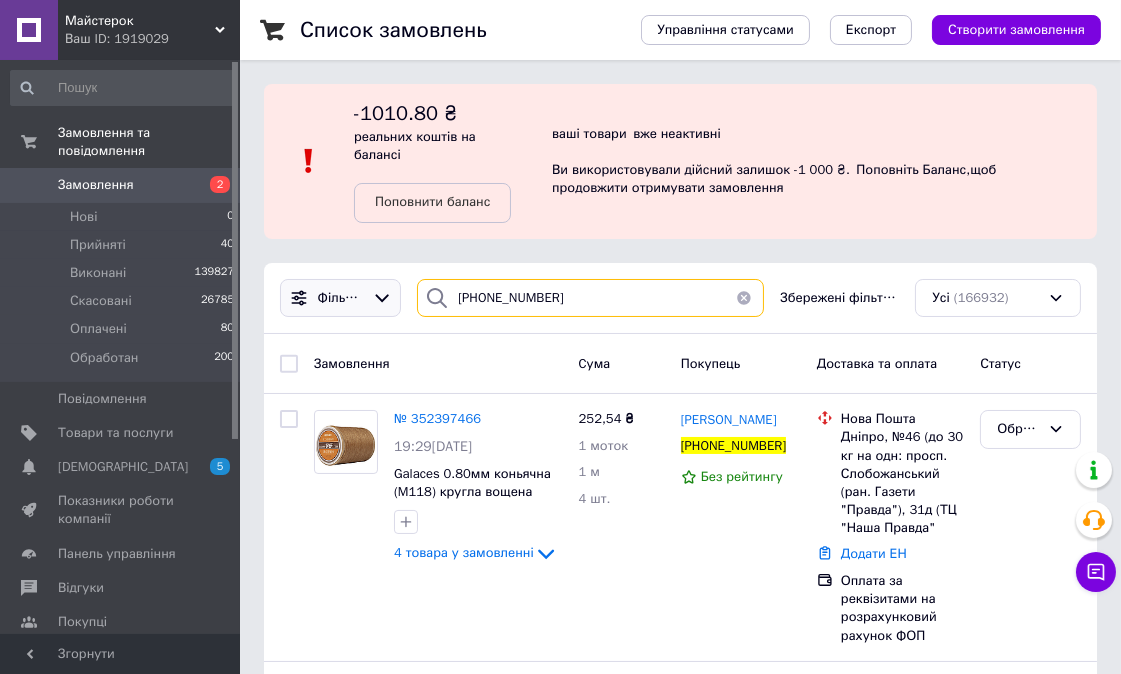drag, startPoint x: 431, startPoint y: 298, endPoint x: 395, endPoint y: 296, distance: 36.05551 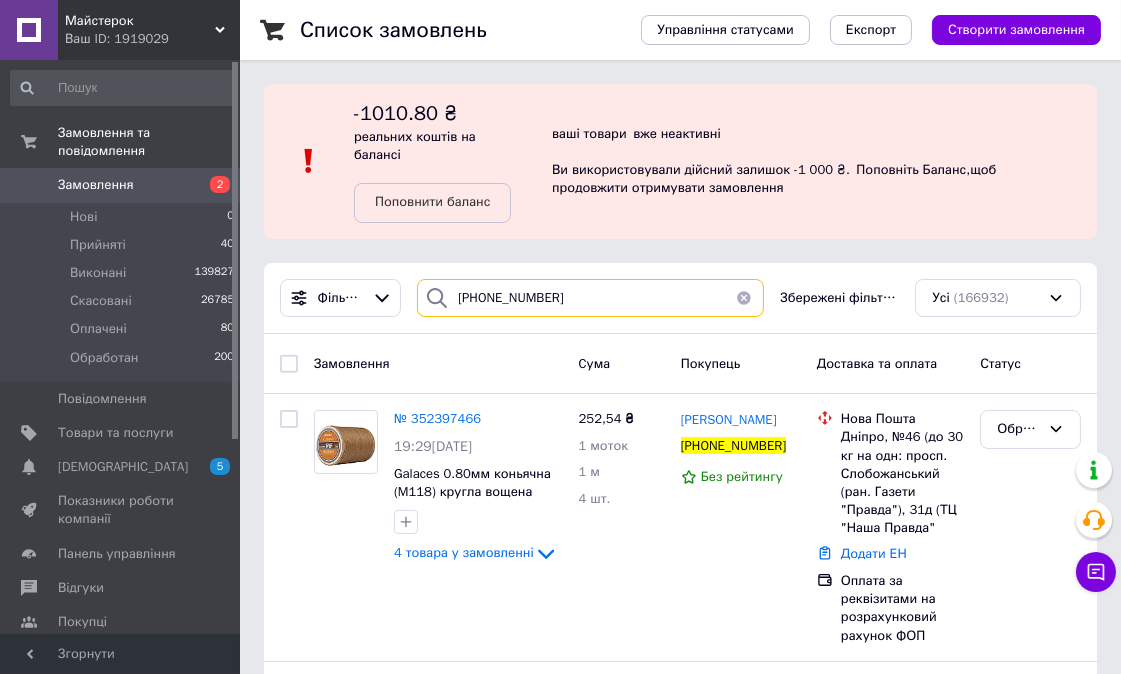 paste on "7000285" 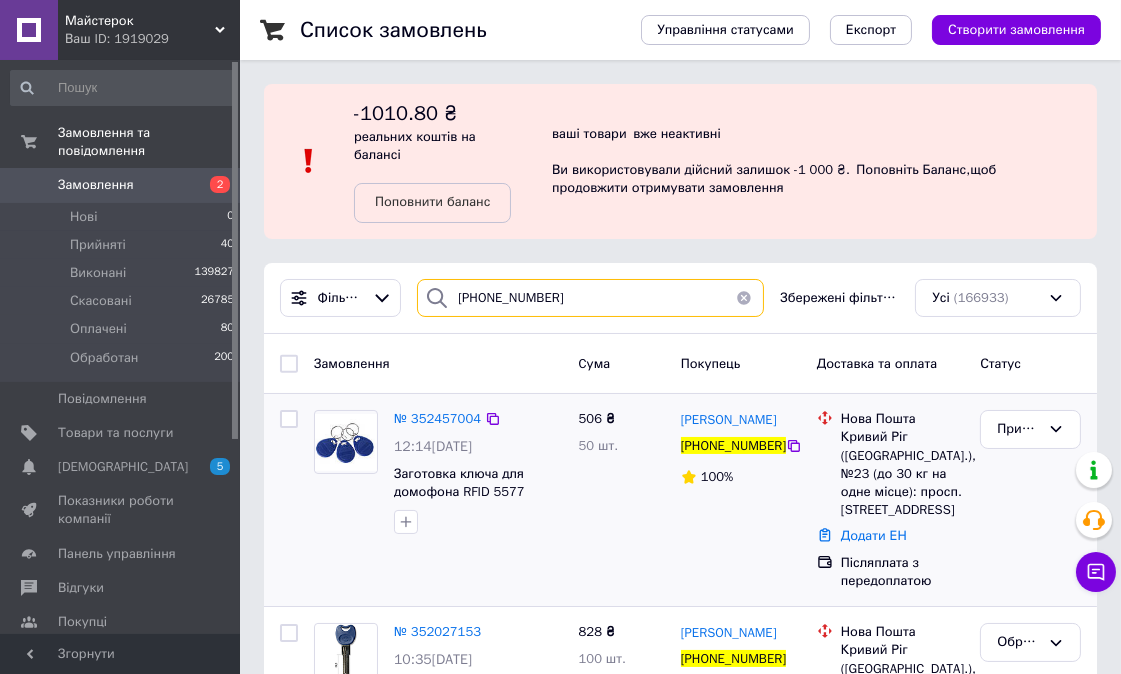 scroll, scrollTop: 222, scrollLeft: 0, axis: vertical 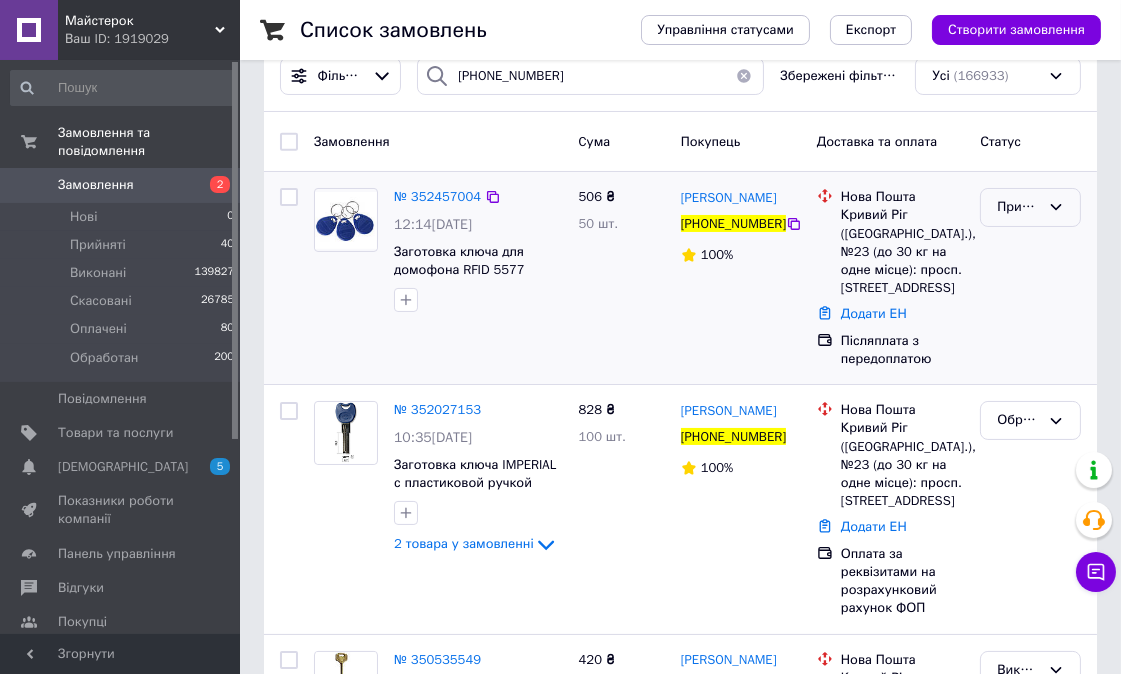 click on "Прийнято" at bounding box center (1018, 207) 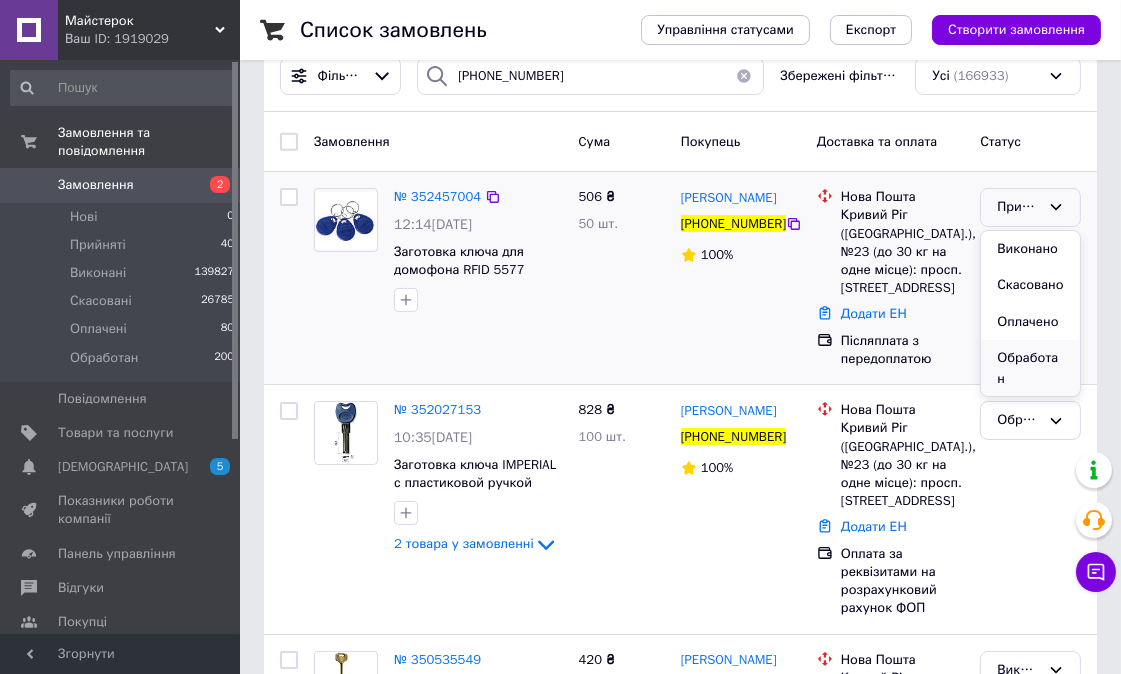 click on "Обработан" at bounding box center (1030, 368) 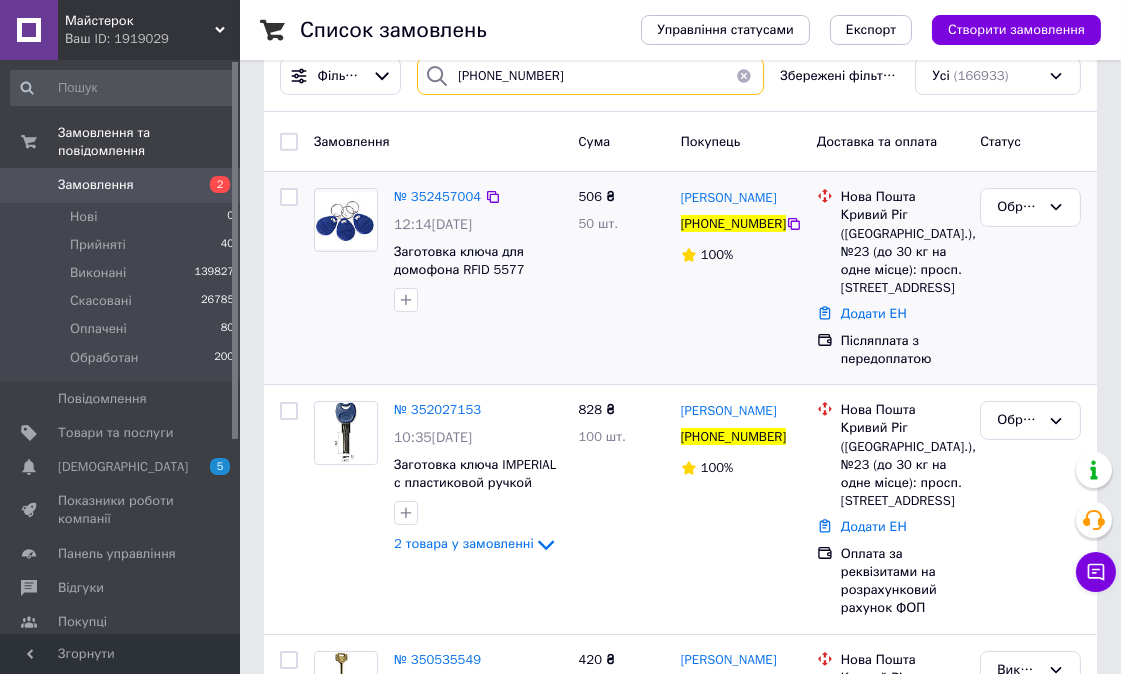 drag, startPoint x: 550, startPoint y: 73, endPoint x: 397, endPoint y: 53, distance: 154.30165 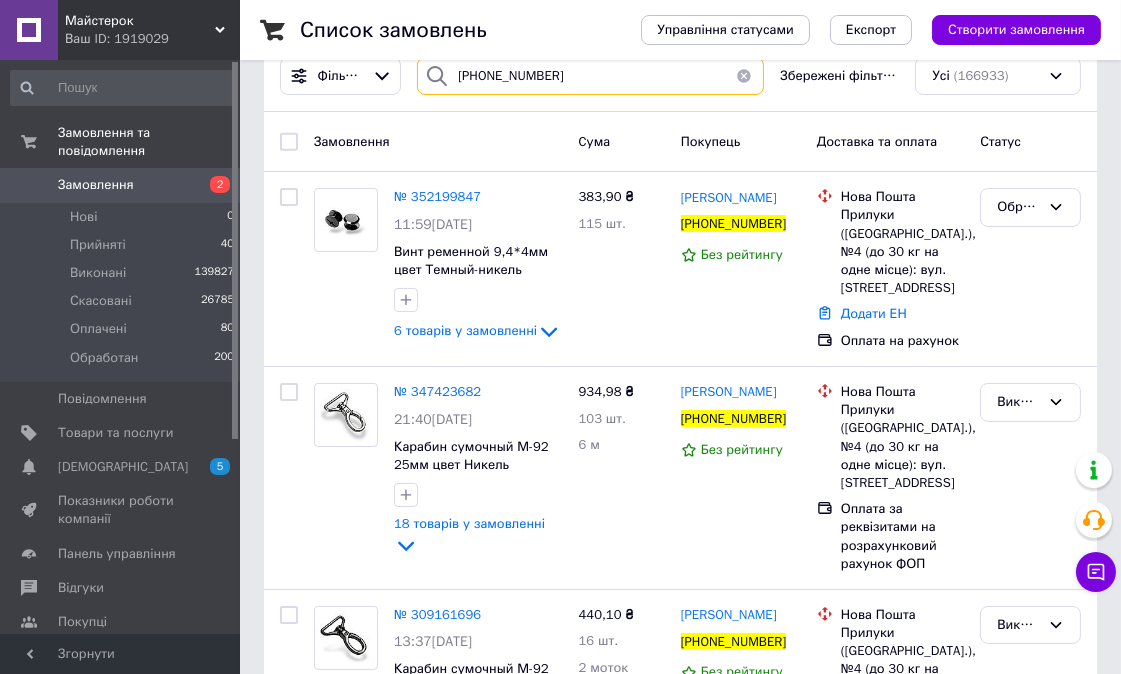 scroll, scrollTop: 0, scrollLeft: 0, axis: both 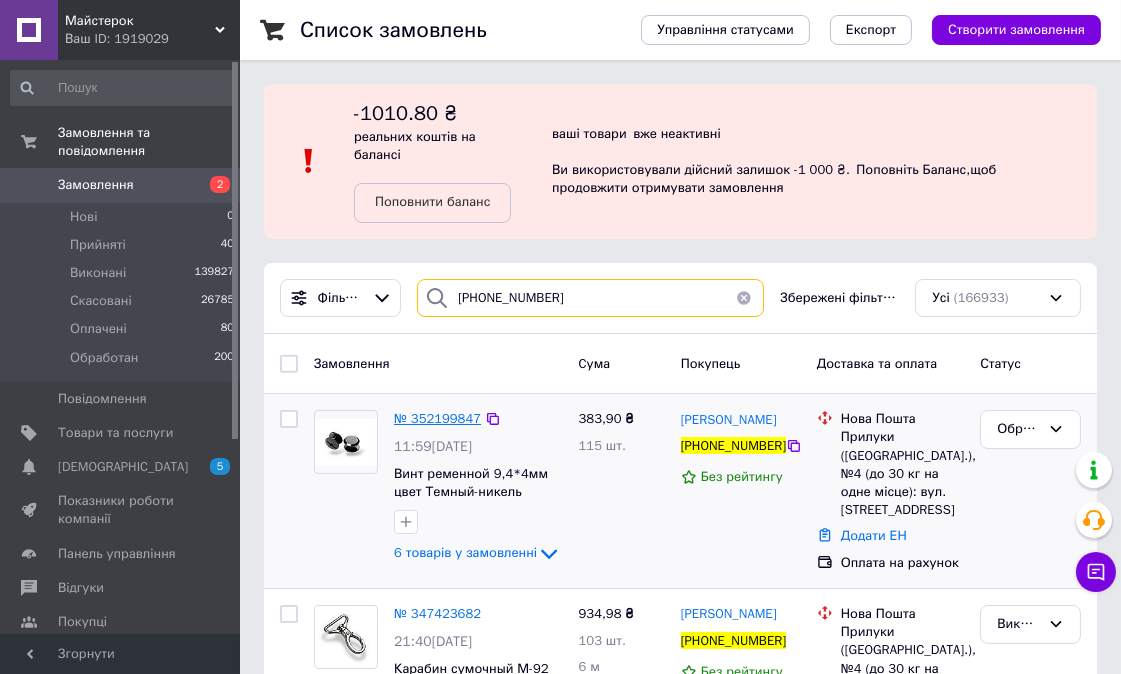 type on "[PHONE_NUMBER]" 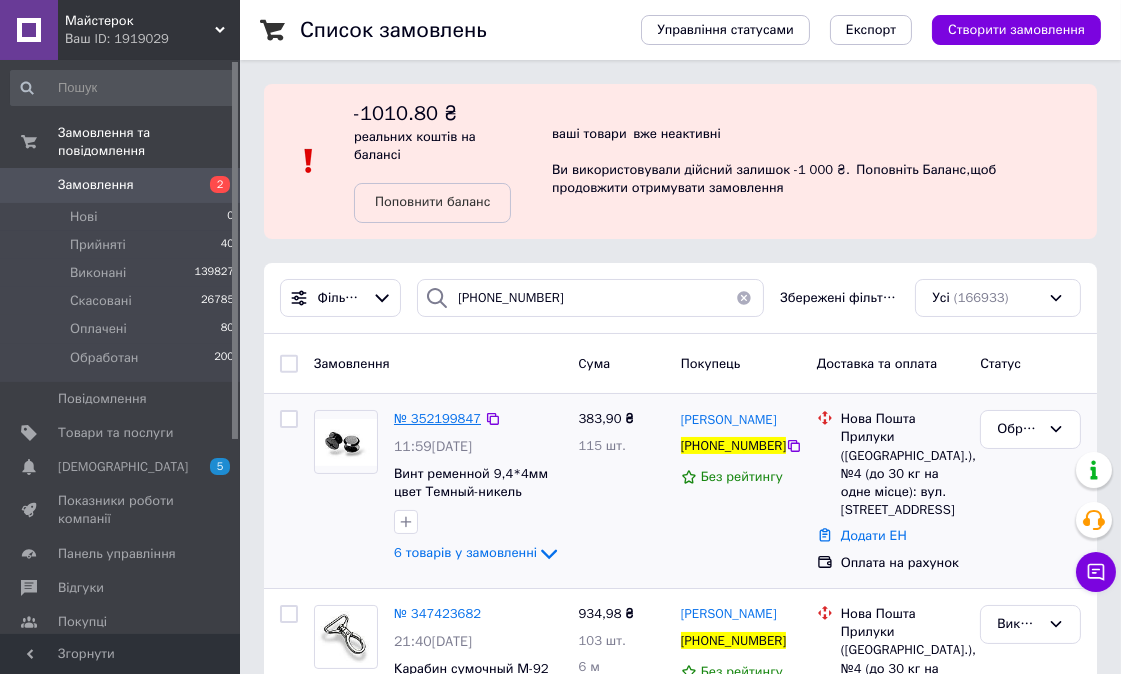 click on "№ 352199847" at bounding box center (437, 418) 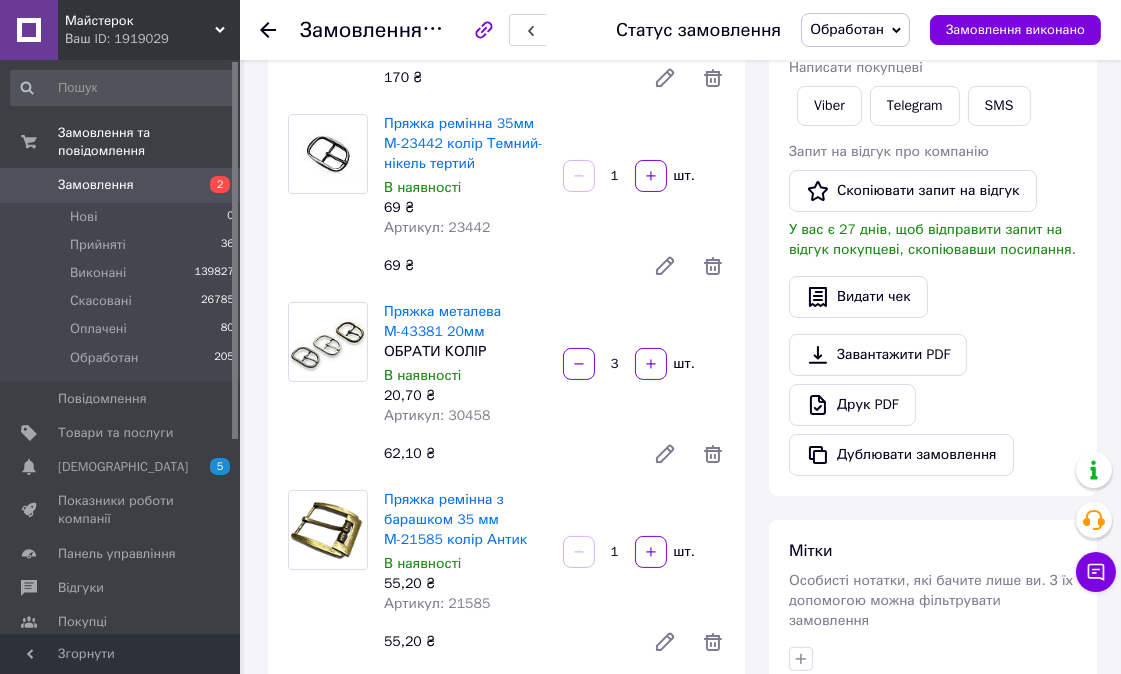 scroll, scrollTop: 0, scrollLeft: 0, axis: both 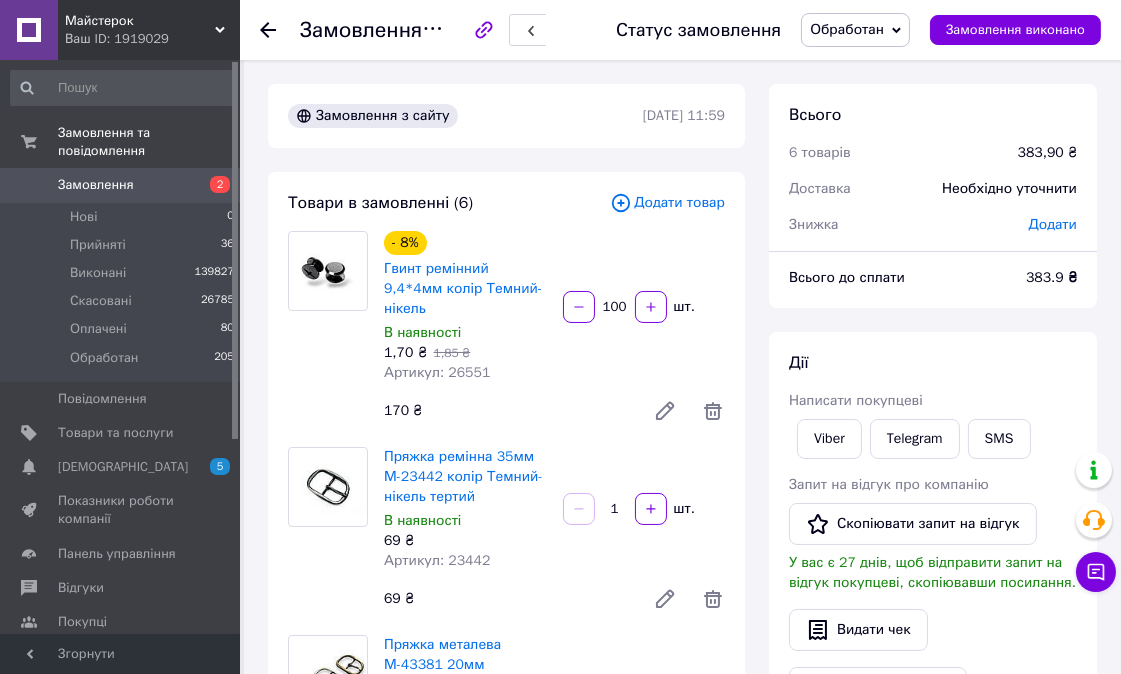 click 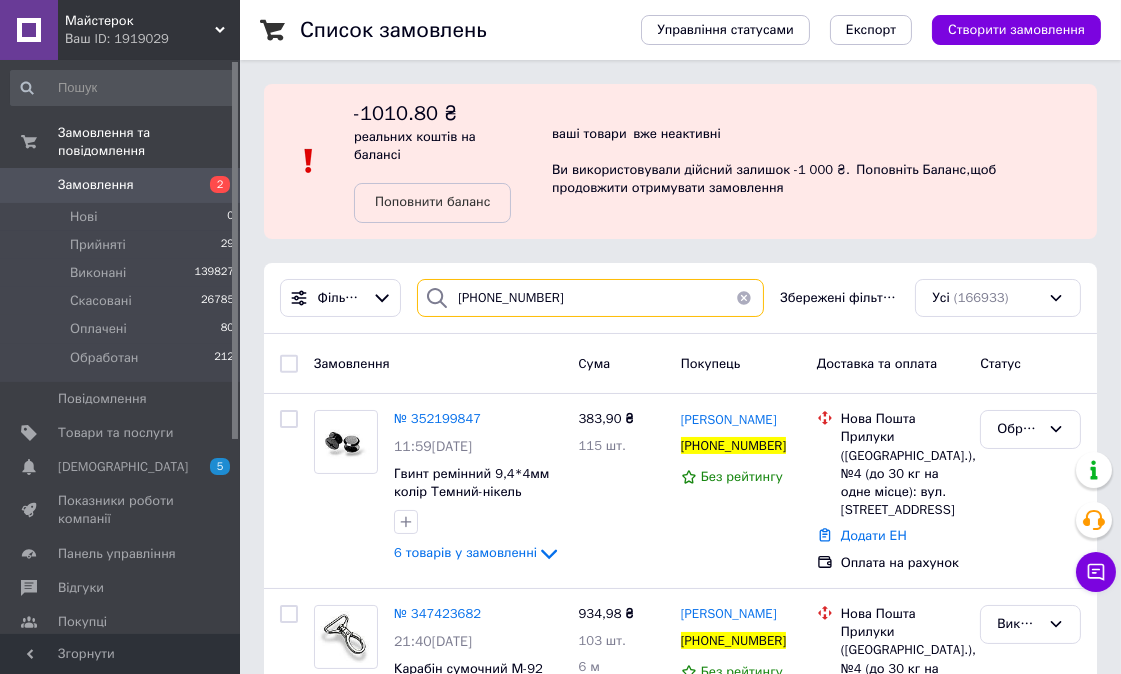 drag, startPoint x: 564, startPoint y: 298, endPoint x: 434, endPoint y: 285, distance: 130.64838 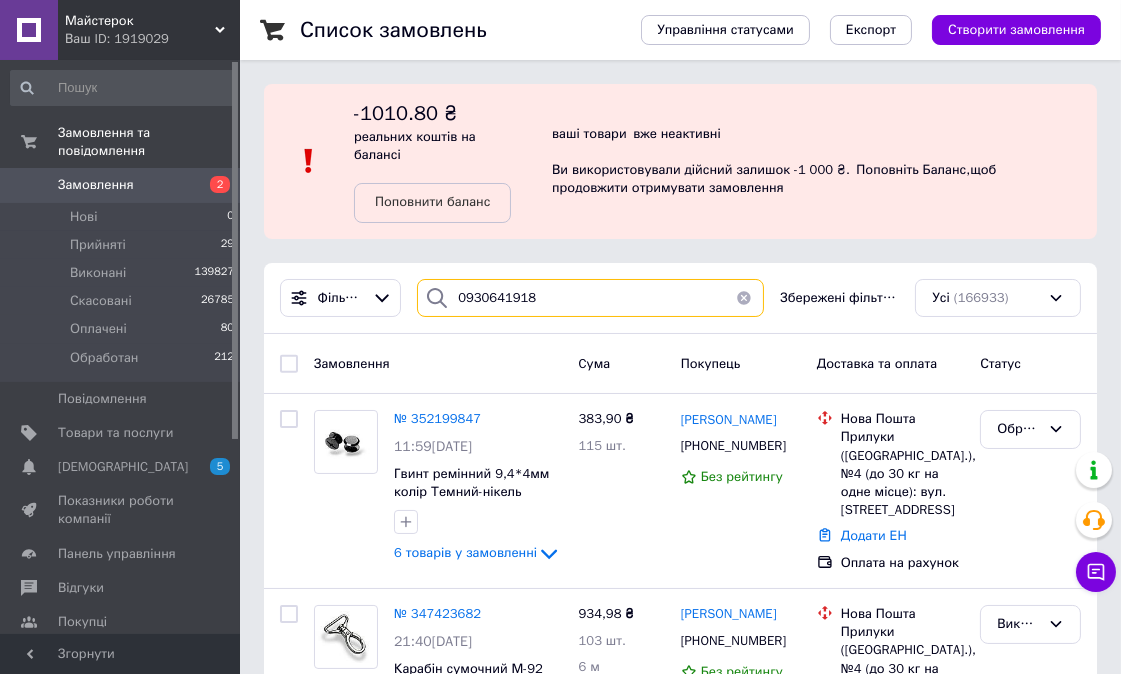 type on "0930641918" 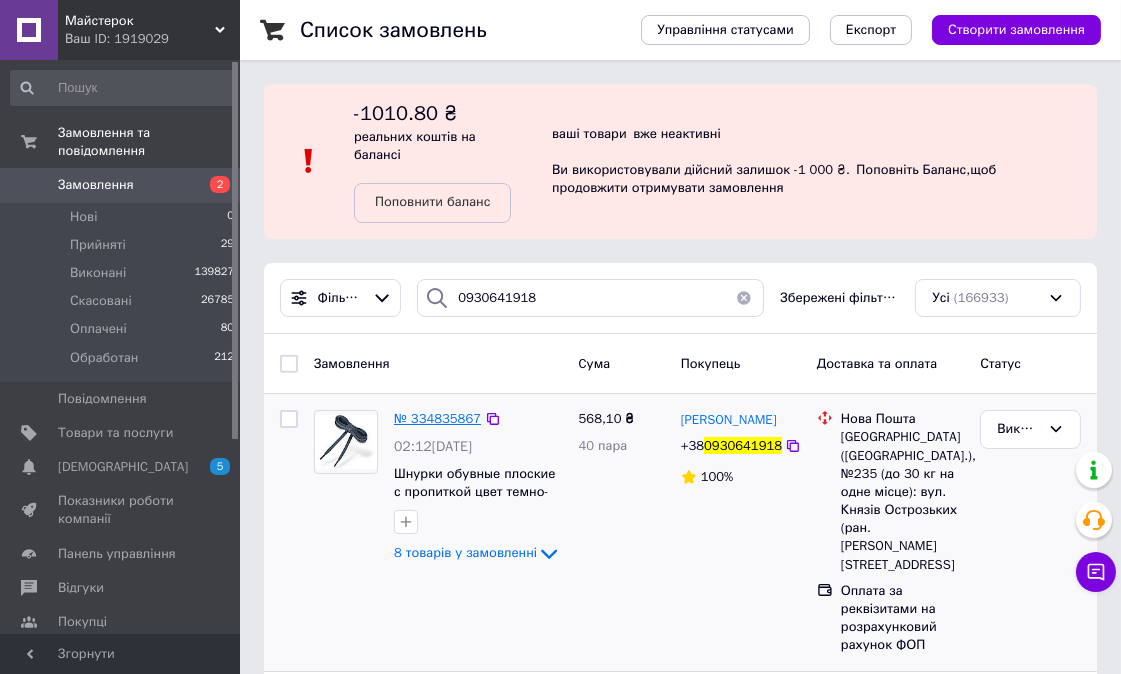 click on "№ 334835867" at bounding box center (437, 418) 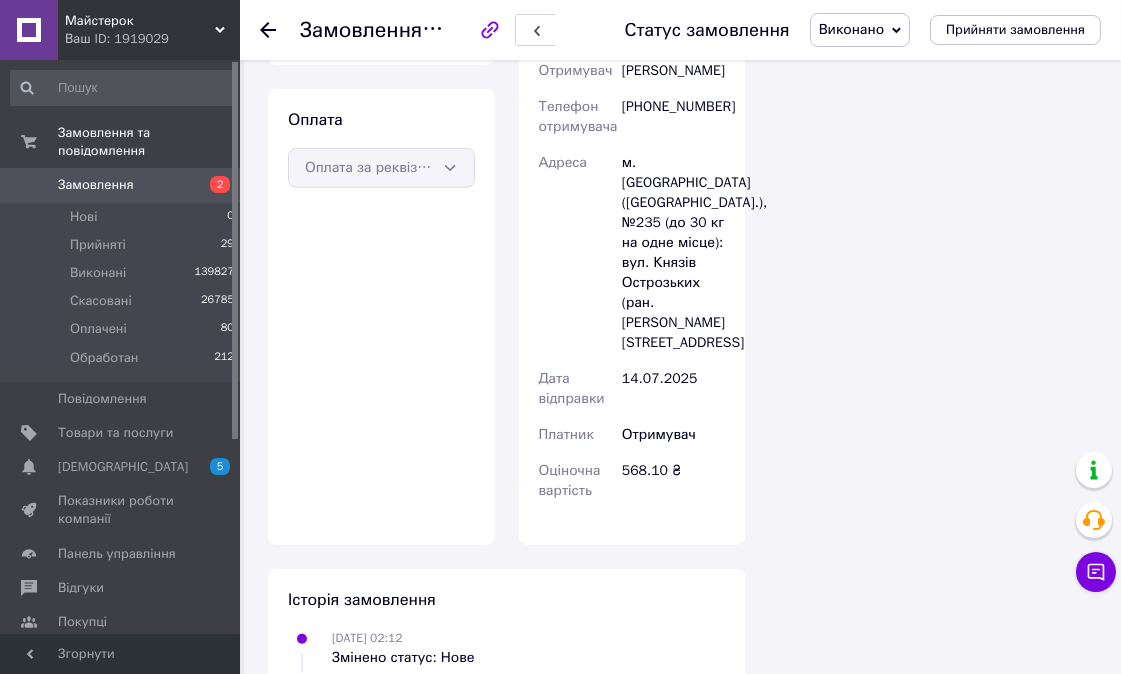 scroll, scrollTop: 2000, scrollLeft: 0, axis: vertical 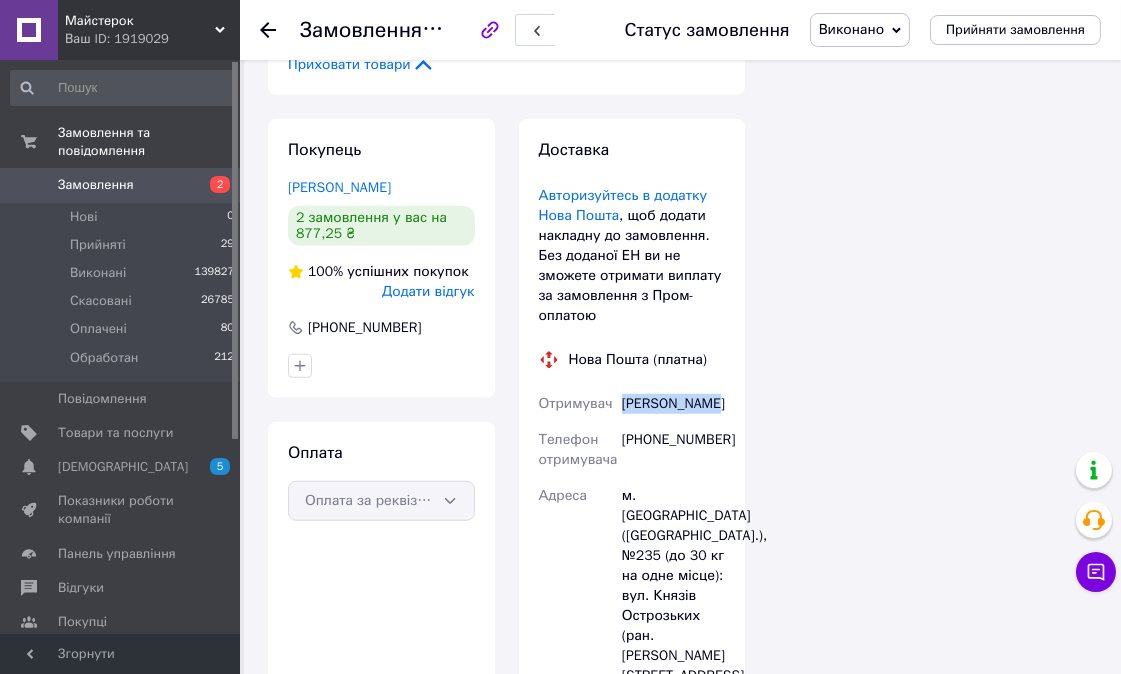 drag, startPoint x: 693, startPoint y: 398, endPoint x: 725, endPoint y: 401, distance: 32.140316 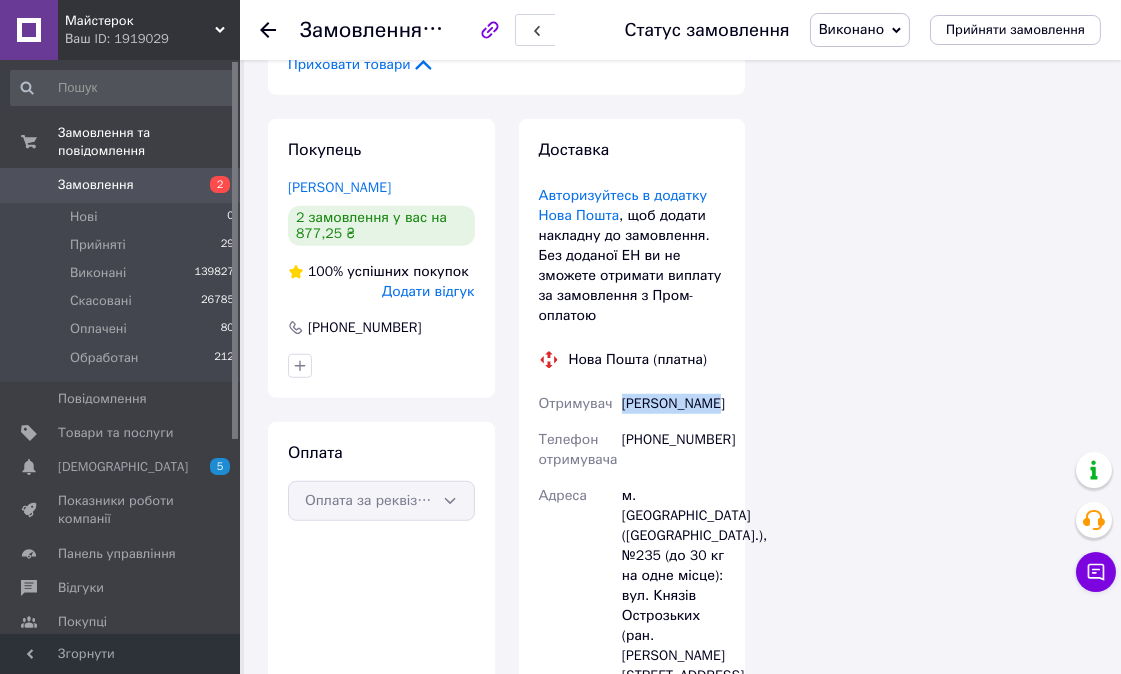 scroll, scrollTop: 1555, scrollLeft: 0, axis: vertical 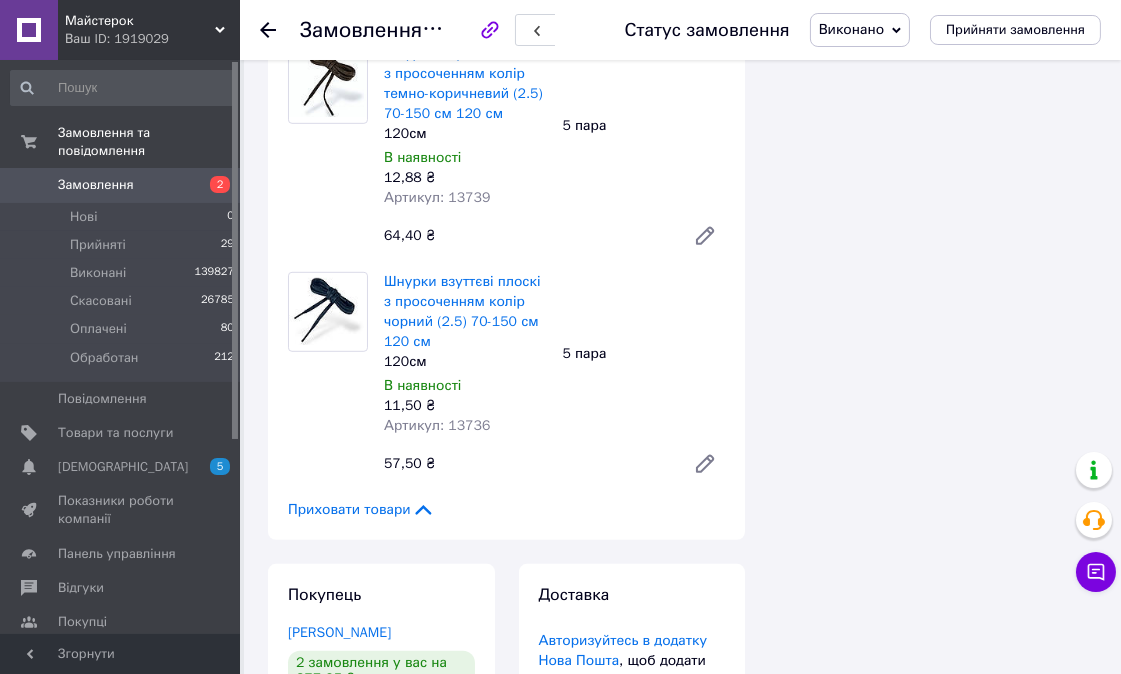 click 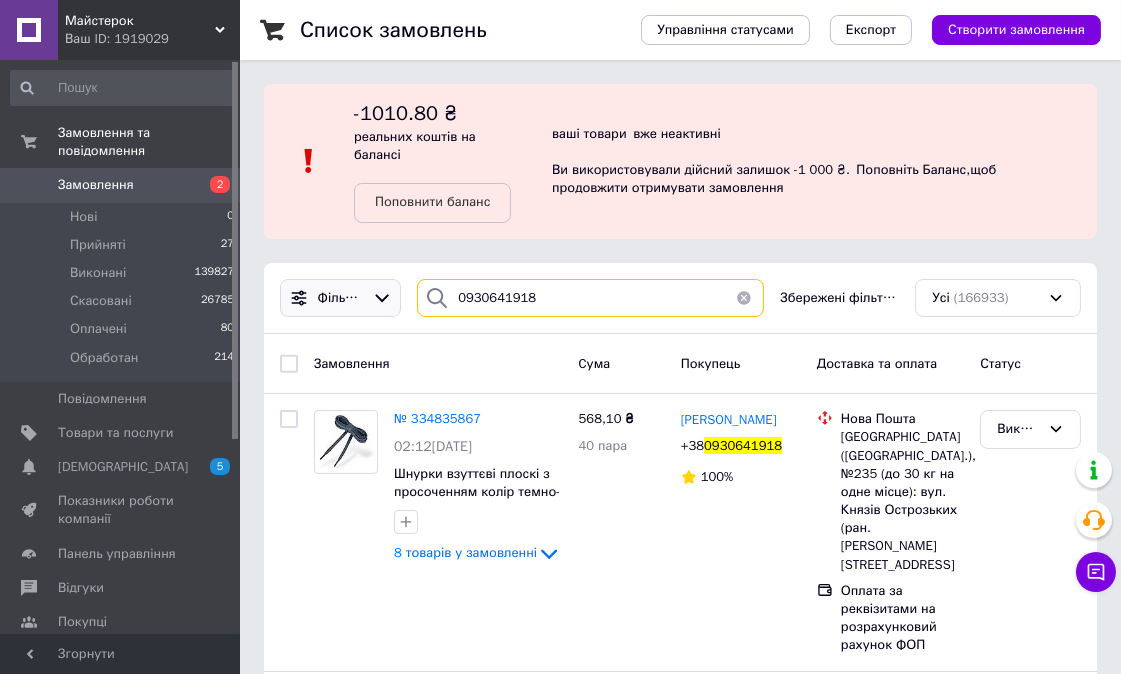 drag, startPoint x: 570, startPoint y: 302, endPoint x: 368, endPoint y: 295, distance: 202.12125 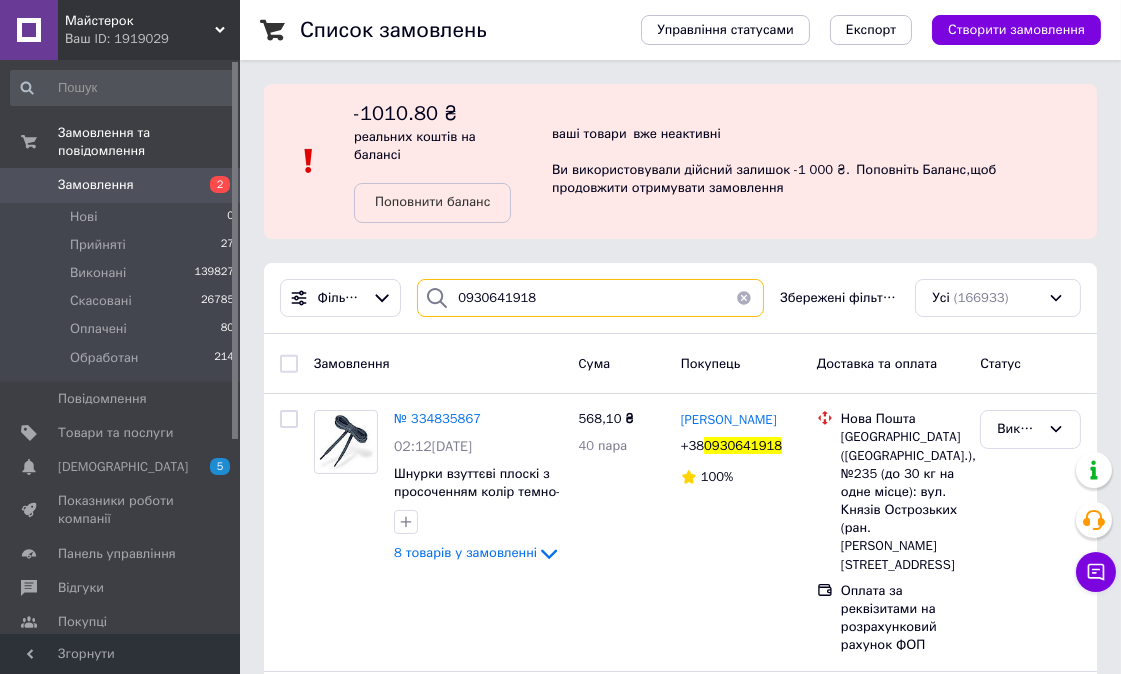 paste on "[PERSON_NAME]" 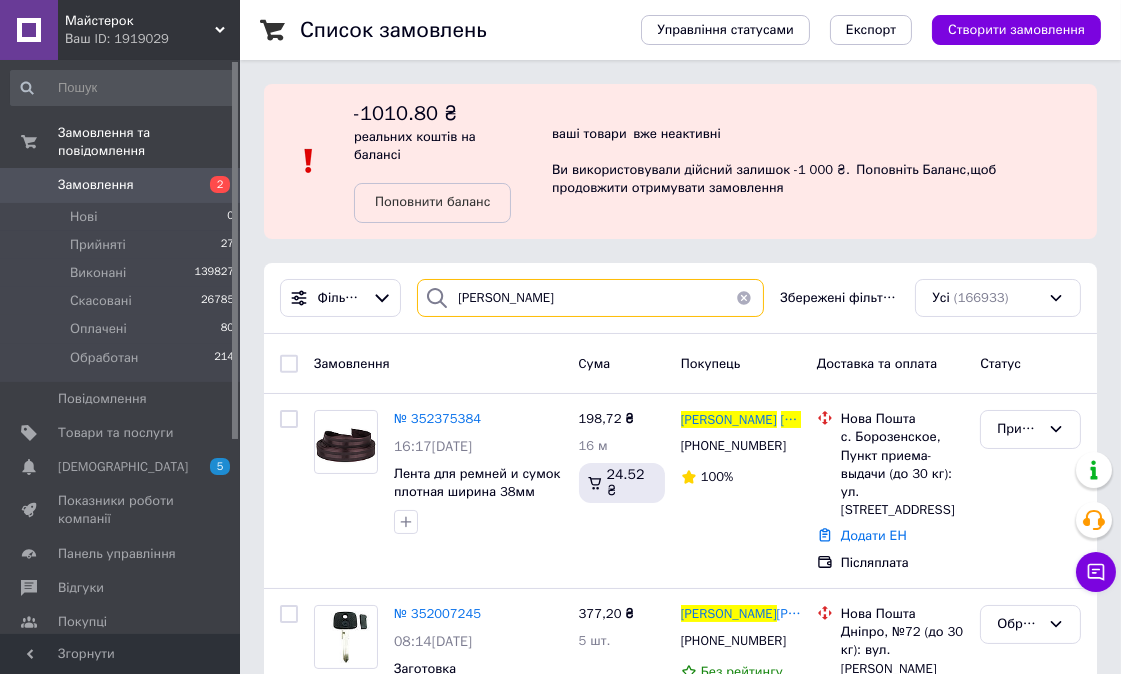 scroll, scrollTop: 111, scrollLeft: 0, axis: vertical 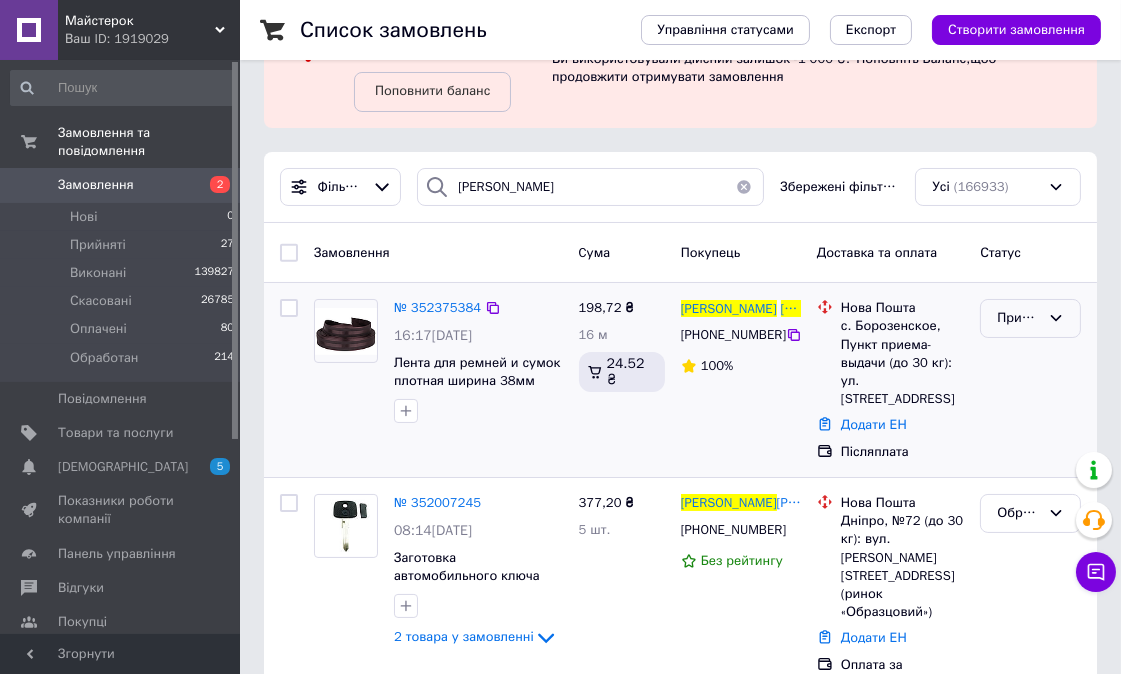 click on "Прийнято" at bounding box center (1018, 318) 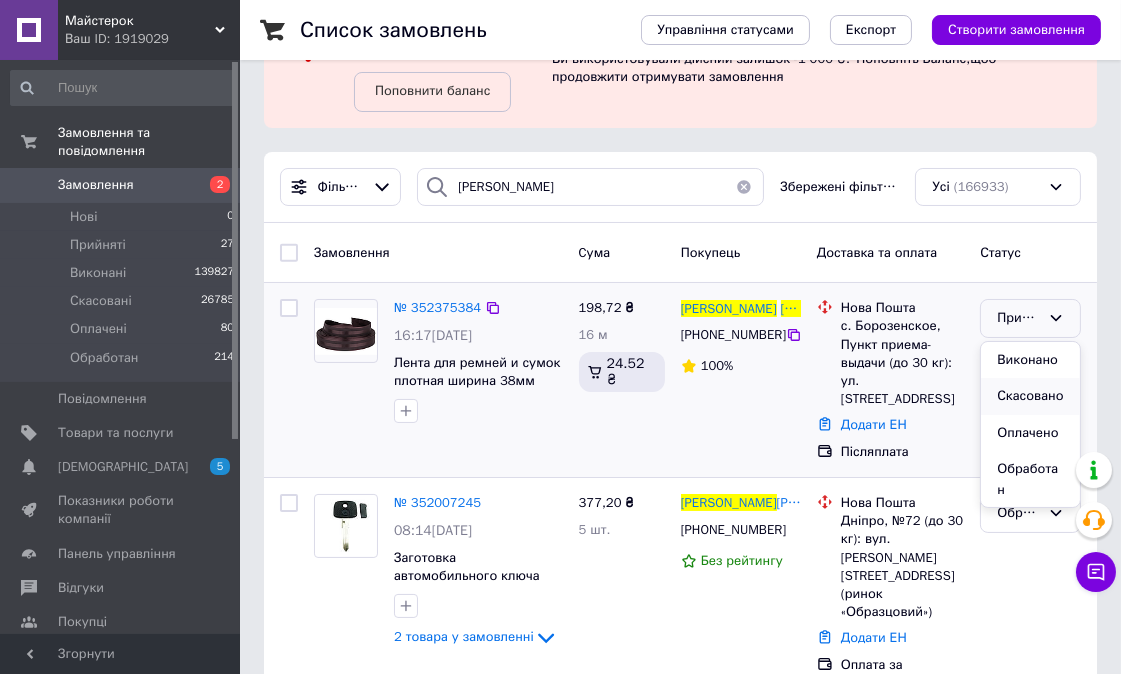 click on "Скасовано" at bounding box center [1030, 396] 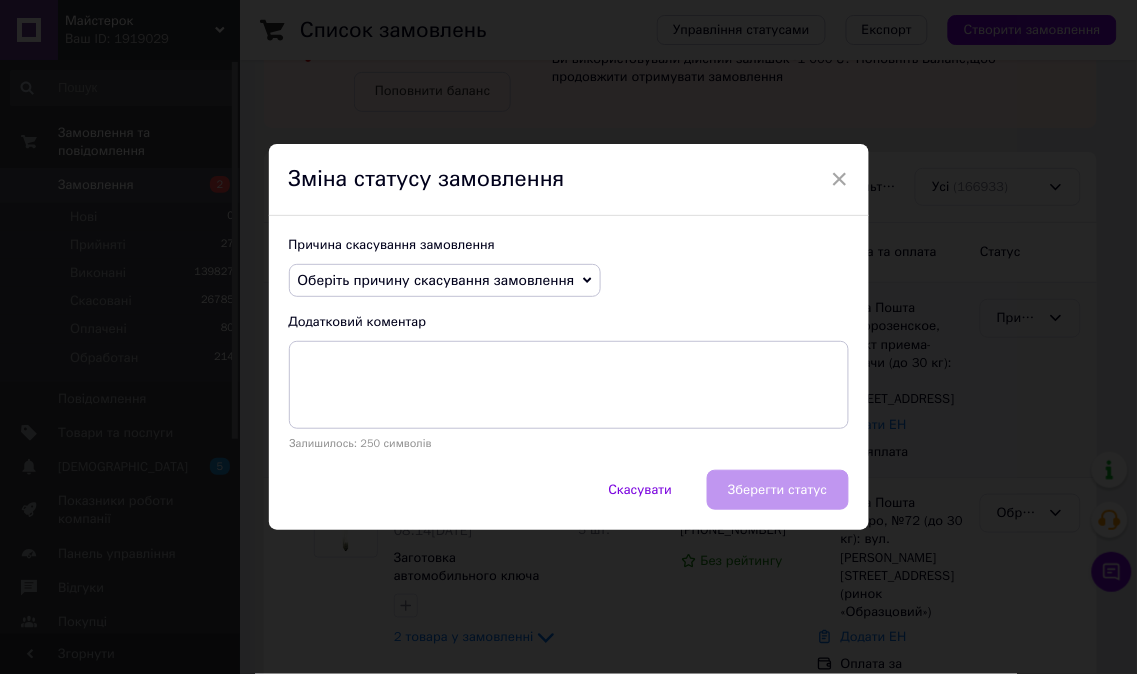 click on "Оберіть причину скасування замовлення" at bounding box center [445, 281] 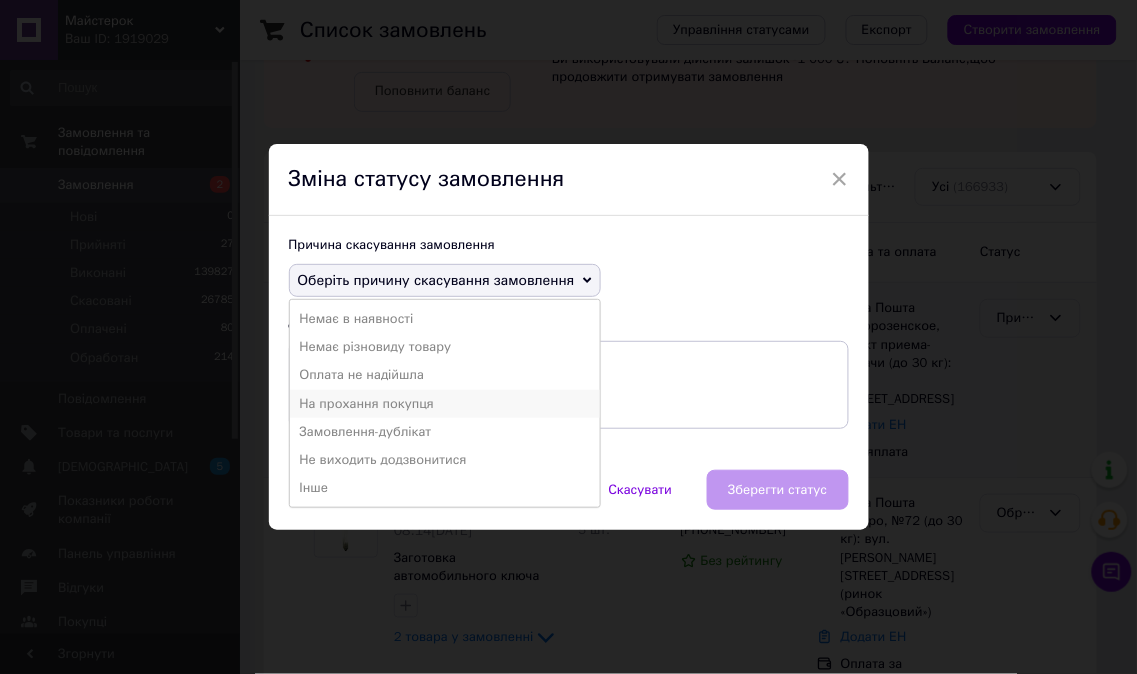 click on "На прохання покупця" at bounding box center (445, 404) 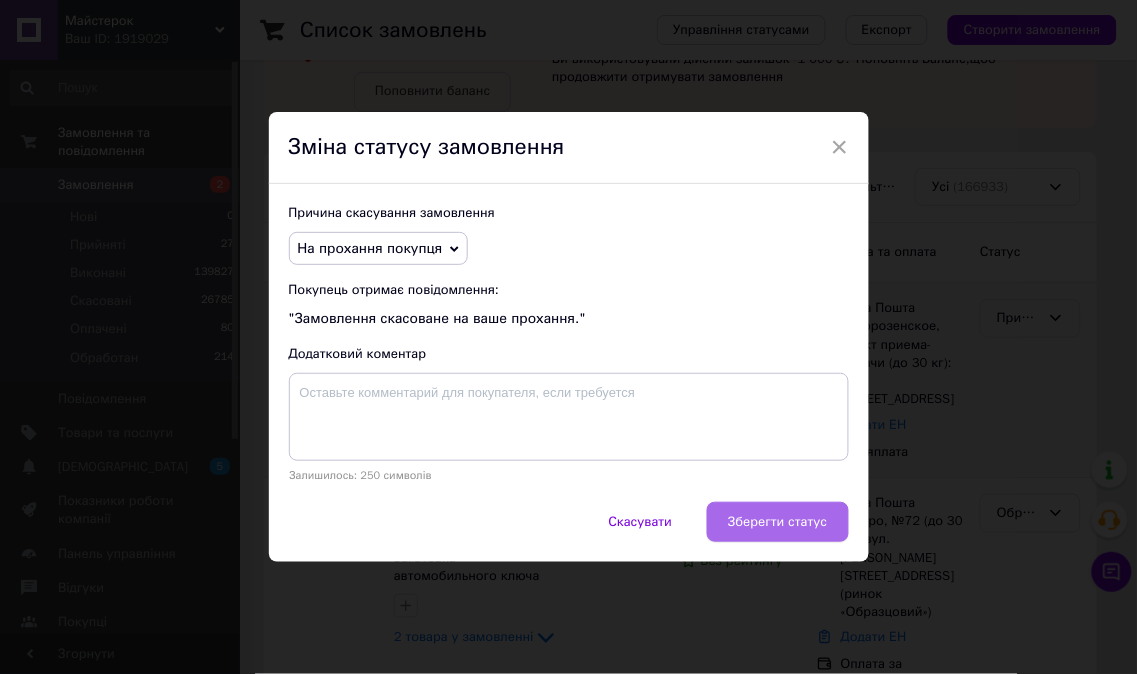 click on "Зберегти статус" at bounding box center [777, 522] 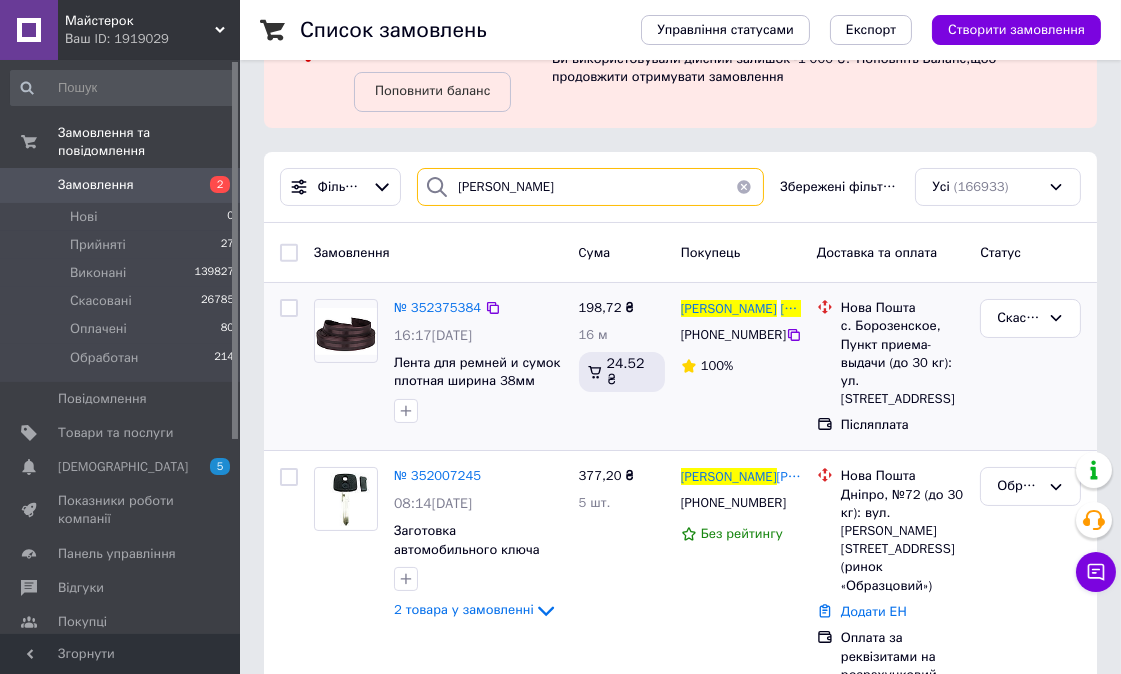 click on "[PERSON_NAME]" at bounding box center [590, 187] 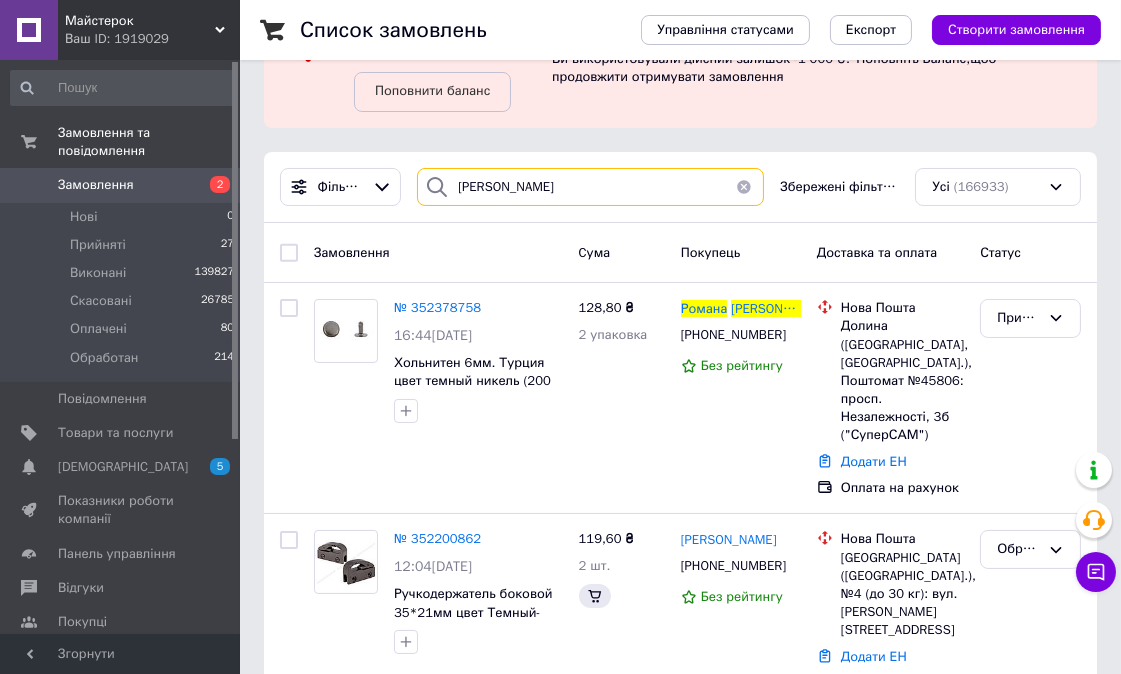scroll, scrollTop: 0, scrollLeft: 0, axis: both 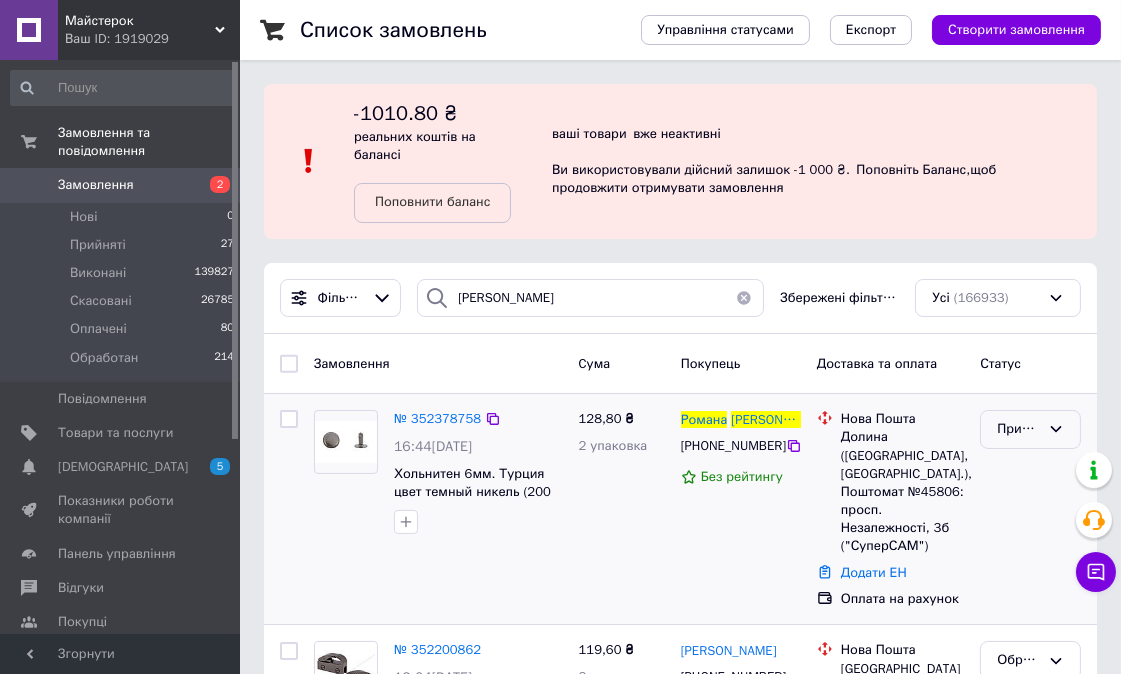 click on "Прийнято" at bounding box center (1018, 429) 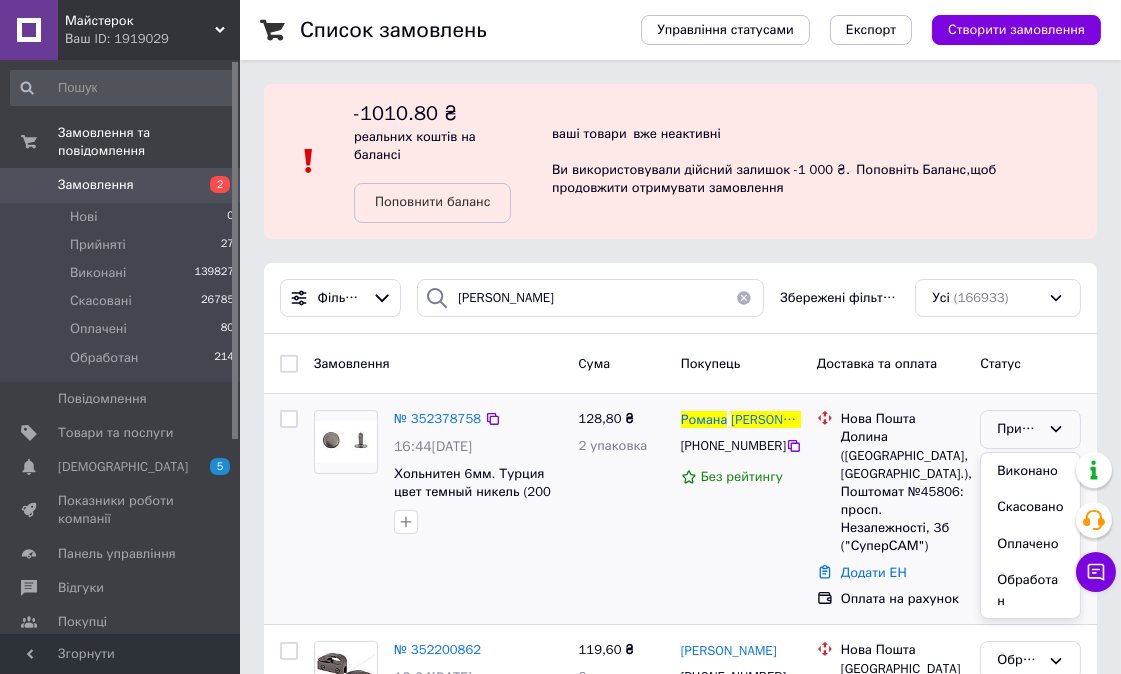 drag, startPoint x: 1052, startPoint y: 581, endPoint x: 823, endPoint y: 570, distance: 229.26404 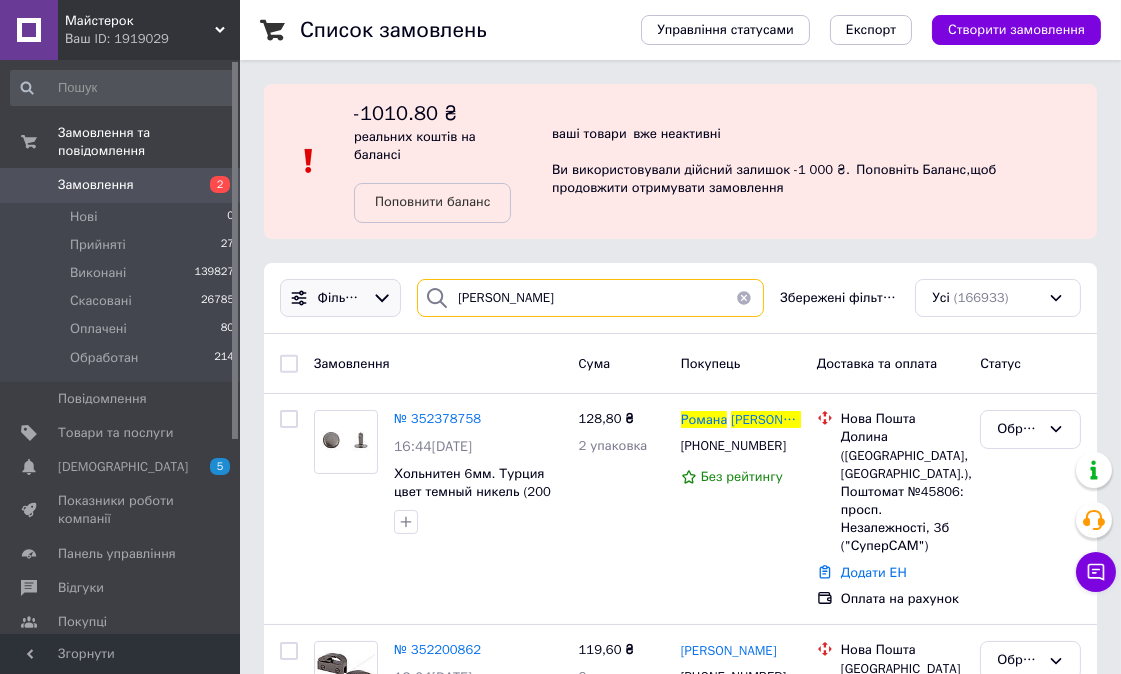 drag, startPoint x: 564, startPoint y: 308, endPoint x: 393, endPoint y: 294, distance: 171.57214 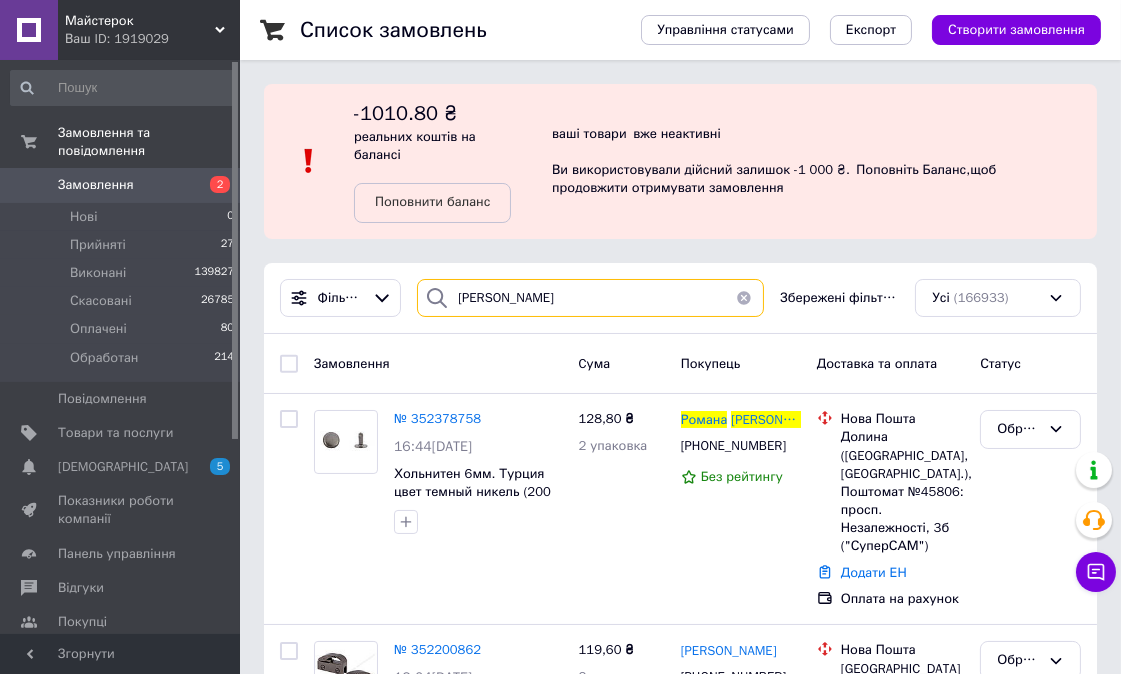 paste on "[PERSON_NAME]" 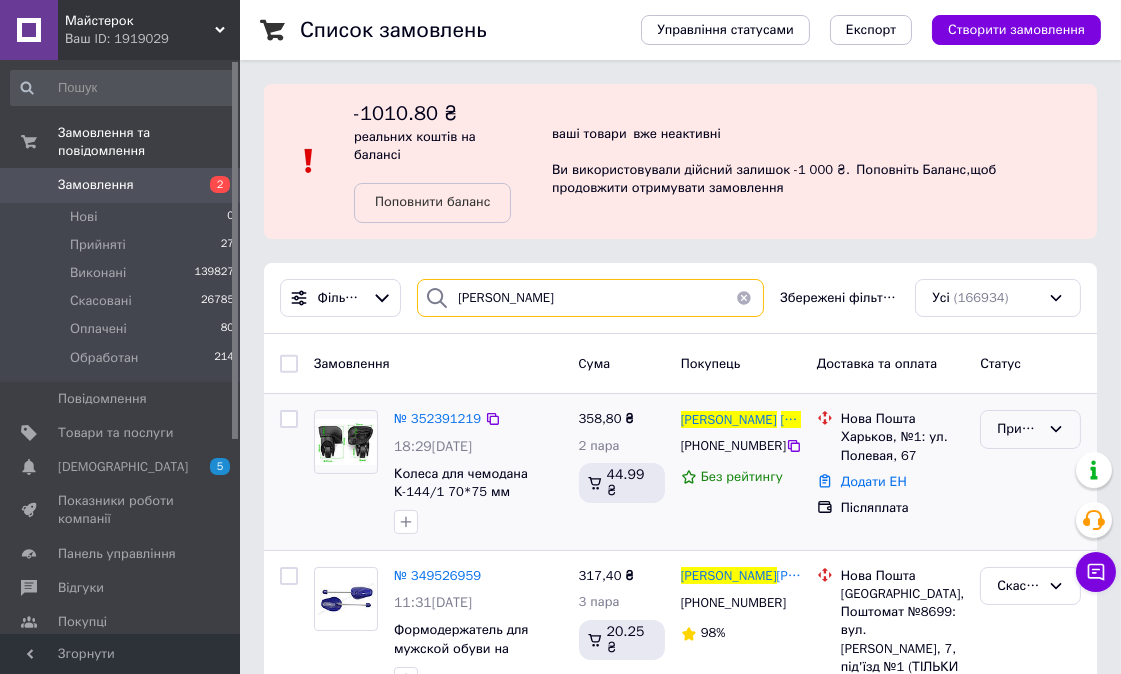 type on "[PERSON_NAME]" 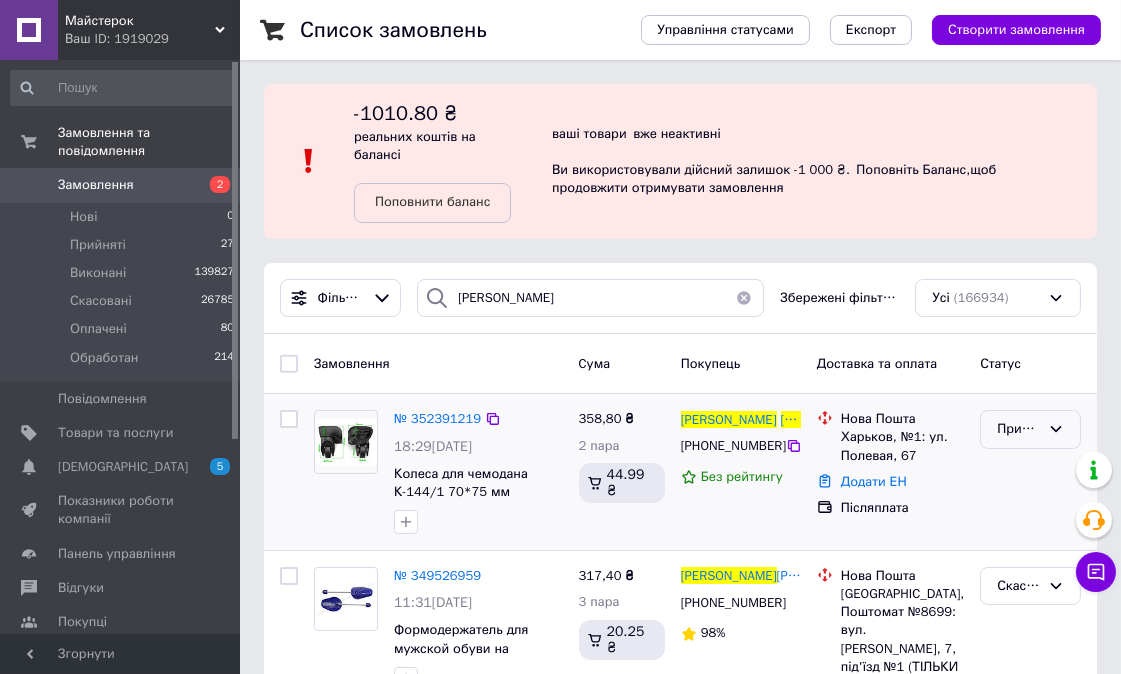 click on "Прийнято" at bounding box center [1018, 429] 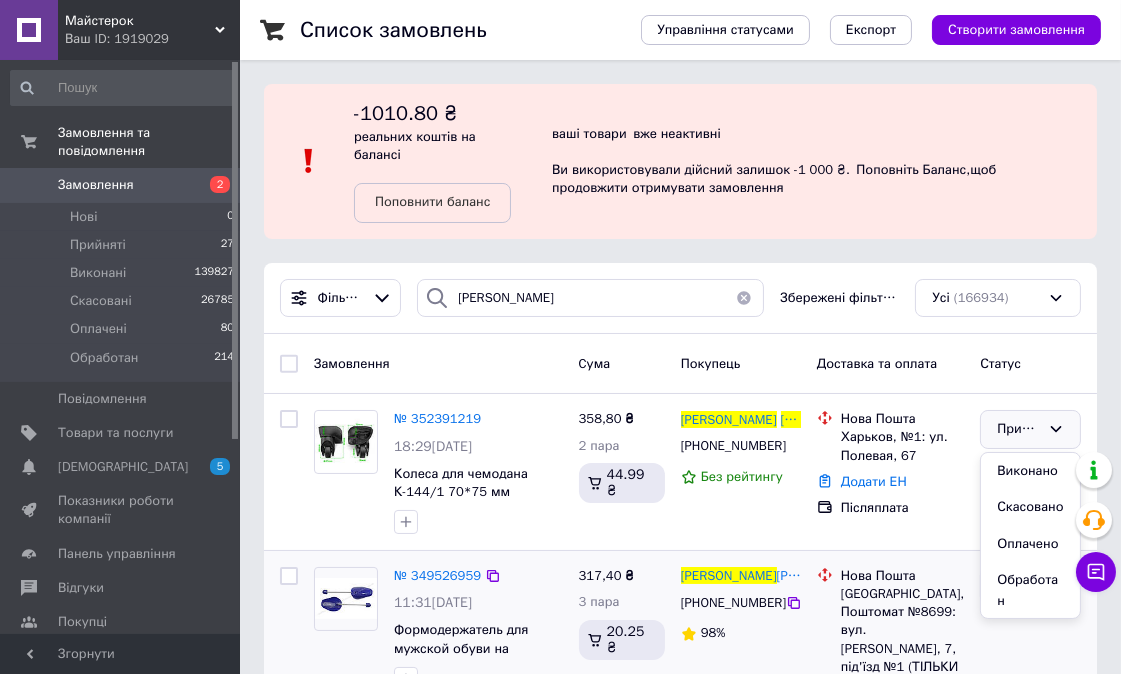drag, startPoint x: 1022, startPoint y: 586, endPoint x: 986, endPoint y: 593, distance: 36.67424 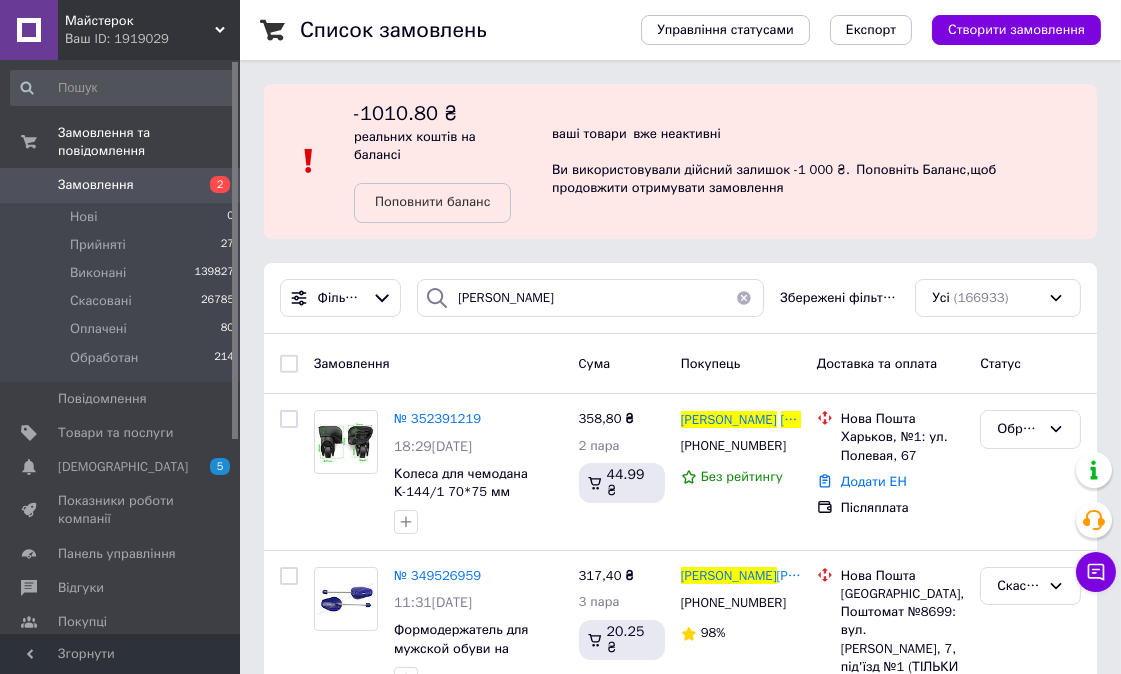click on "№ 352391219" at bounding box center (437, 418) 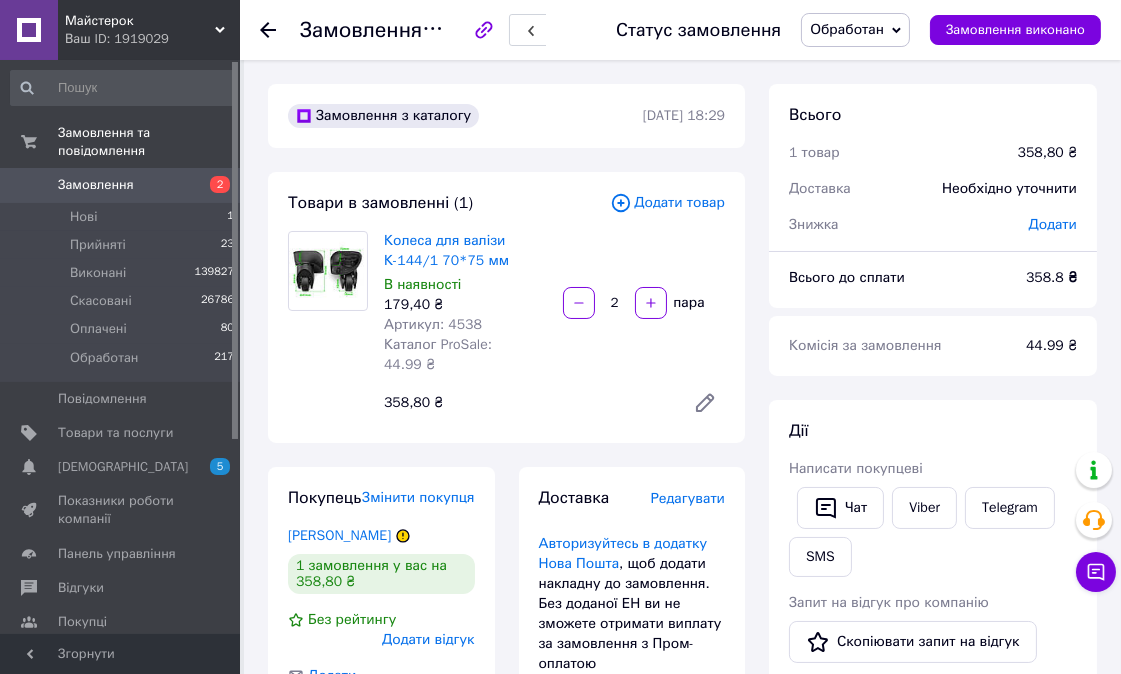 click 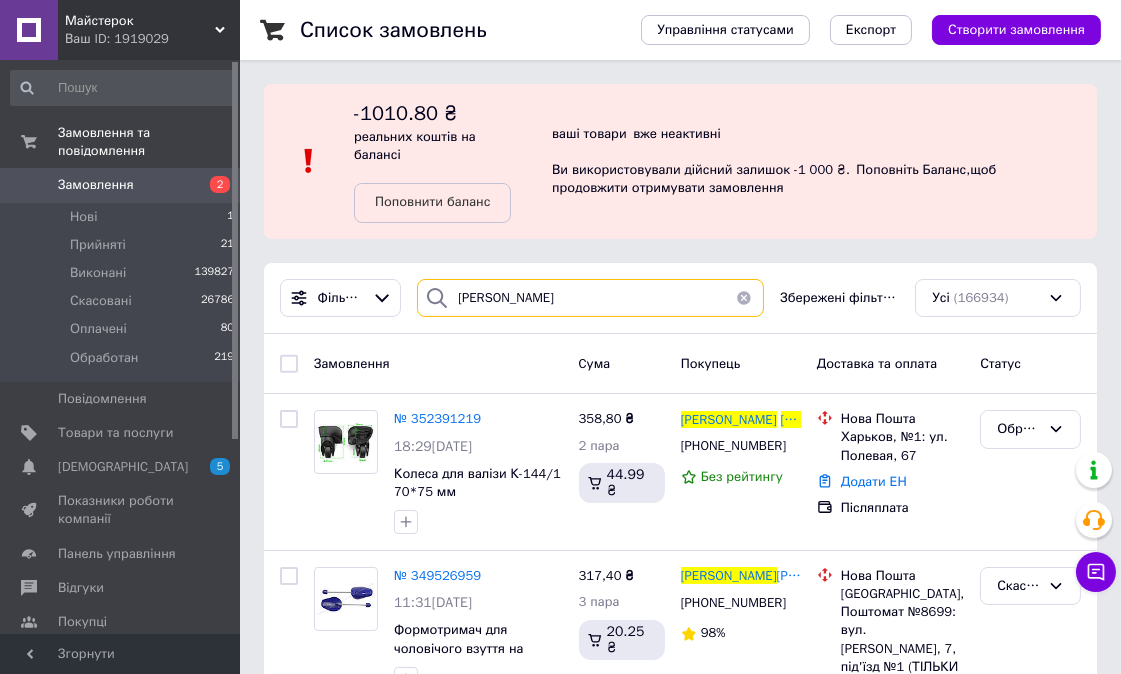 drag, startPoint x: 536, startPoint y: 293, endPoint x: 387, endPoint y: 274, distance: 150.20653 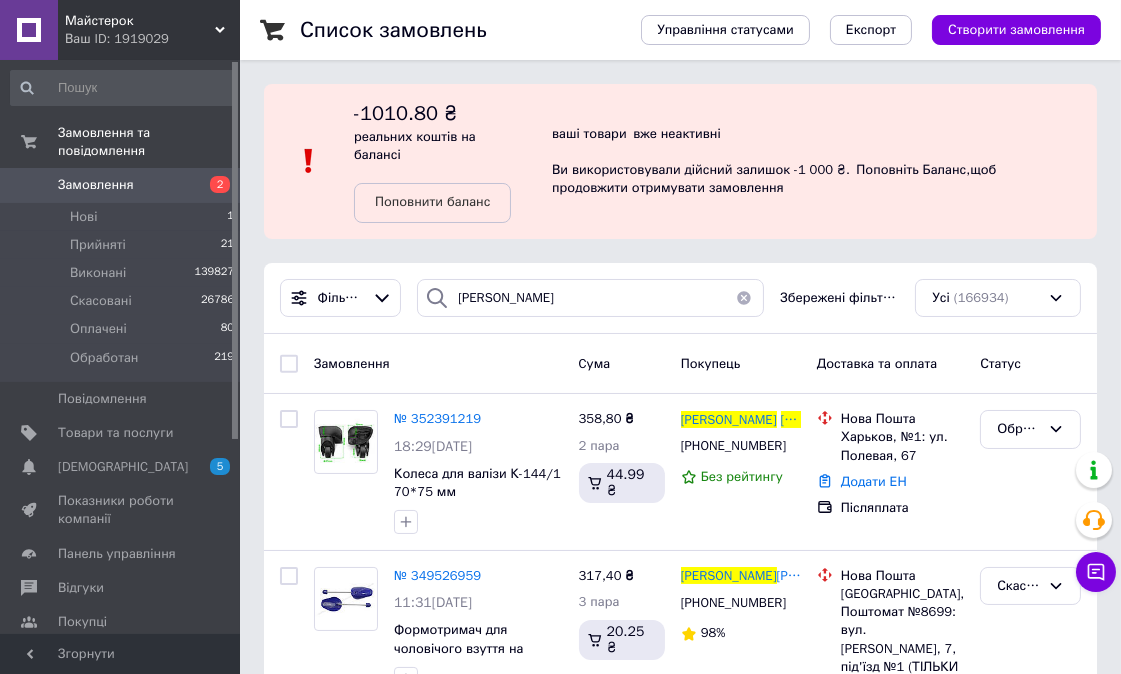 drag, startPoint x: 451, startPoint y: 300, endPoint x: 432, endPoint y: 300, distance: 19 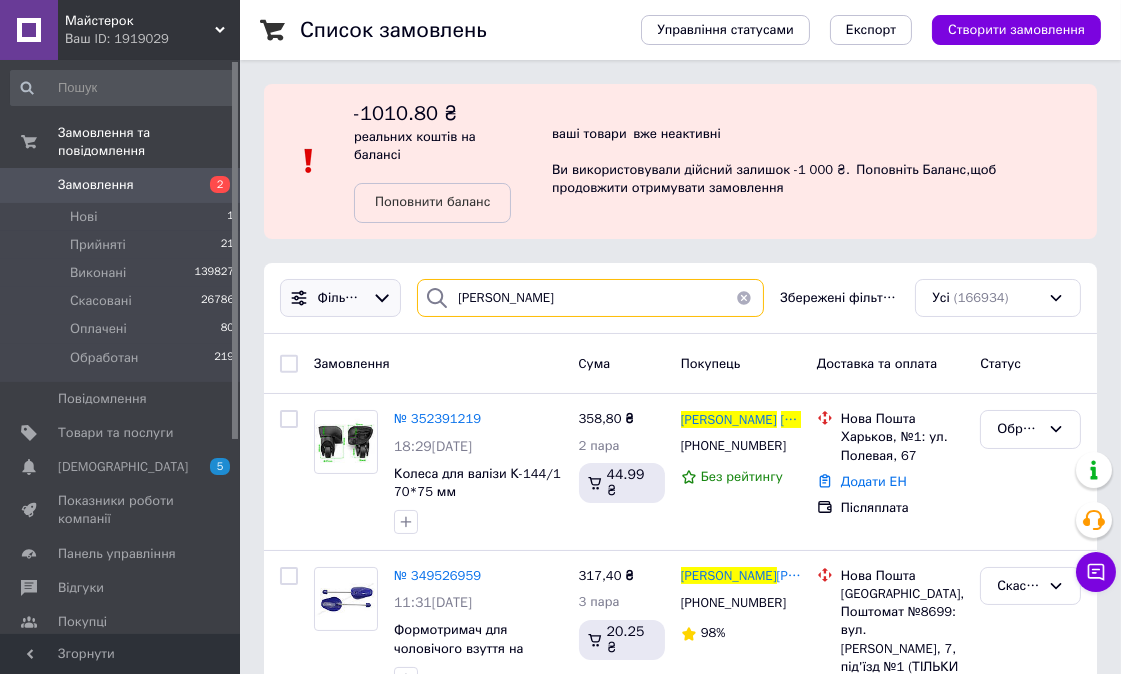 drag, startPoint x: 611, startPoint y: 305, endPoint x: 388, endPoint y: 283, distance: 224.08258 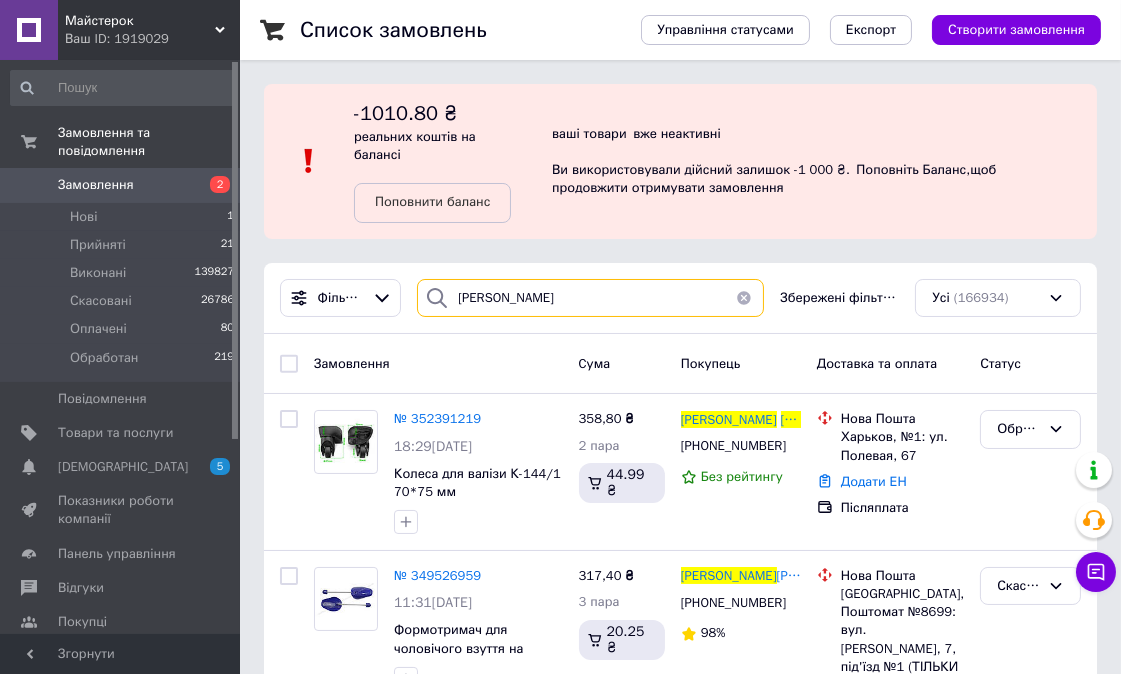 paste on "[PHONE_NUMBER]" 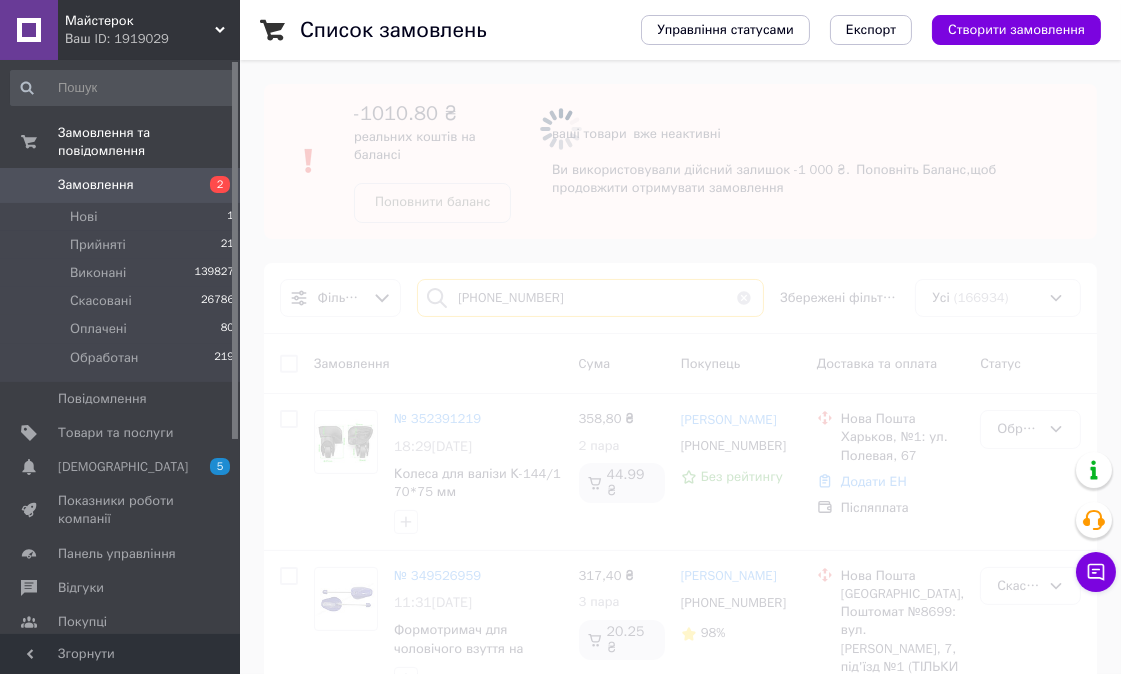 type on "[PHONE_NUMBER]" 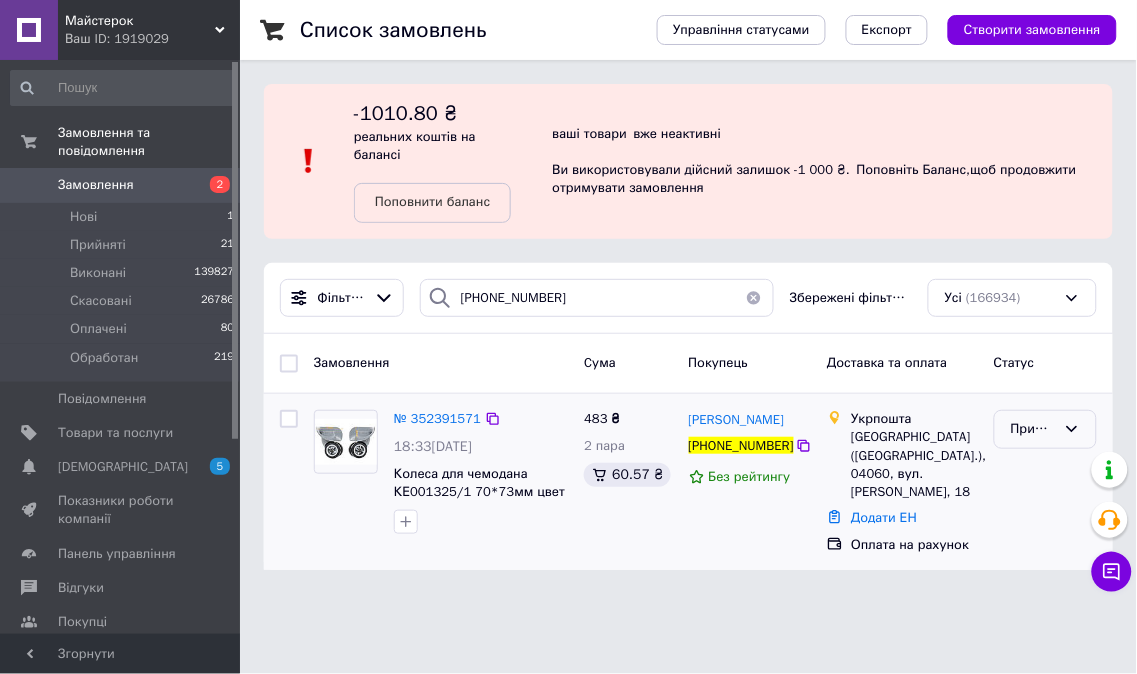 click on "Прийнято" at bounding box center (1033, 429) 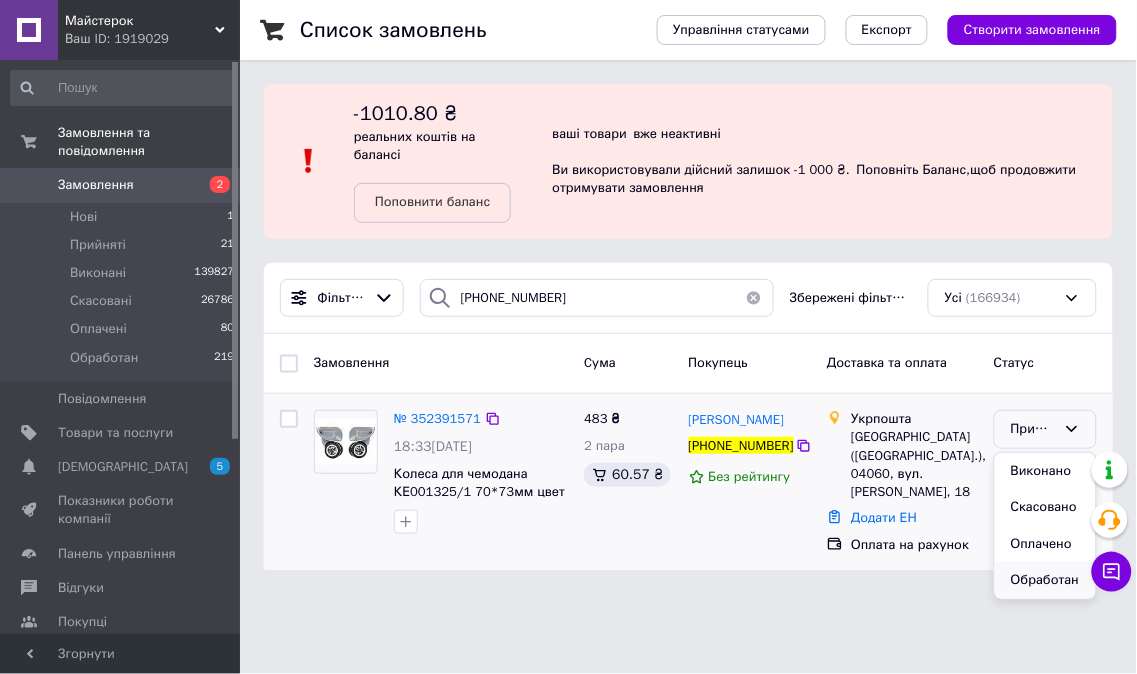 click on "Обработан" at bounding box center [1045, 580] 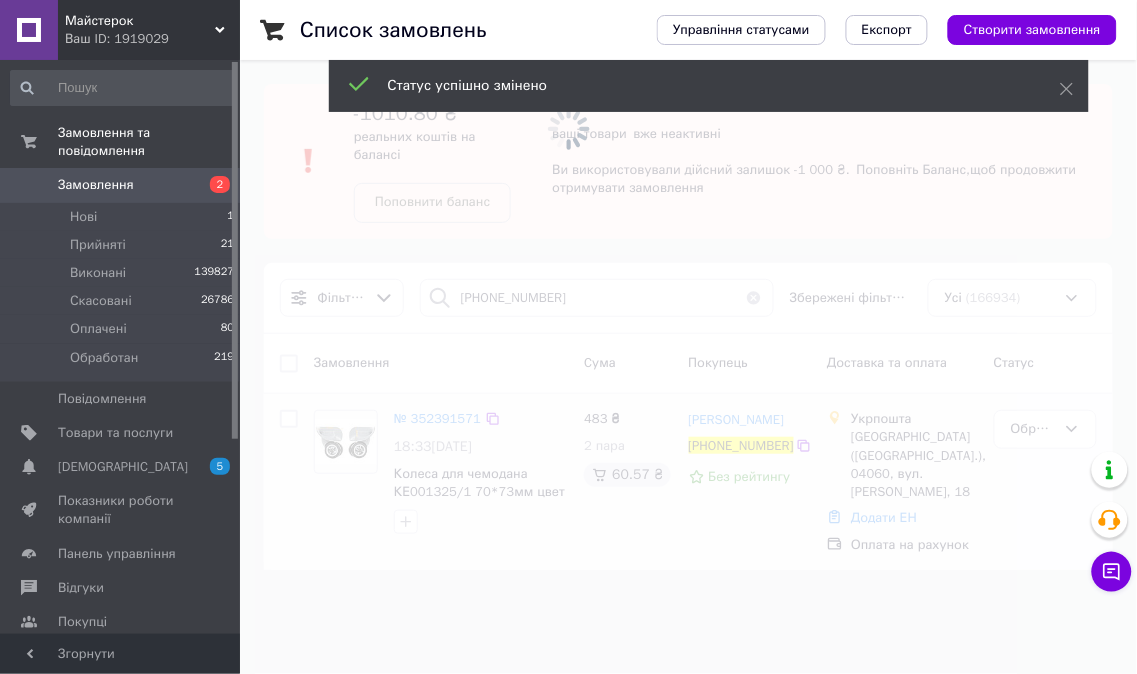 click at bounding box center (568, 337) 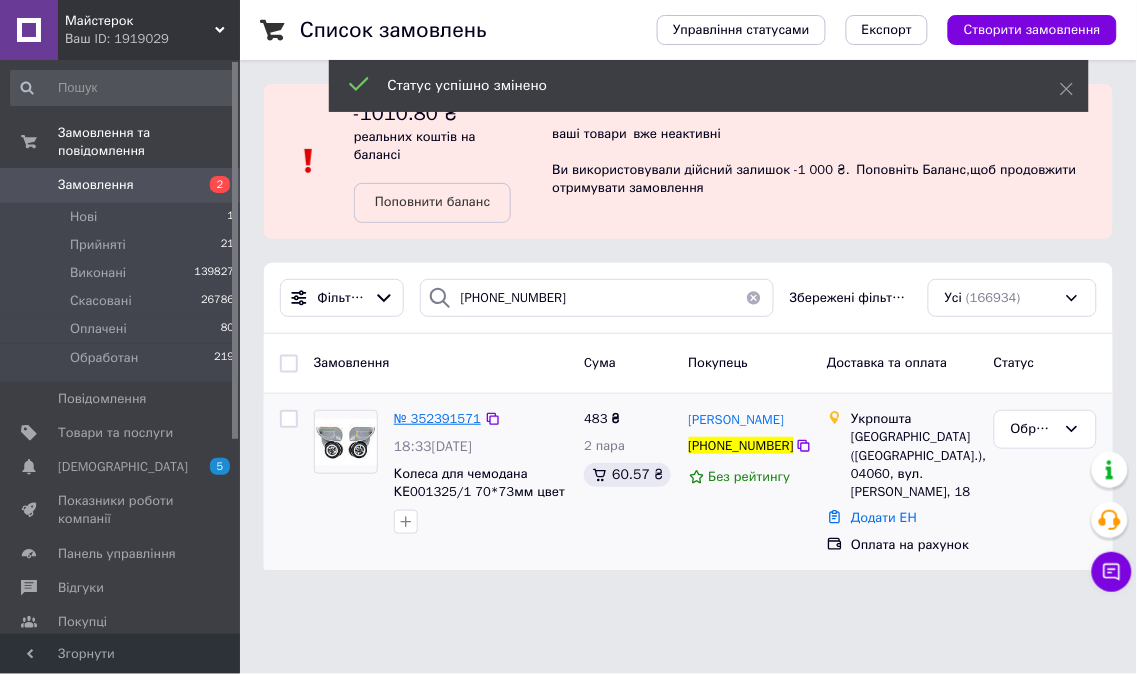 click on "№ 352391571" at bounding box center (437, 418) 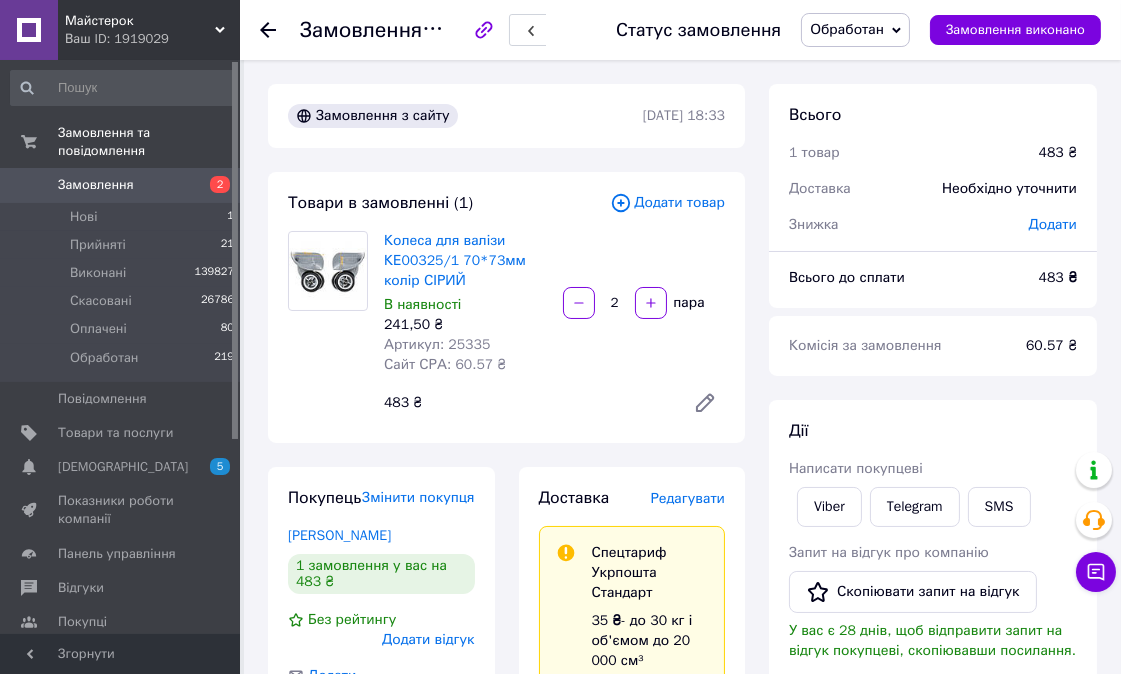 click at bounding box center [280, 30] 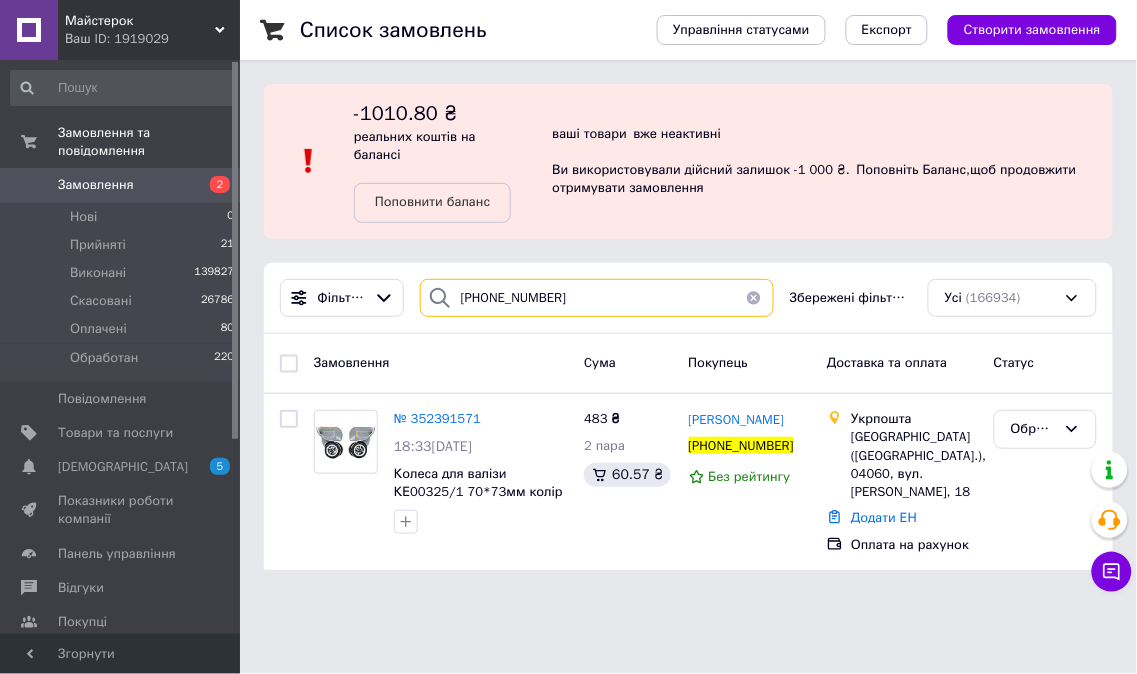 drag, startPoint x: 583, startPoint y: 292, endPoint x: 525, endPoint y: 311, distance: 61.03278 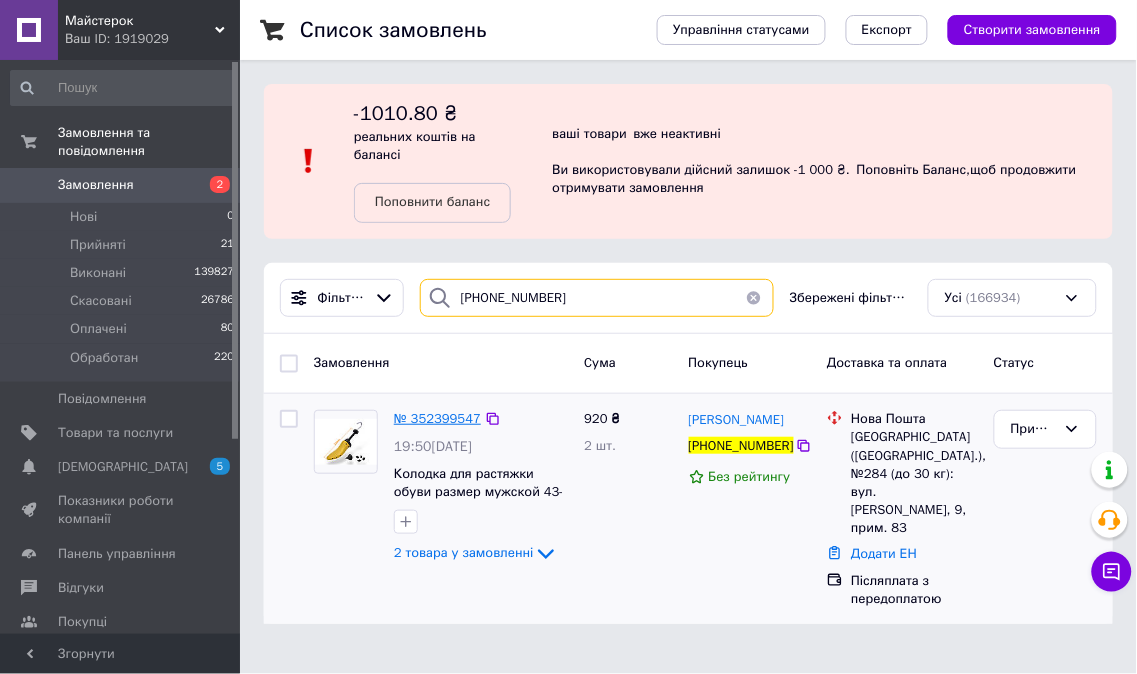 type on "[PHONE_NUMBER]" 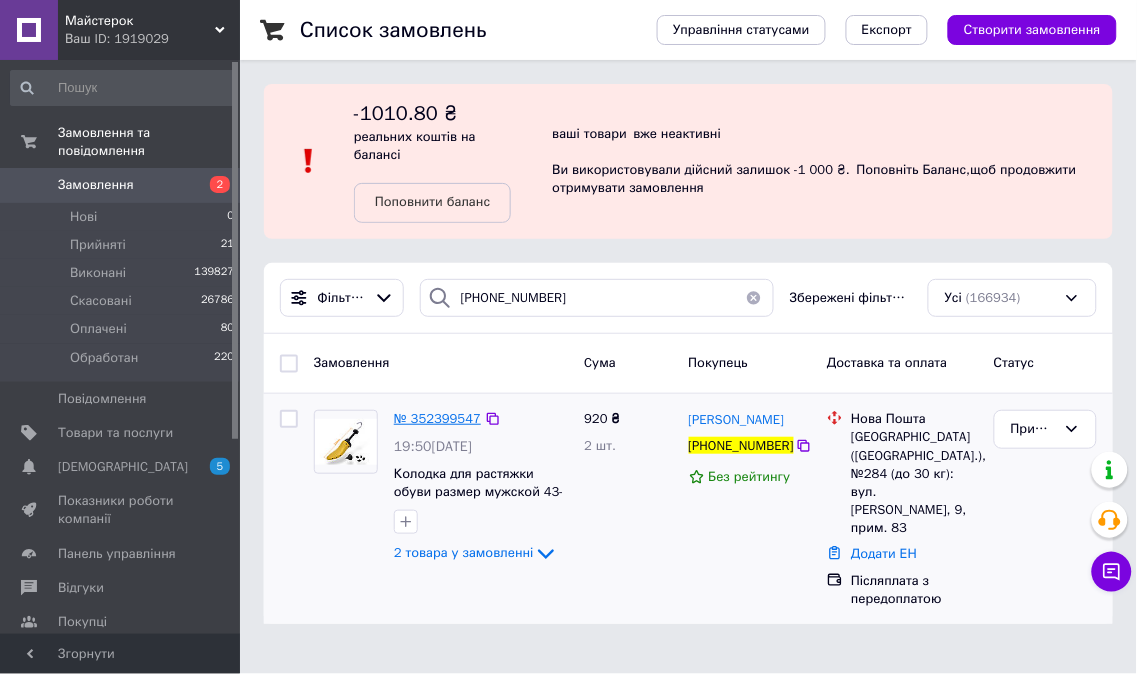 click on "№ 352399547" at bounding box center (437, 418) 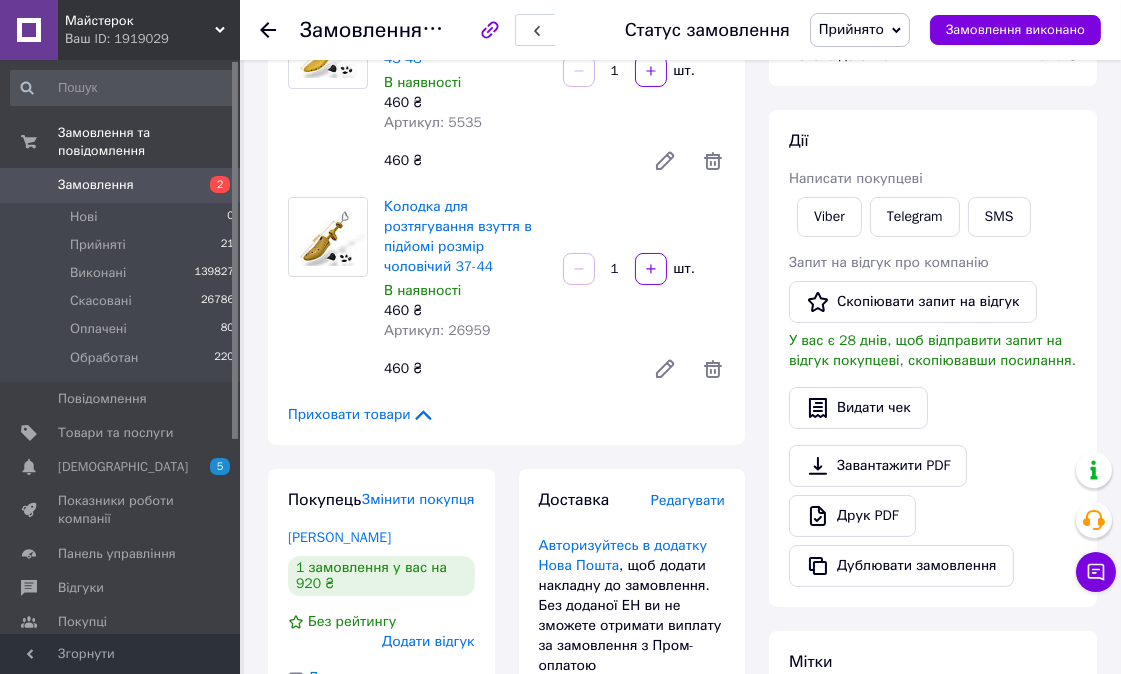 scroll, scrollTop: 333, scrollLeft: 0, axis: vertical 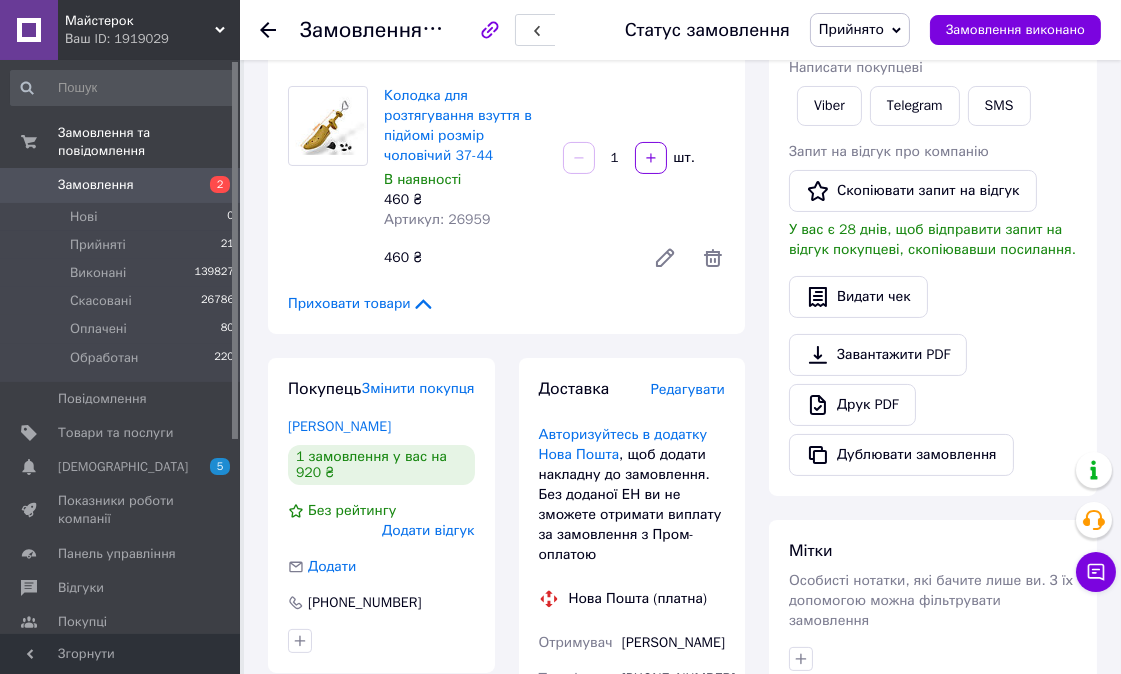 click on "Прийнято" at bounding box center (851, 29) 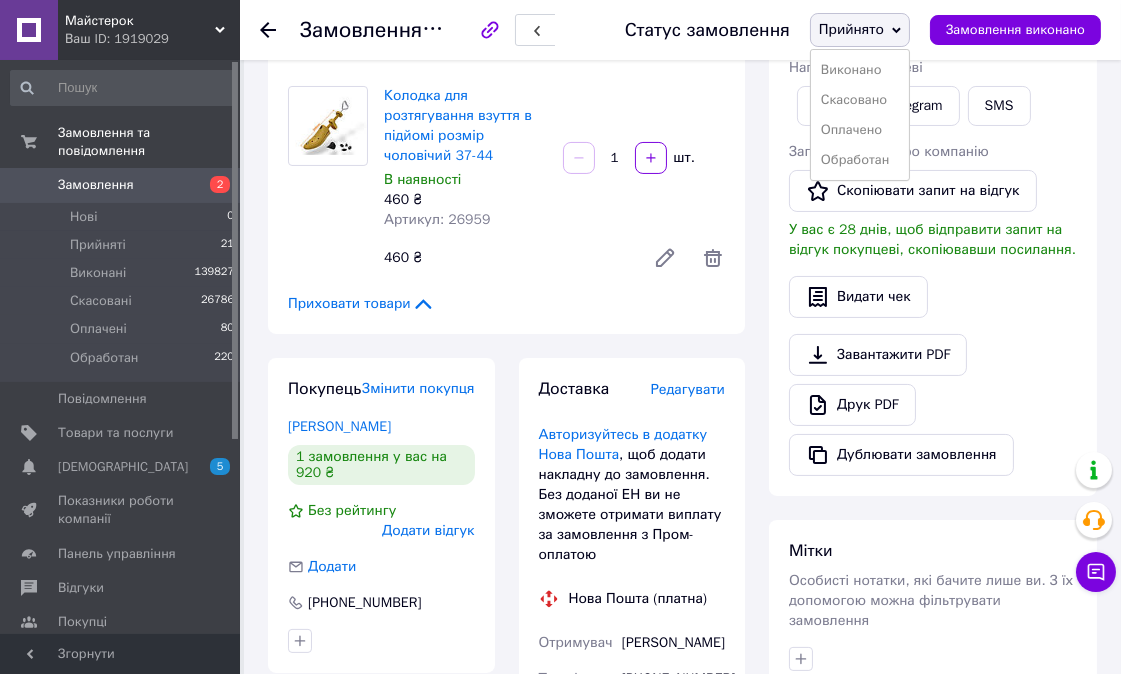 click at bounding box center (328, 182) 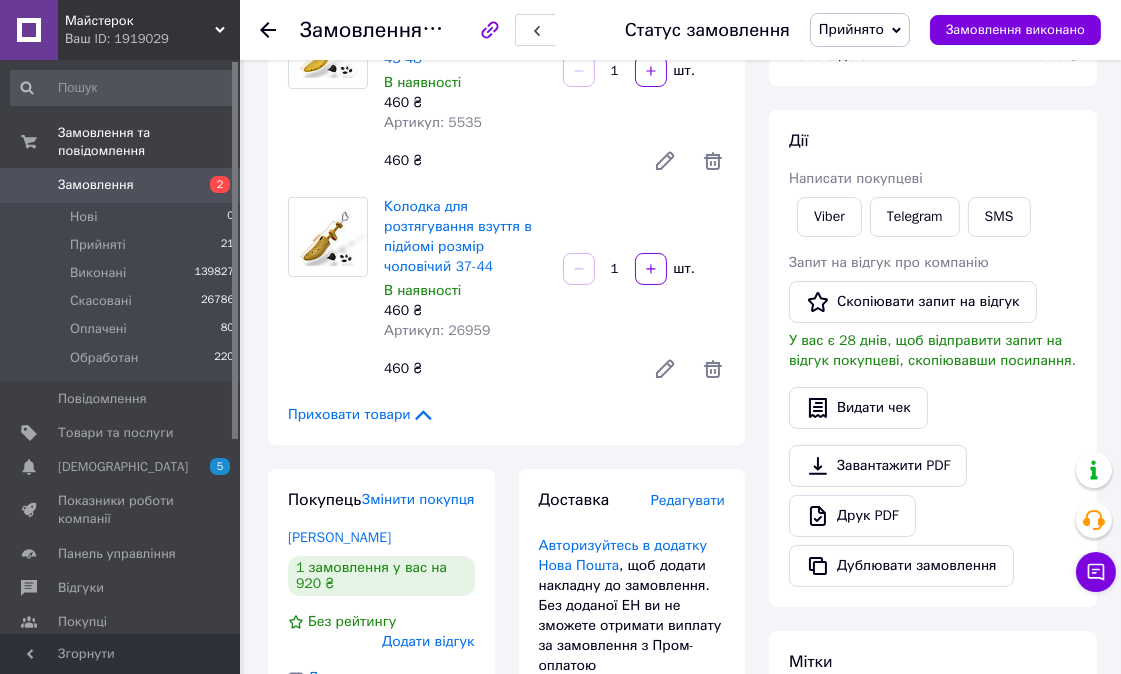 scroll, scrollTop: 0, scrollLeft: 0, axis: both 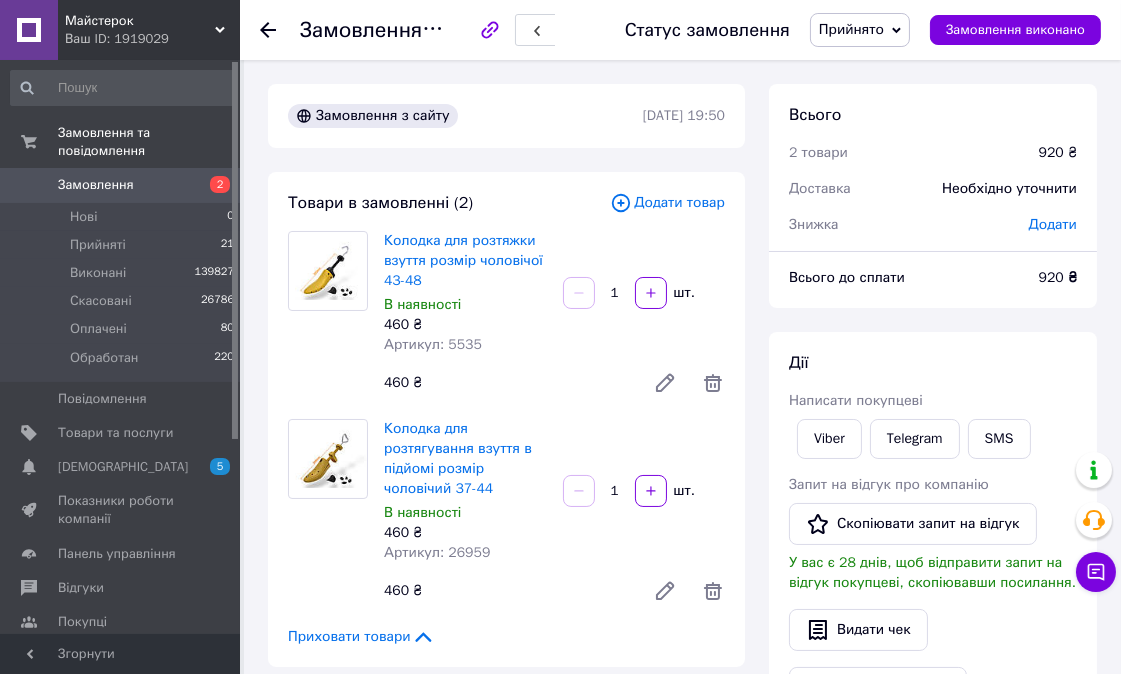 click 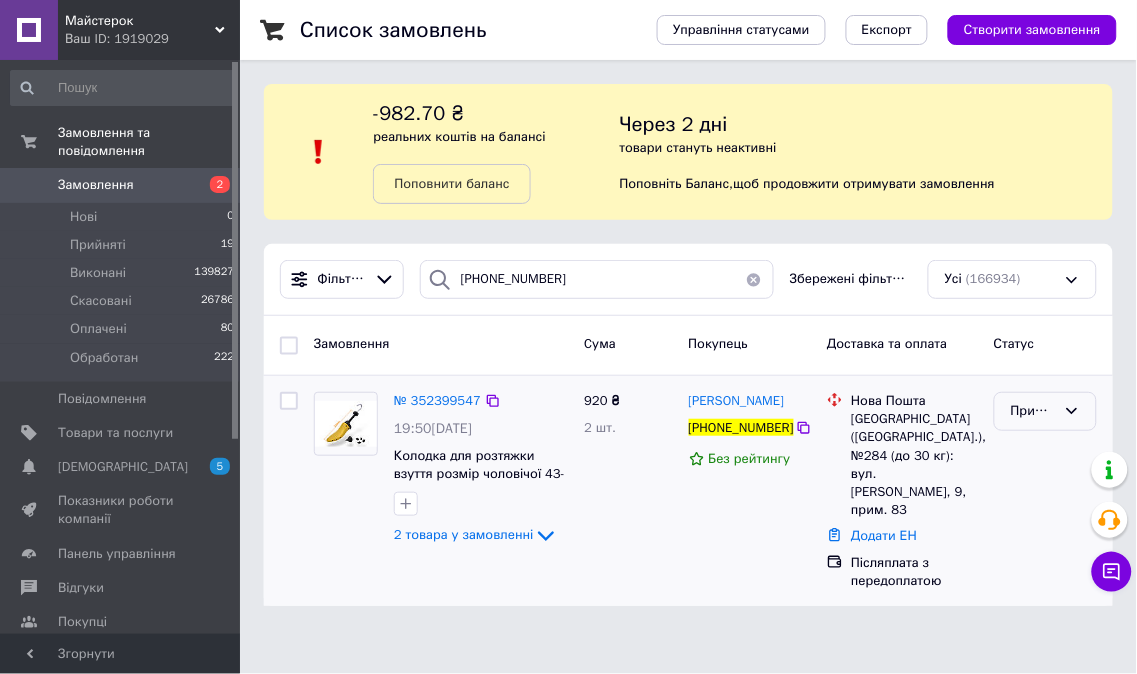 click on "Прийнято" at bounding box center [1033, 411] 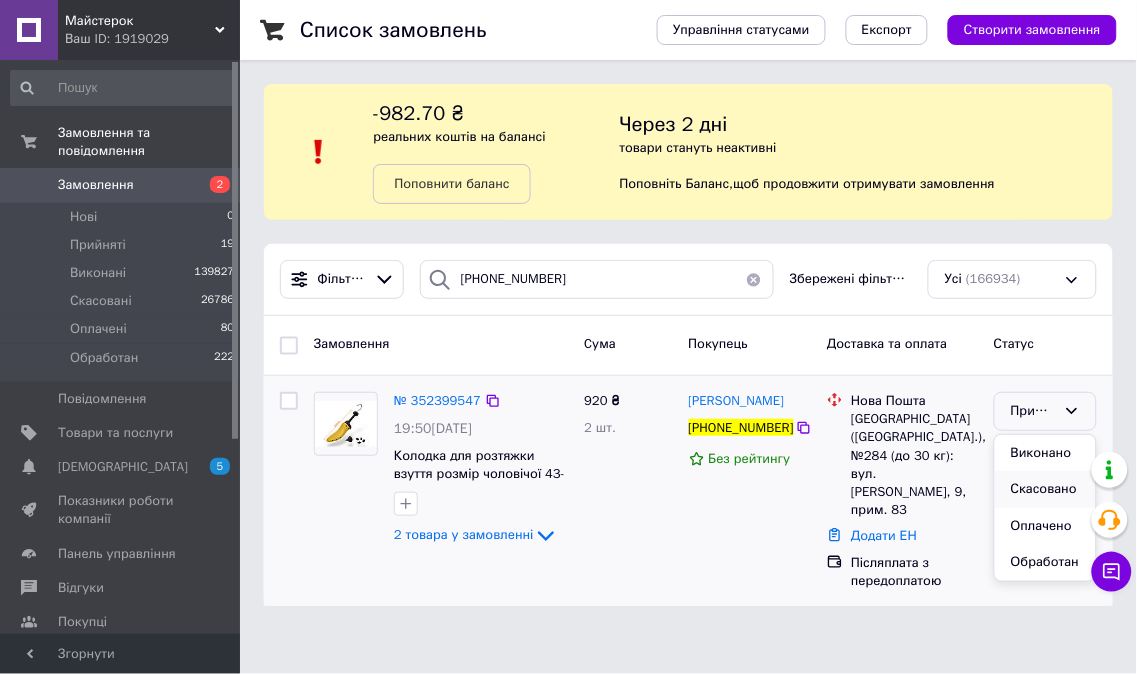 click on "Скасовано" at bounding box center [1045, 489] 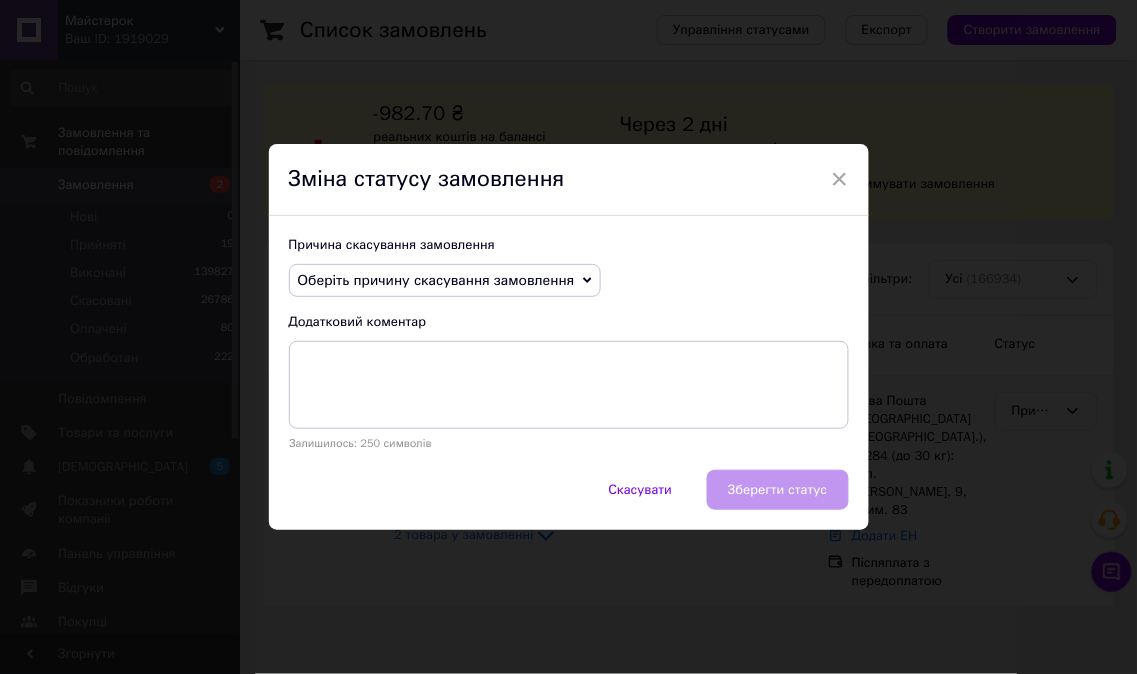 click on "Оберіть причину скасування замовлення" at bounding box center [445, 281] 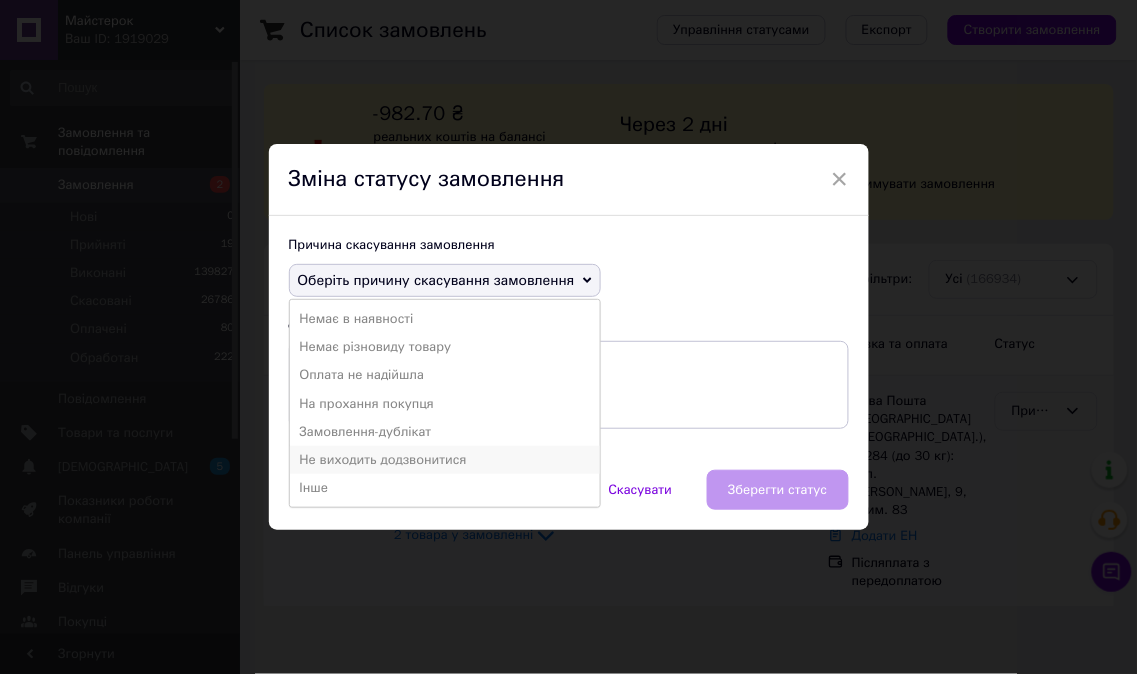 click on "Не виходить додзвонитися" at bounding box center (445, 460) 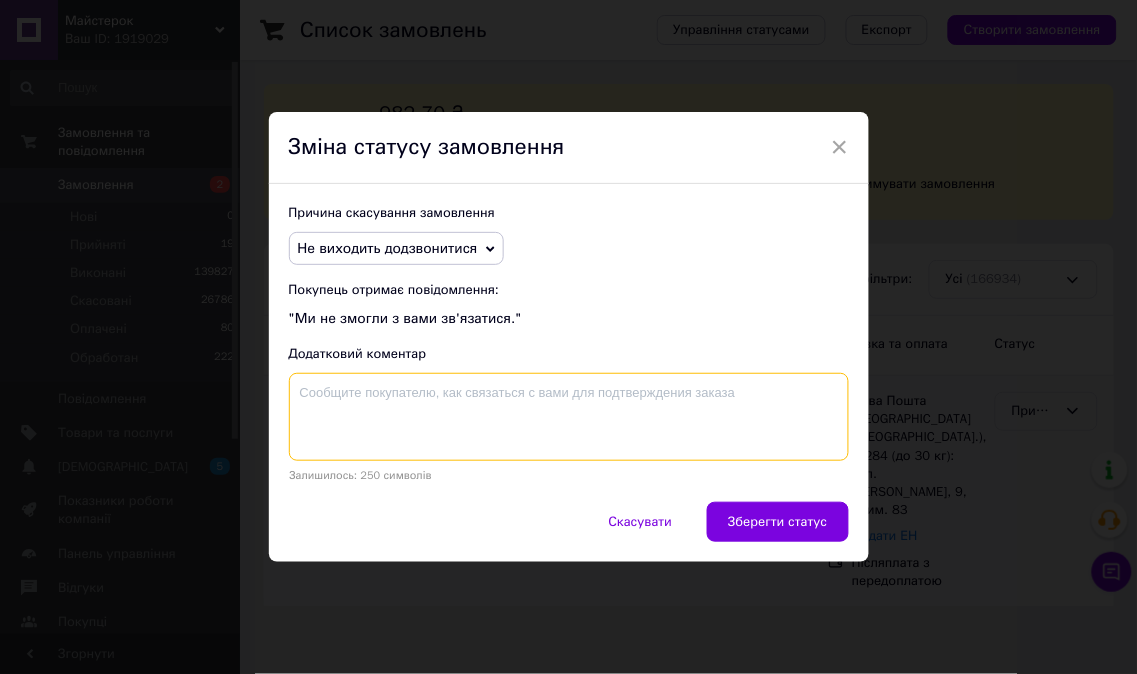 click at bounding box center [569, 417] 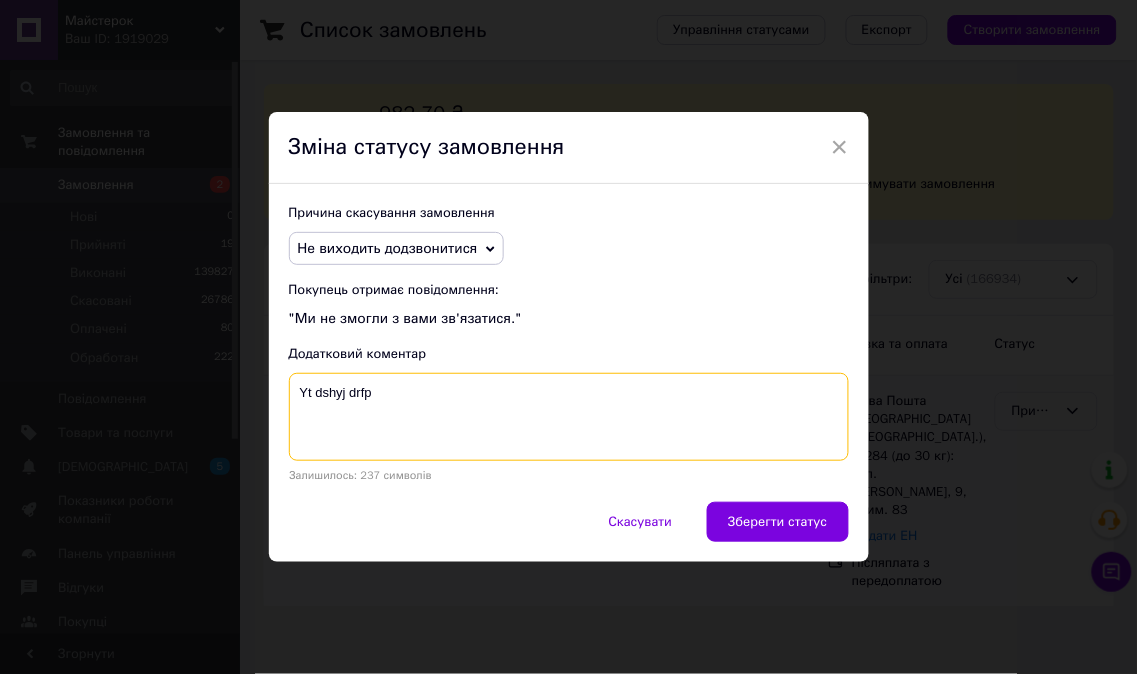type on "Yt dshyj drfpf" 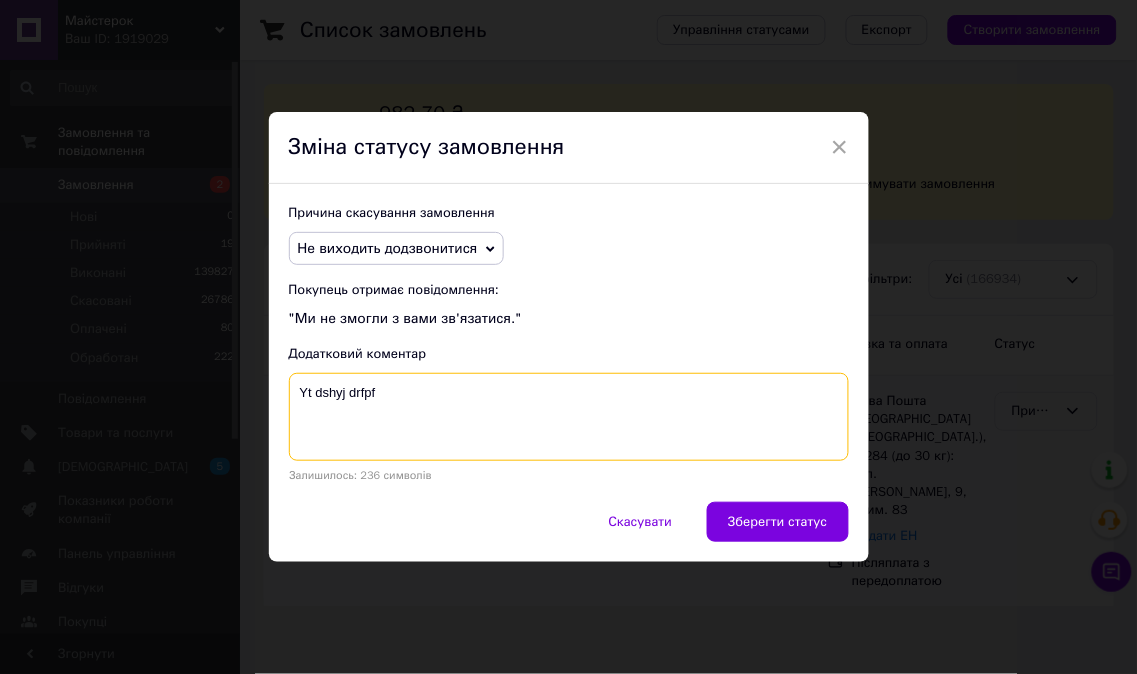 drag, startPoint x: 420, startPoint y: 386, endPoint x: 215, endPoint y: 384, distance: 205.00975 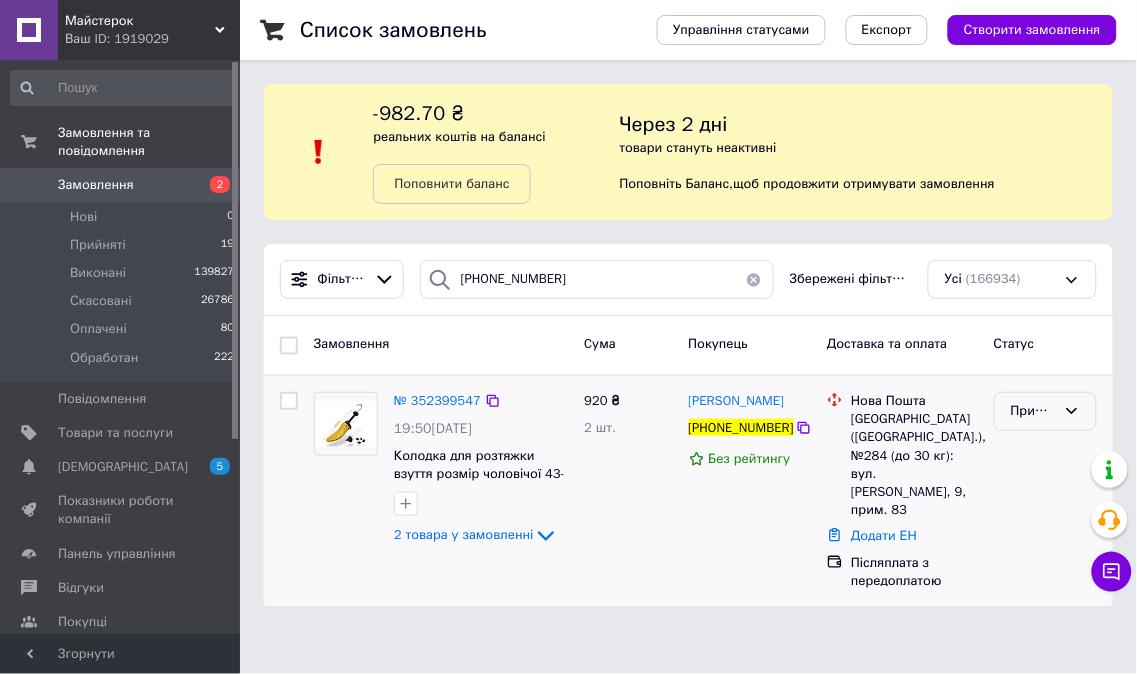 click on "Прийнято" at bounding box center (1045, 411) 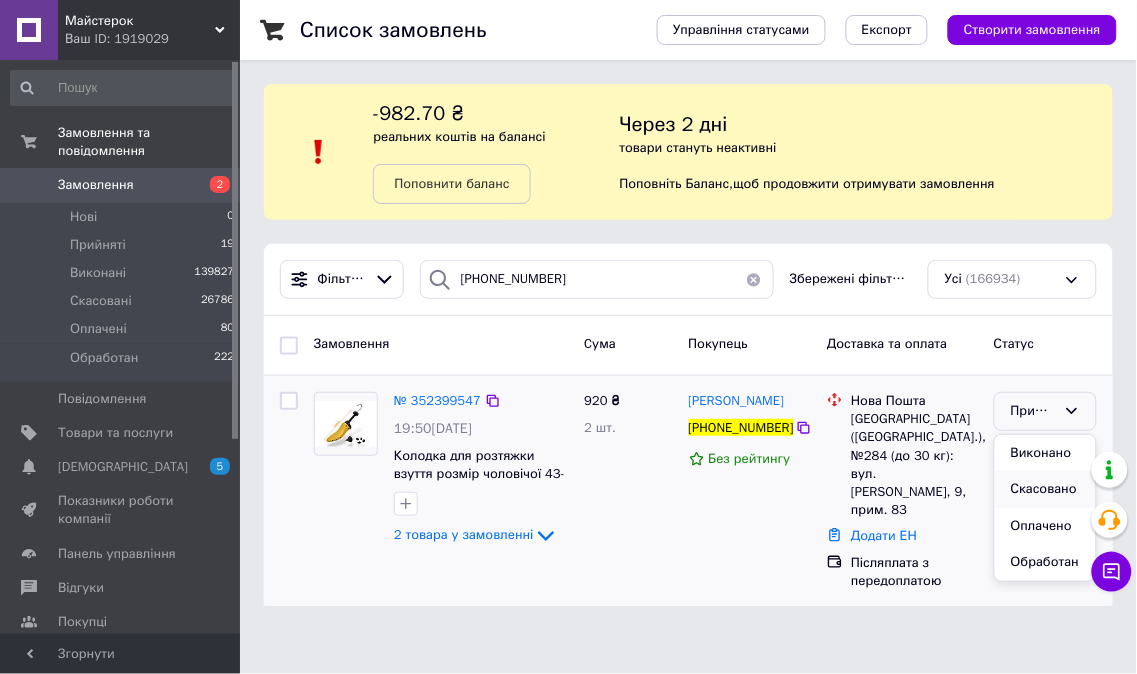click on "Скасовано" at bounding box center (1045, 489) 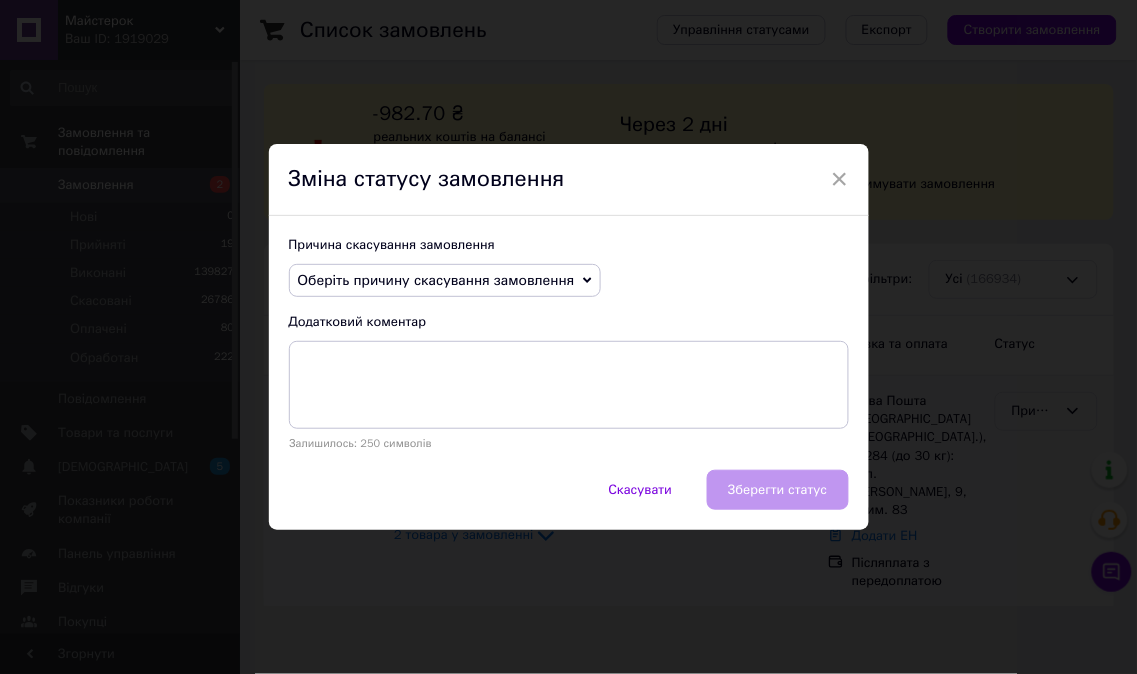 click 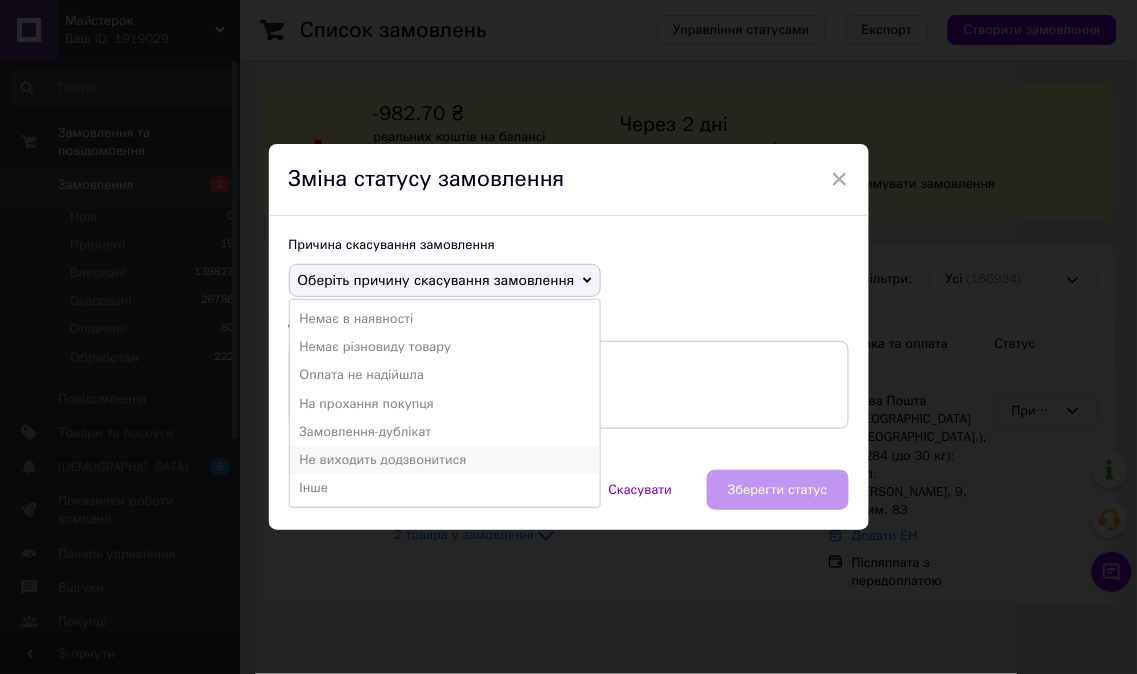 click on "Не виходить додзвонитися" at bounding box center [445, 460] 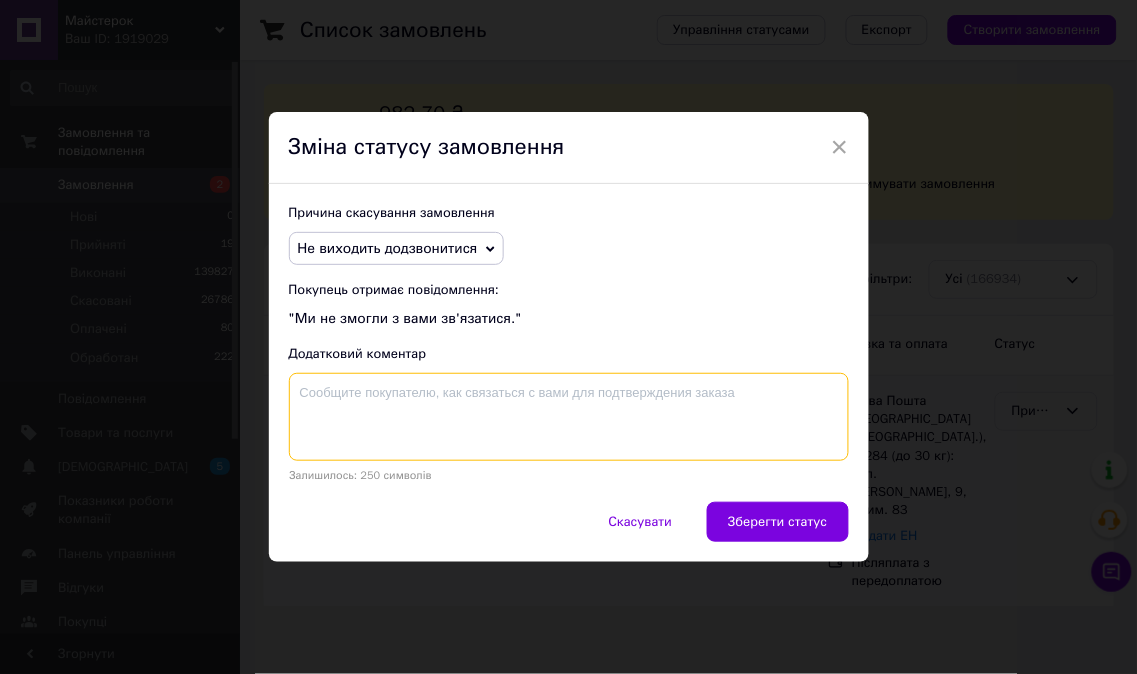 click at bounding box center (569, 417) 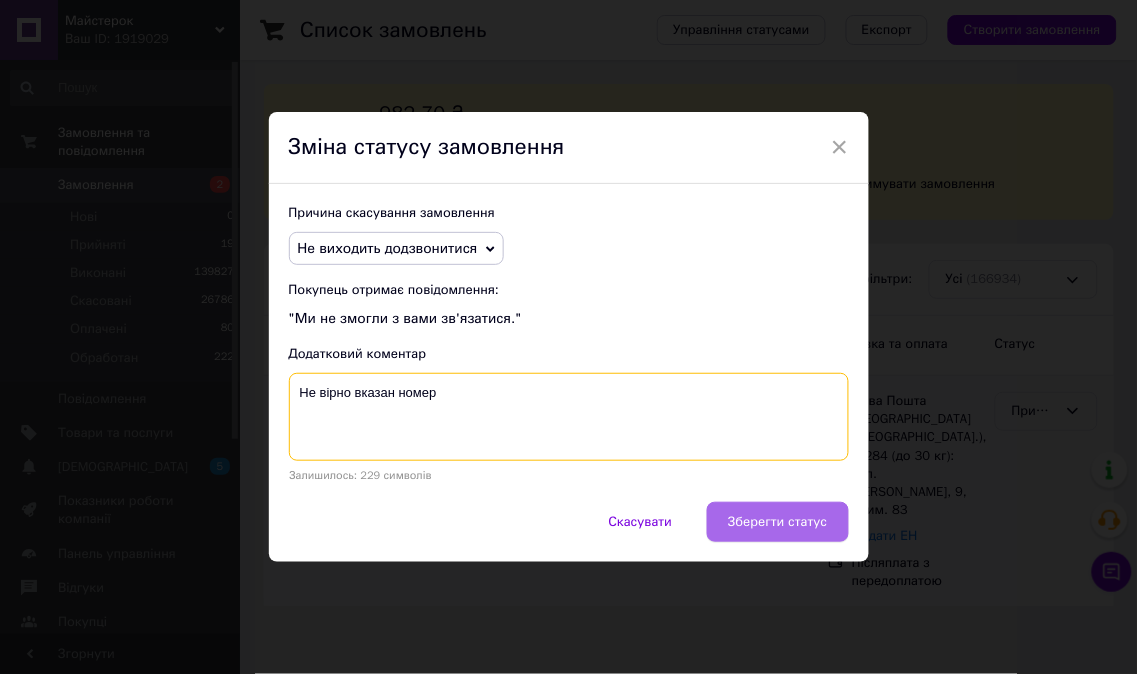 type on "Не вірно вказан номер" 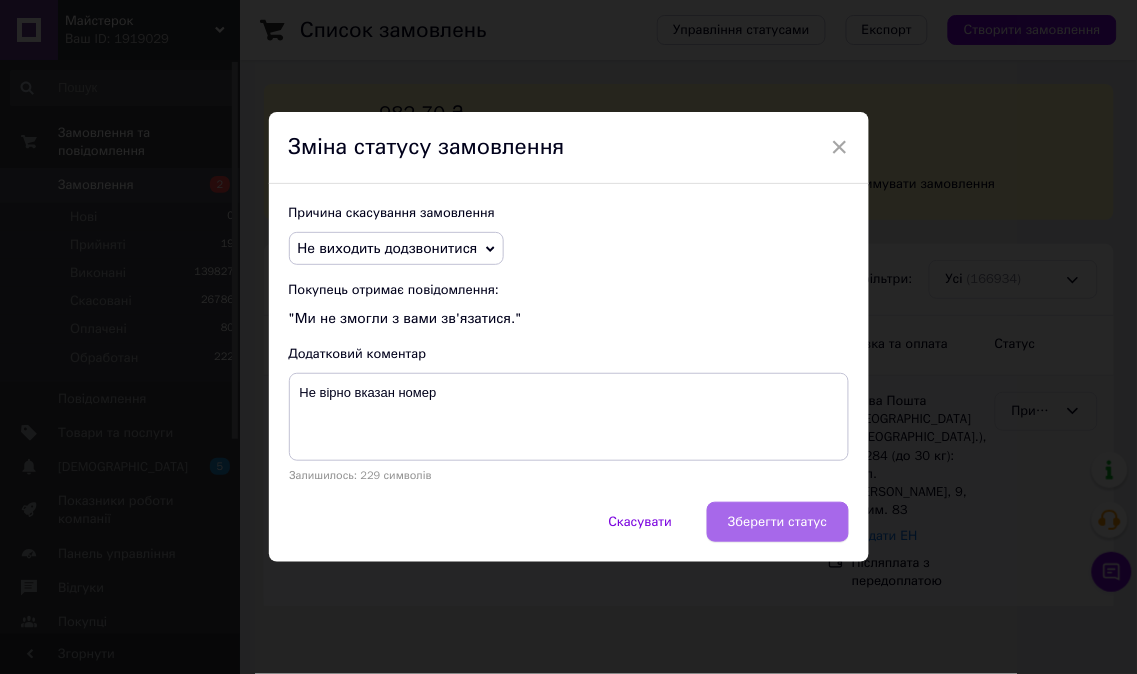 click on "Зберегти статус" at bounding box center [777, 522] 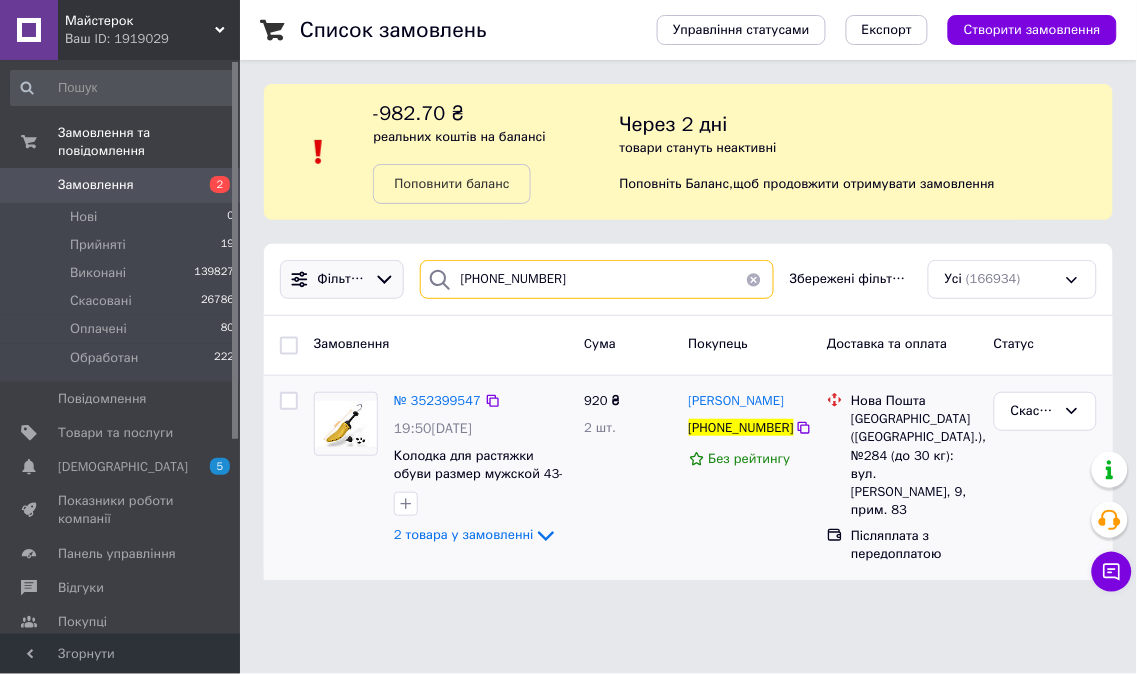 drag, startPoint x: 576, startPoint y: 290, endPoint x: 398, endPoint y: 265, distance: 179.74704 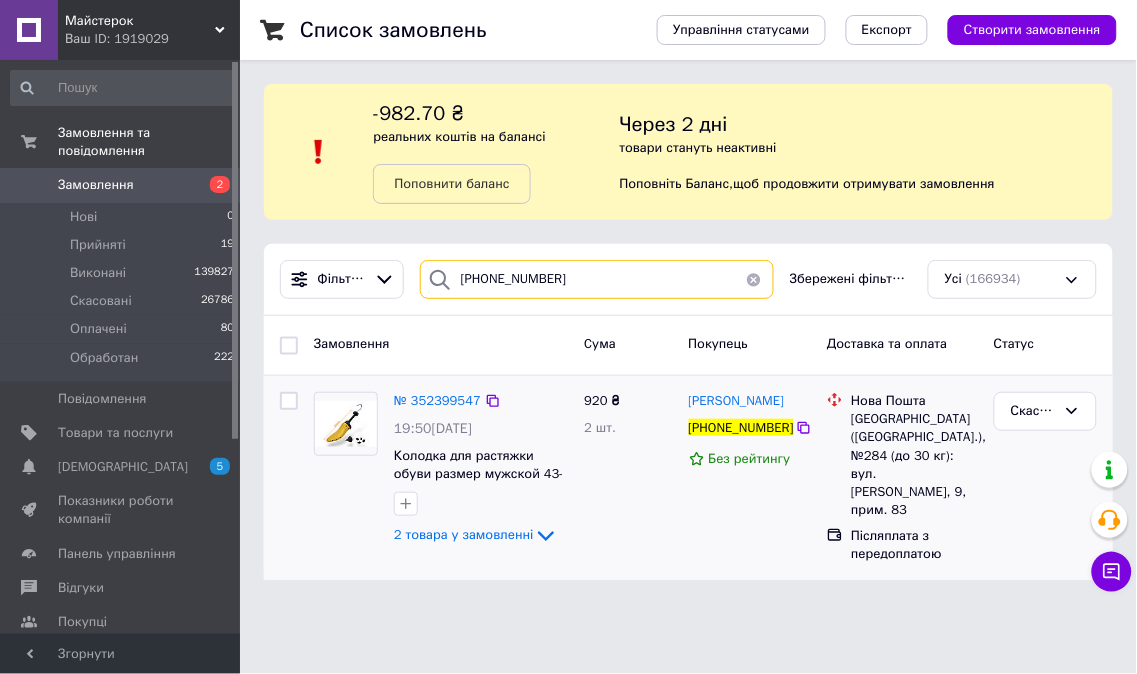 paste on "930514075" 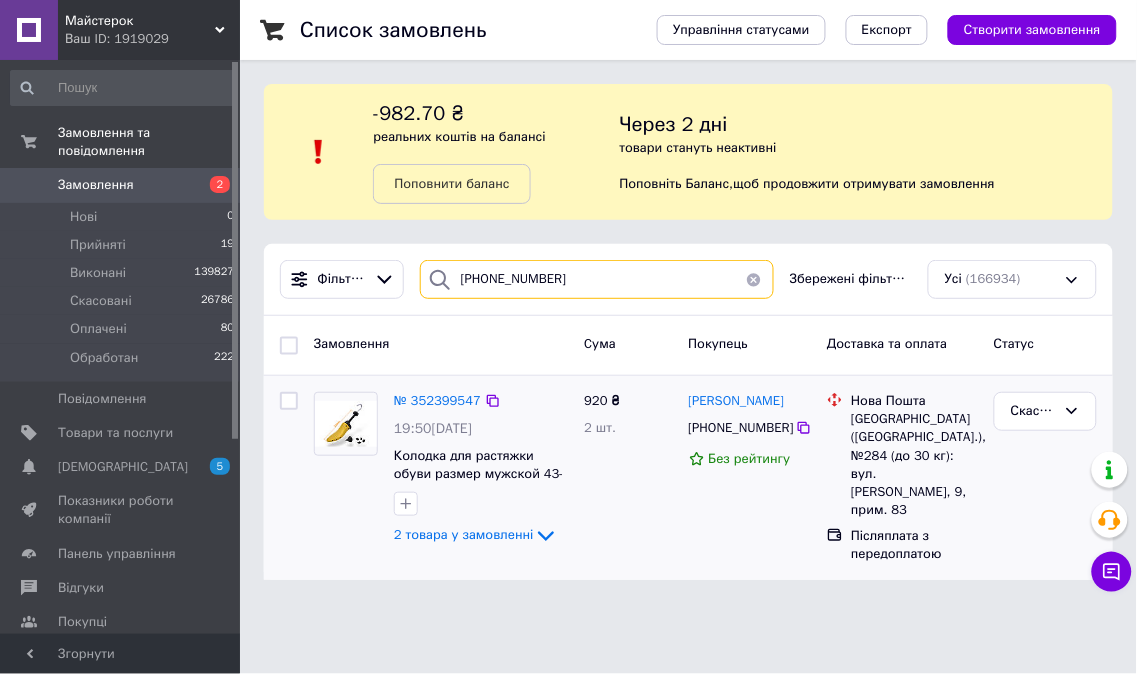 type on "[PHONE_NUMBER]" 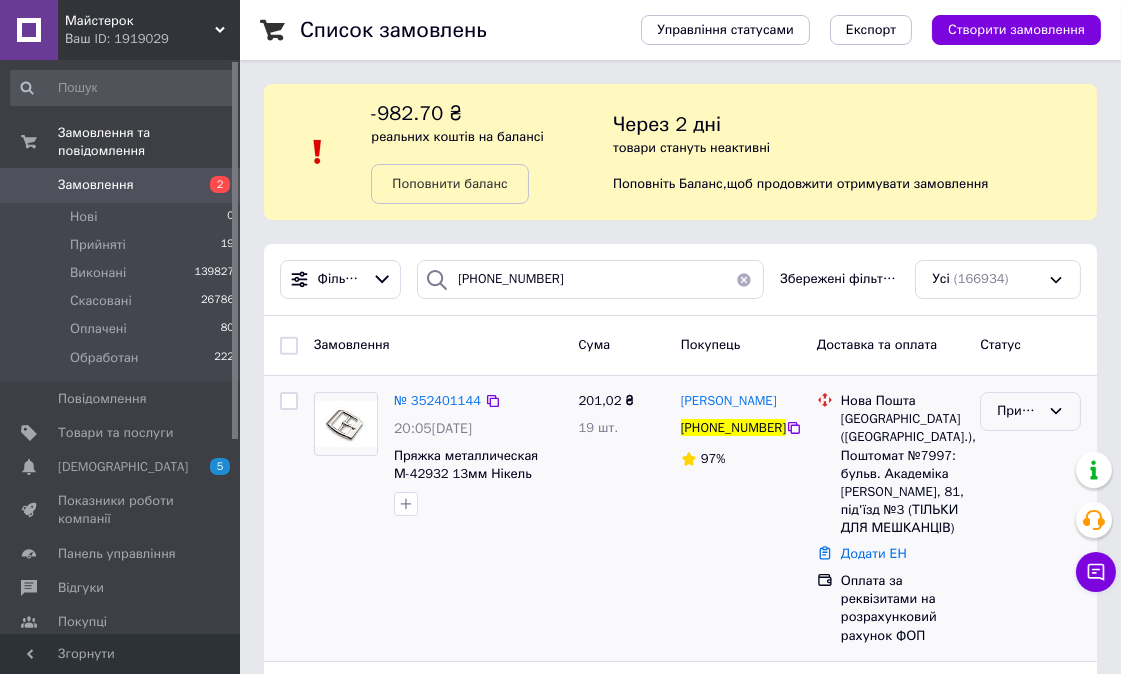 click on "Прийнято" at bounding box center [1018, 411] 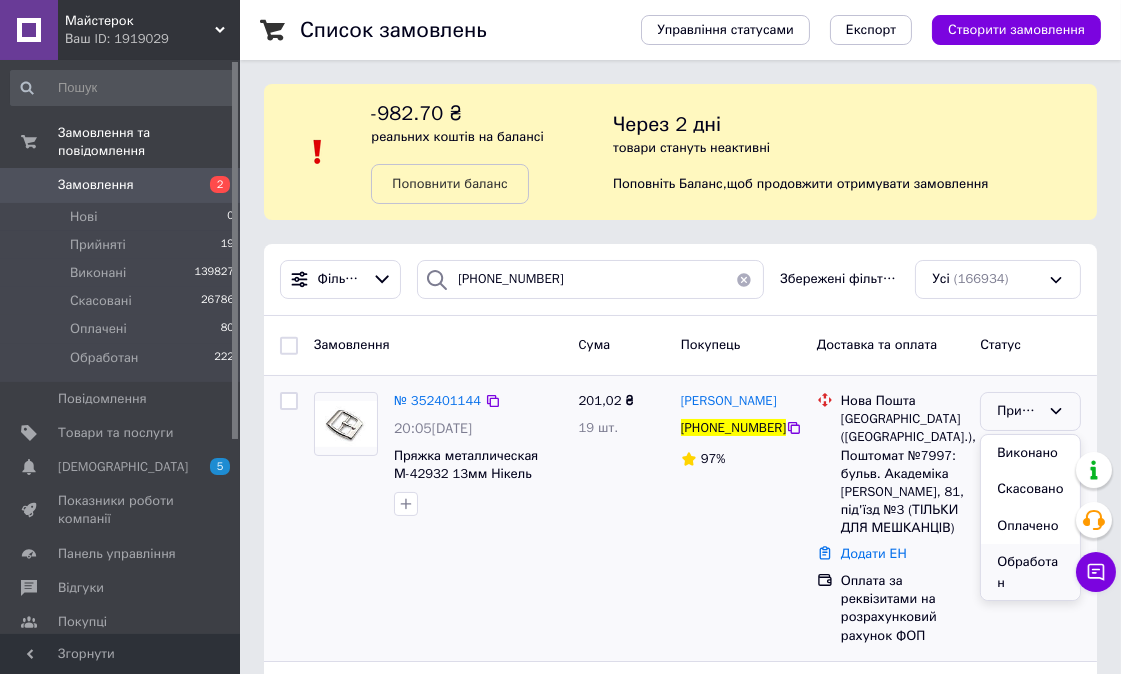 click on "Обработан" at bounding box center (1030, 572) 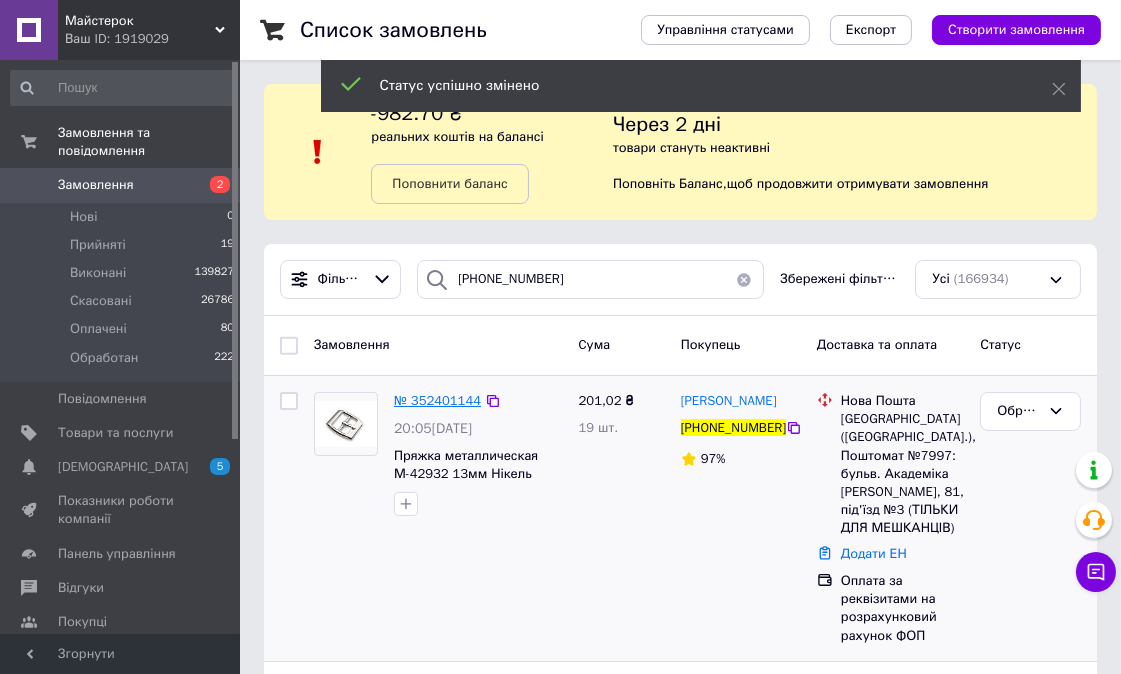 click on "№ 352401144" at bounding box center (437, 400) 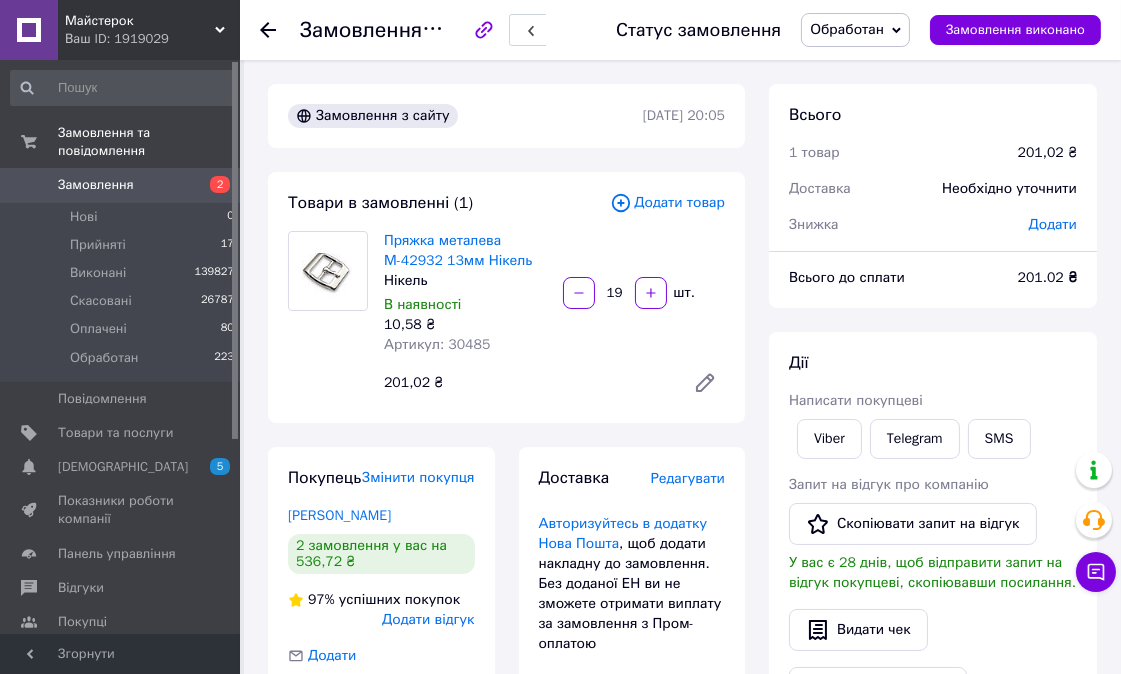 click 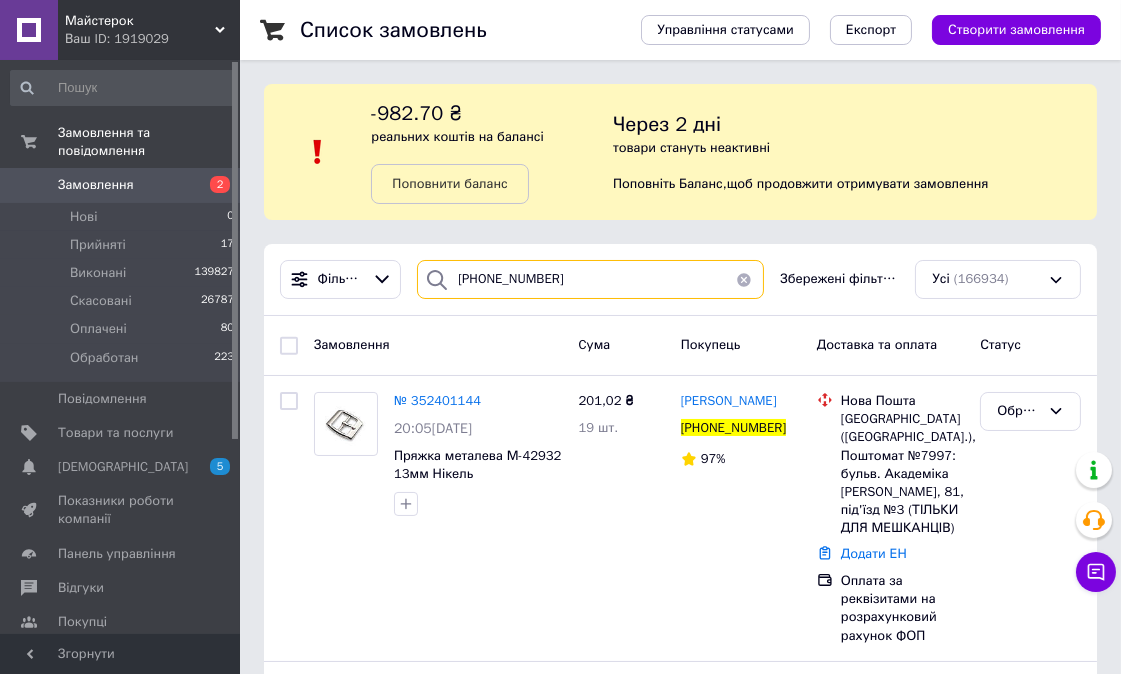 drag, startPoint x: 595, startPoint y: 282, endPoint x: 402, endPoint y: 271, distance: 193.31322 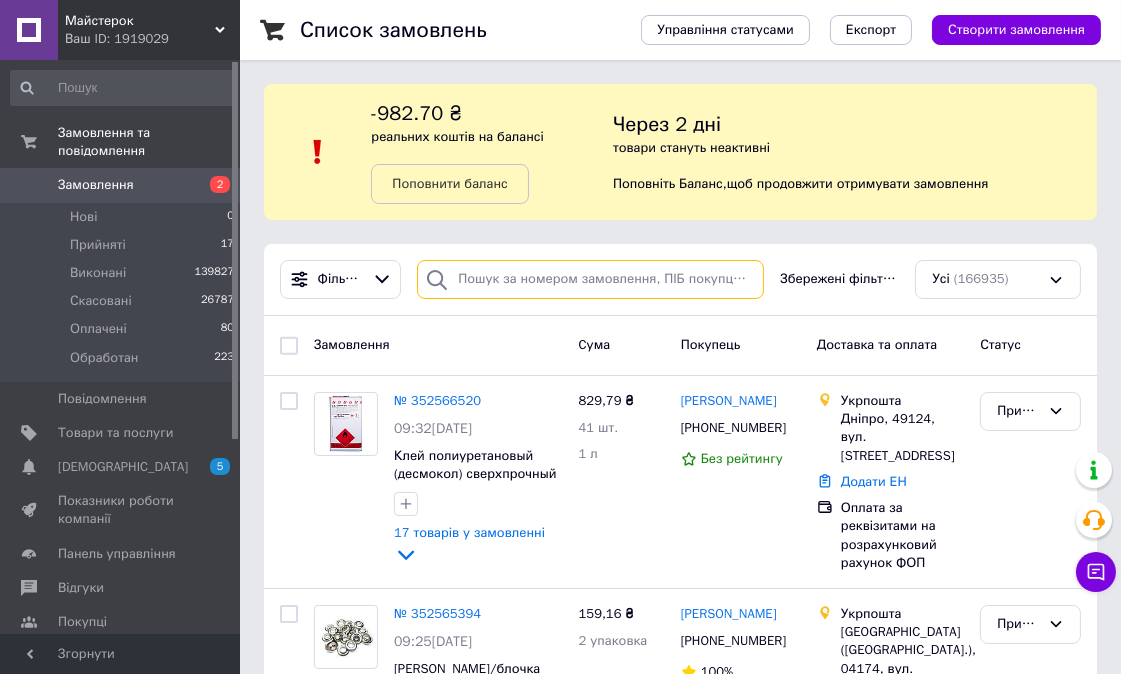 paste on "[PHONE_NUMBER]" 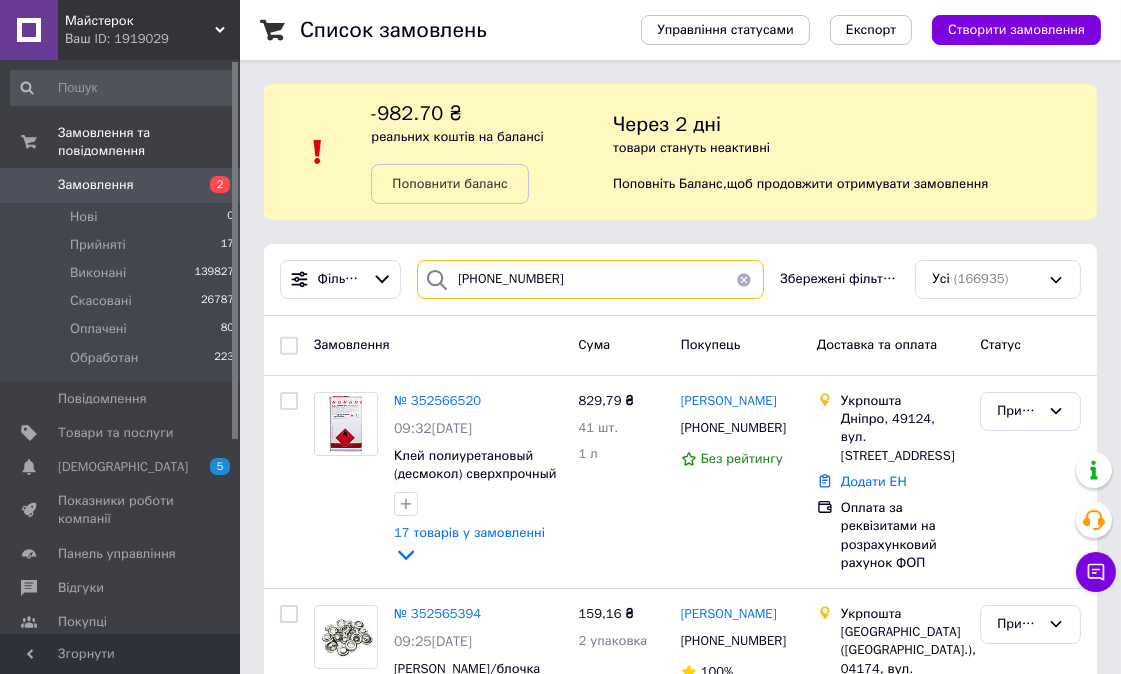type on "[PHONE_NUMBER]" 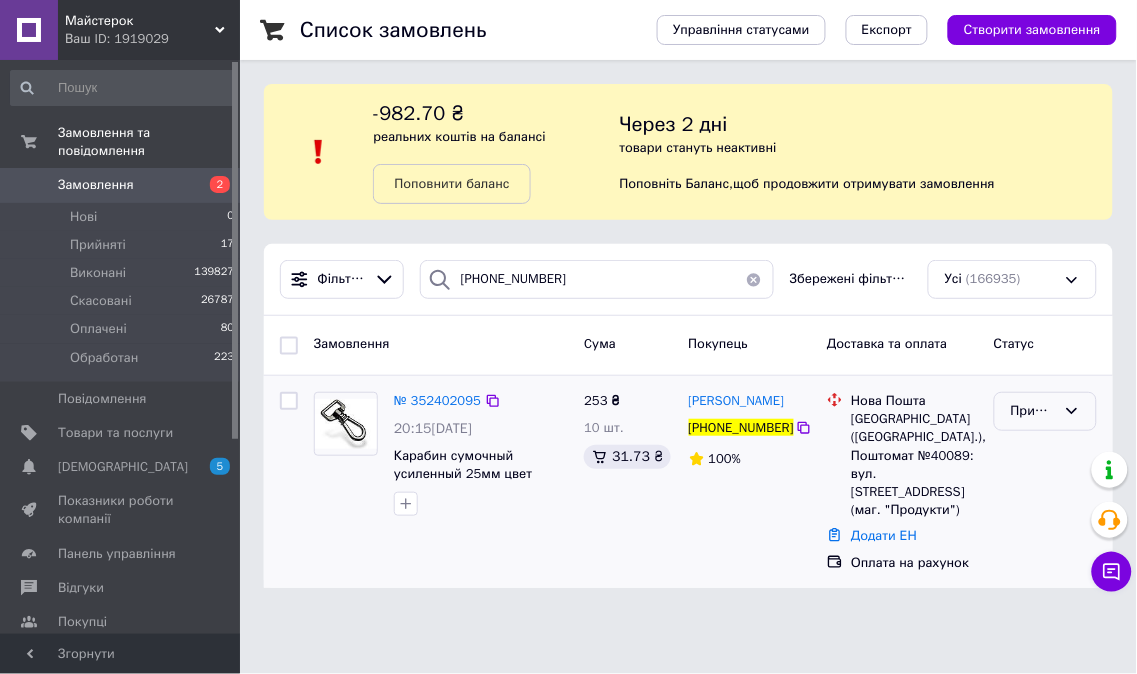 click on "Прийнято" at bounding box center [1033, 411] 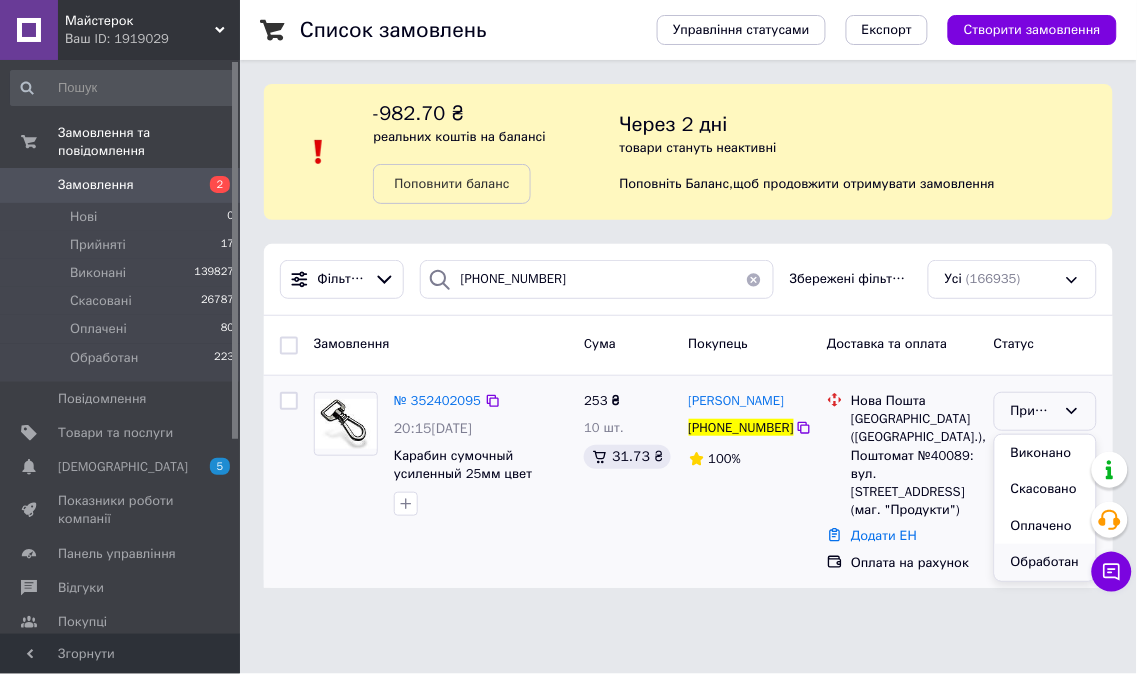 click on "Обработан" at bounding box center (1045, 562) 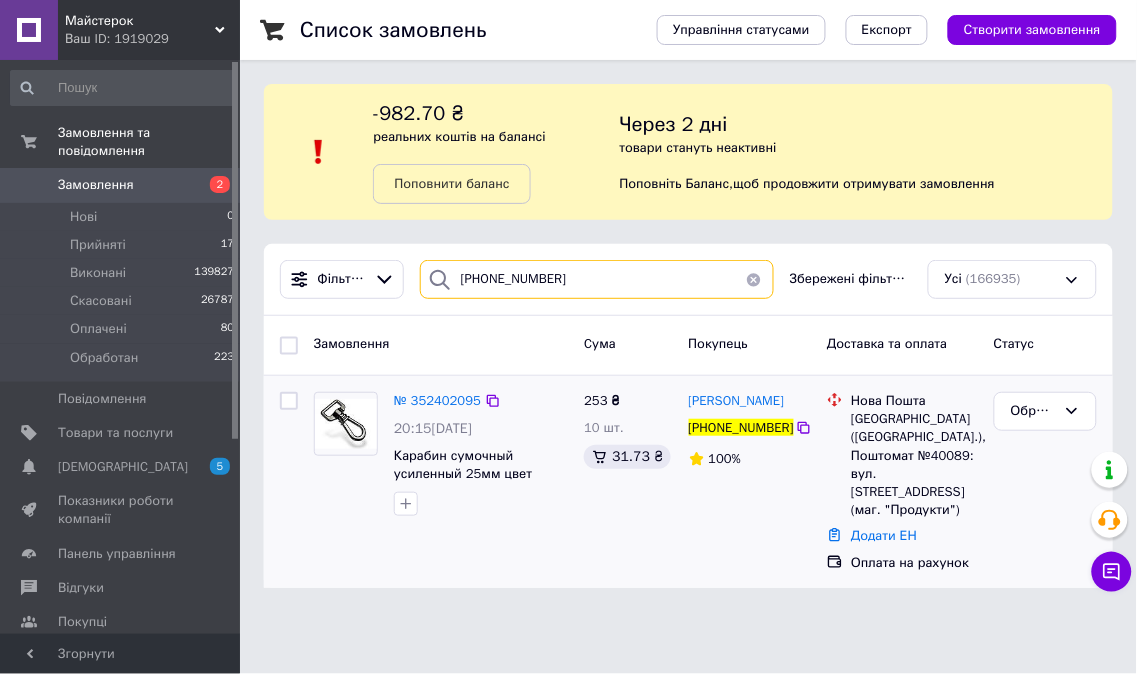 drag, startPoint x: 556, startPoint y: 291, endPoint x: 404, endPoint y: 278, distance: 152.5549 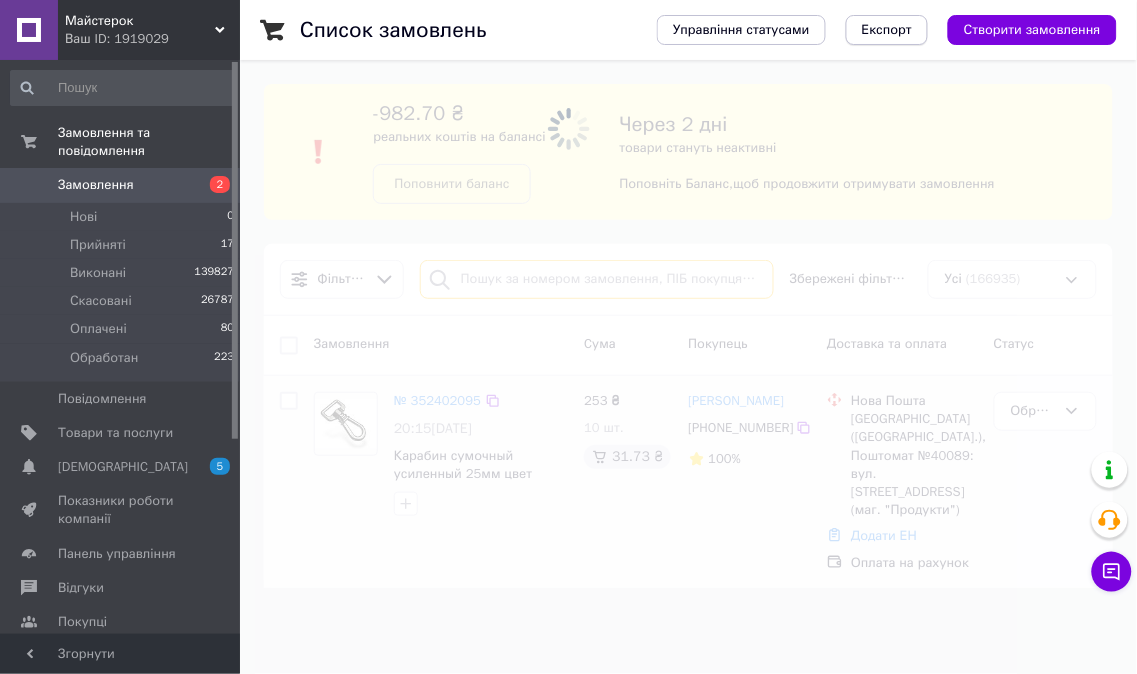 type 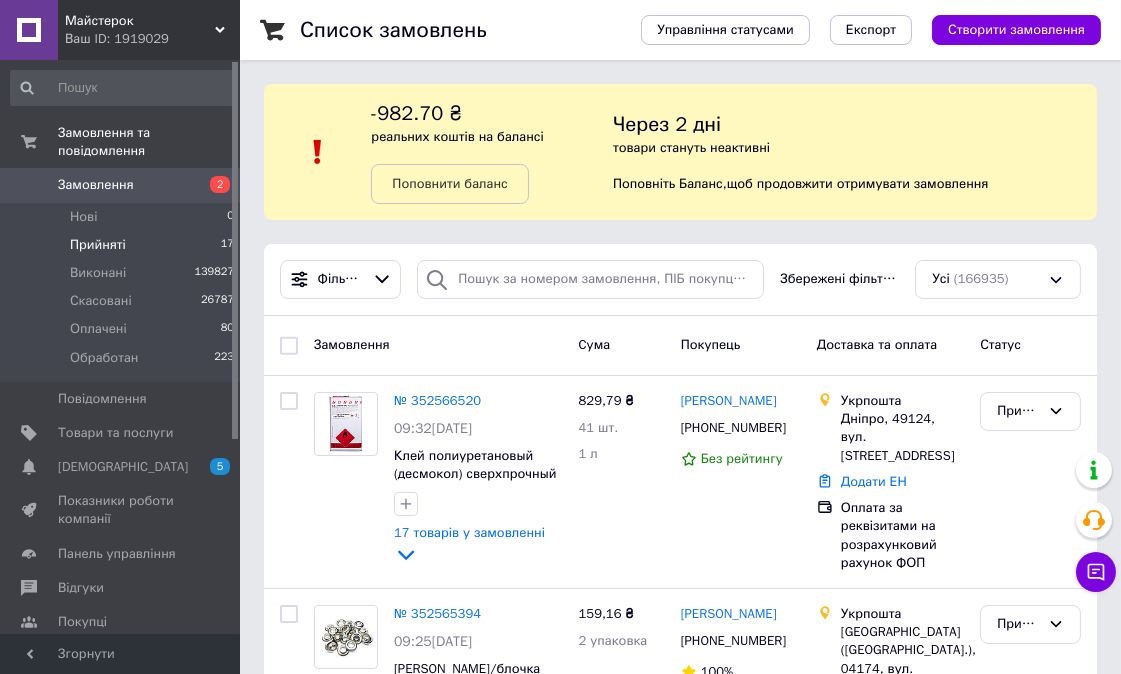 click on "Прийняті" at bounding box center (98, 245) 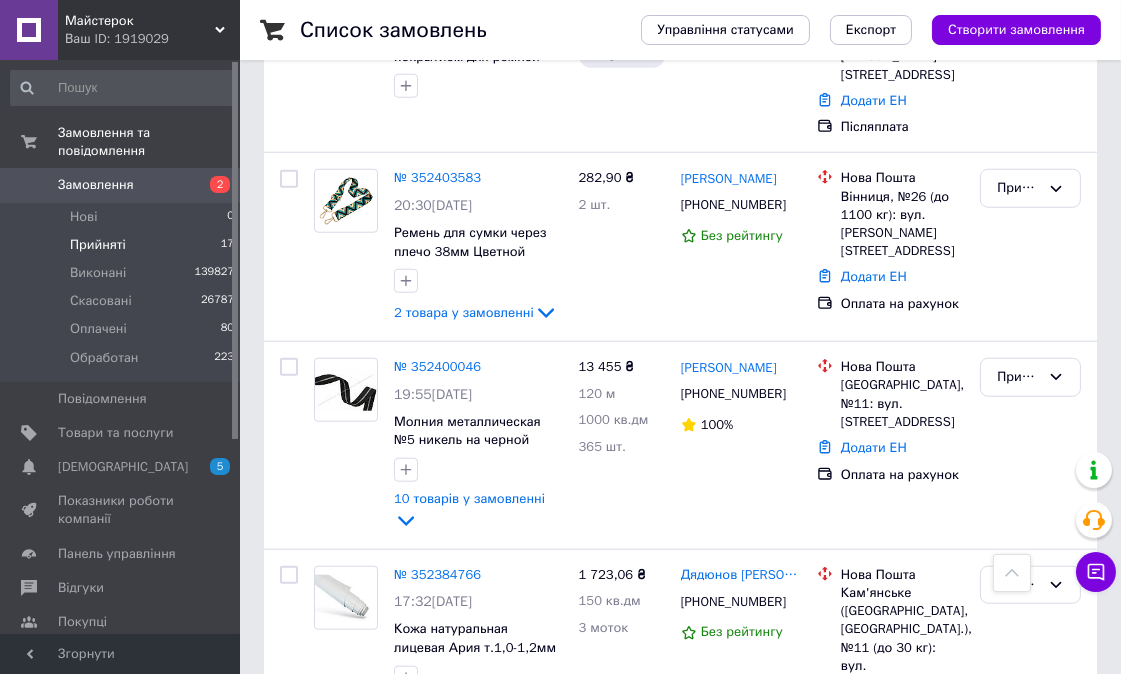 scroll, scrollTop: 2476, scrollLeft: 0, axis: vertical 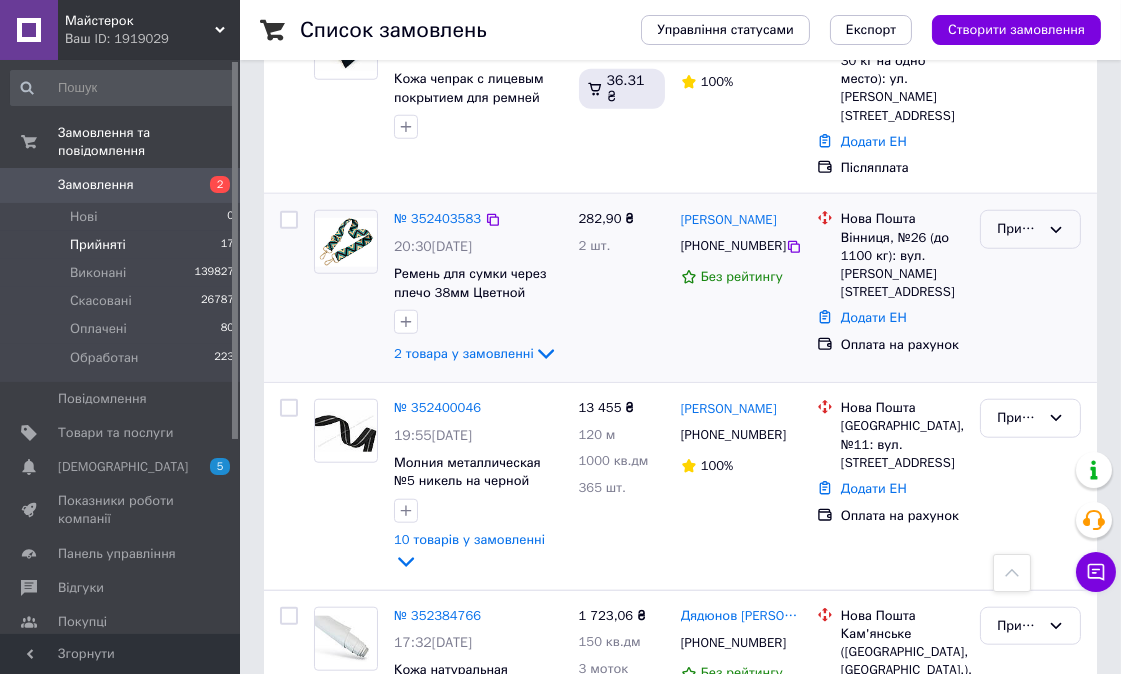 click on "Прийнято" at bounding box center [1018, 229] 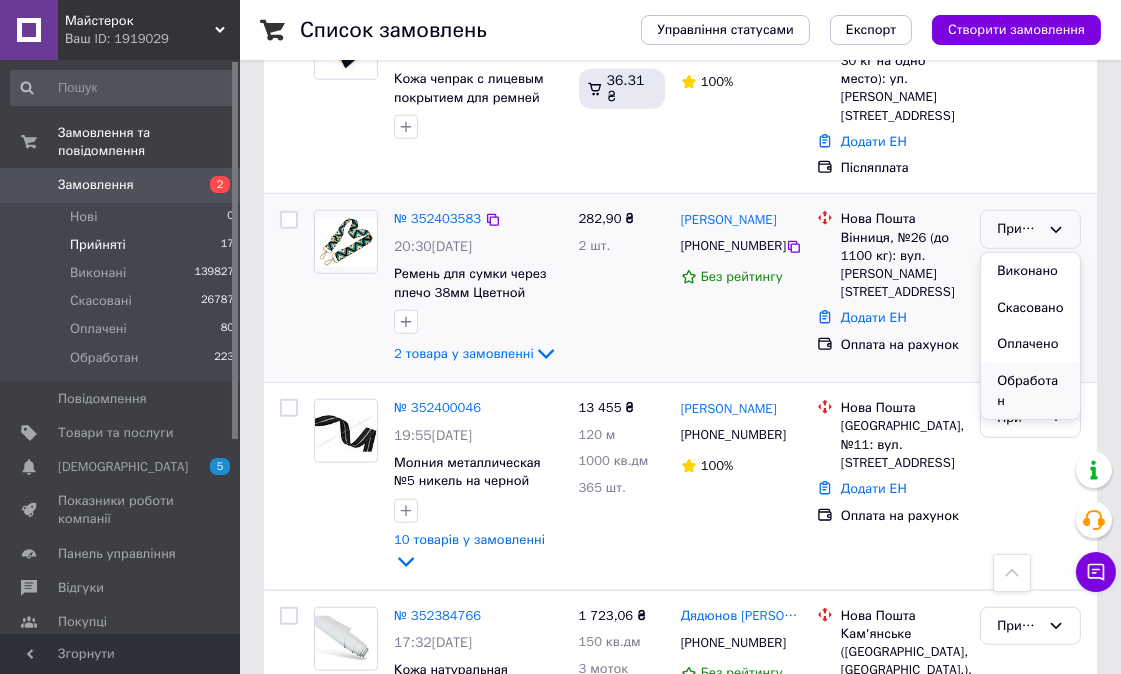 click on "Обработан" at bounding box center [1030, 391] 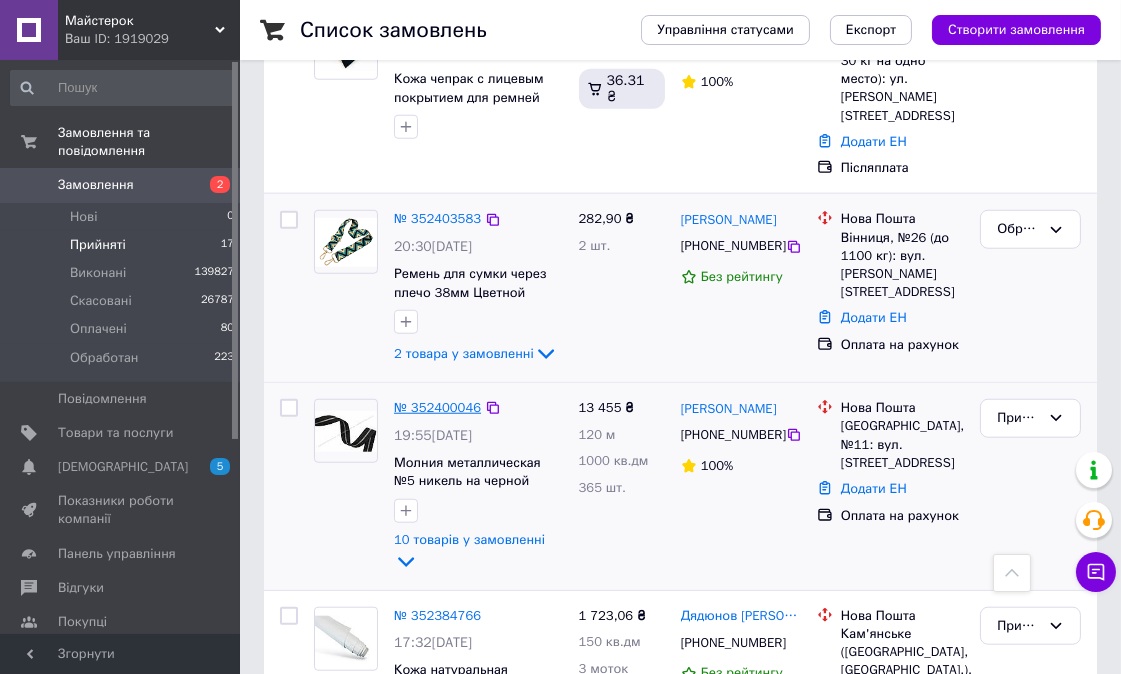 click on "№ 352400046" at bounding box center (437, 407) 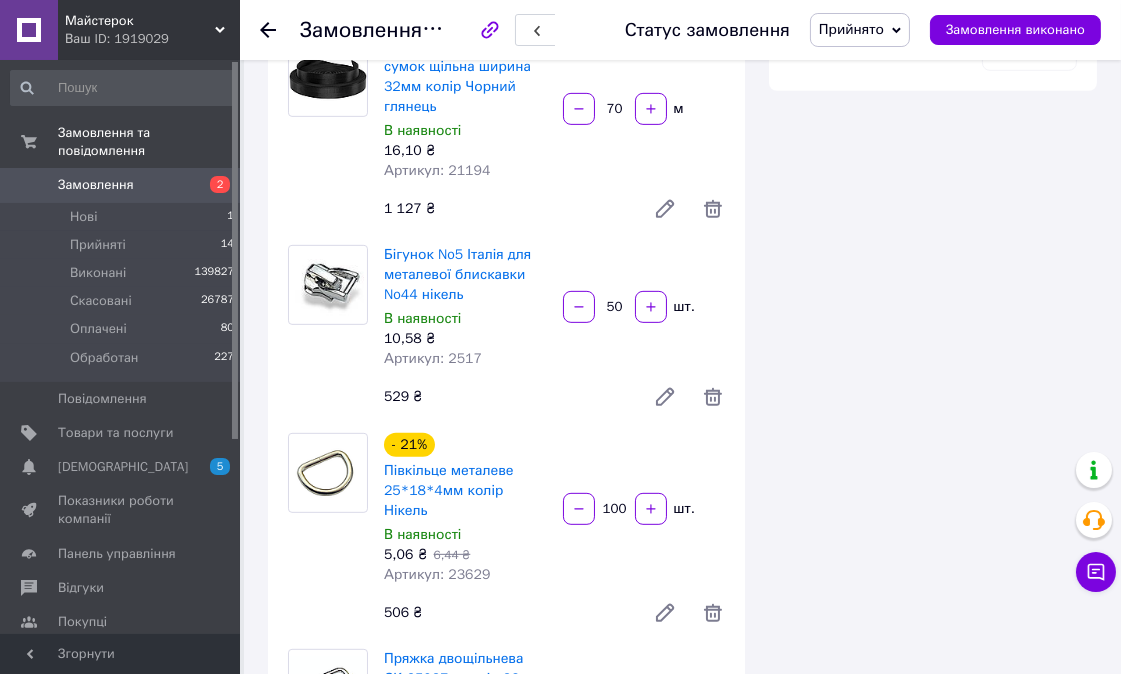 scroll, scrollTop: 1777, scrollLeft: 0, axis: vertical 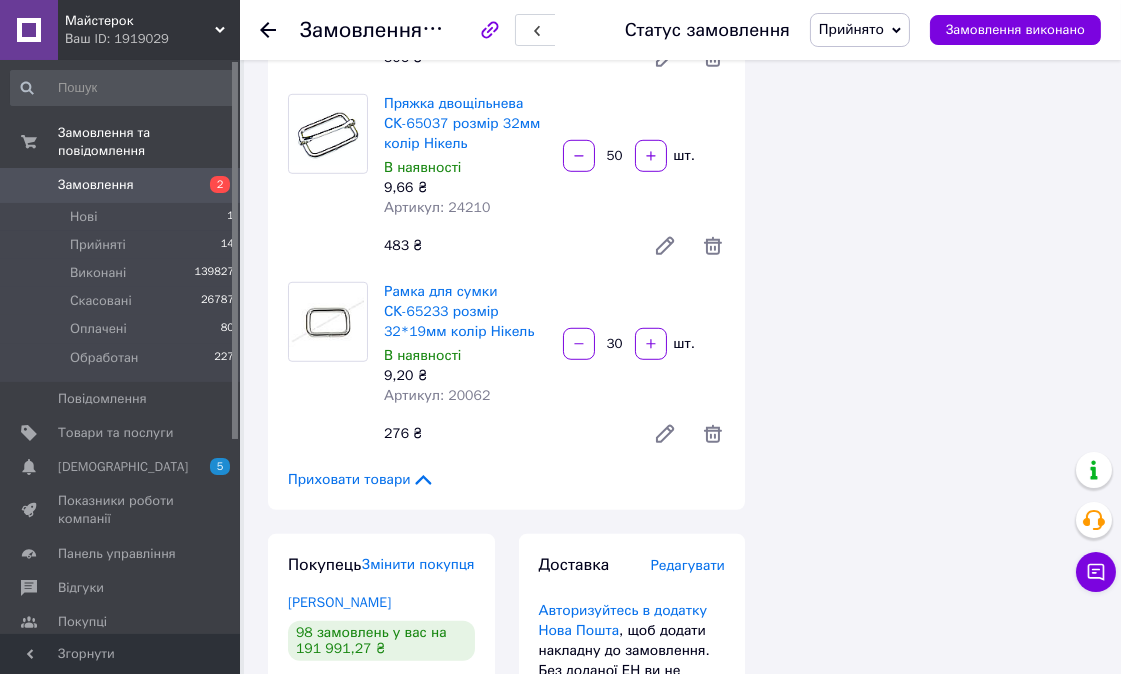 click on "Замовлення №352400046 Статус замовлення Прийнято Виконано Скасовано Оплачено Обработан Замовлення виконано" at bounding box center (680, 30) 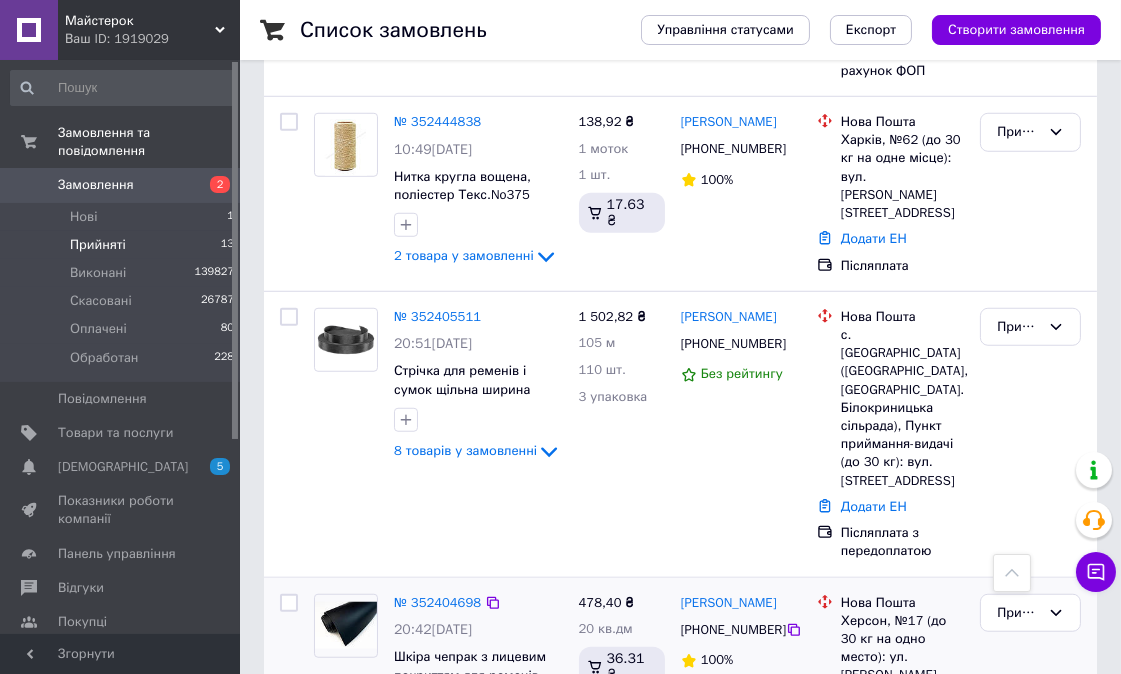 scroll, scrollTop: 2222, scrollLeft: 0, axis: vertical 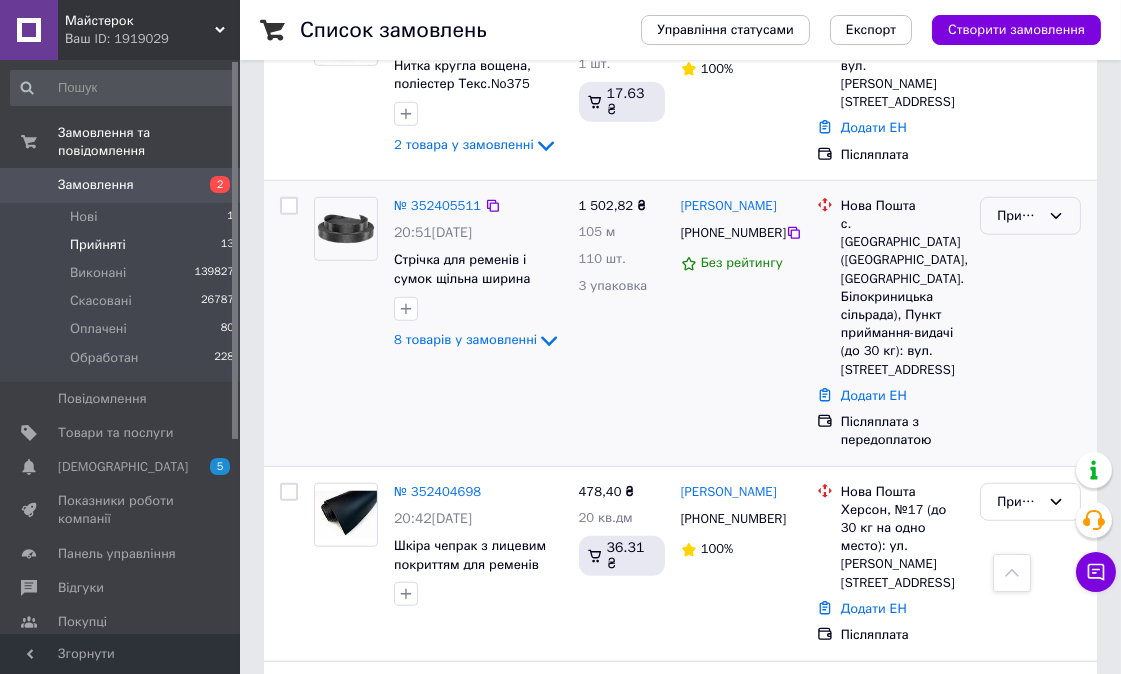 click on "Прийнято" at bounding box center (1018, 216) 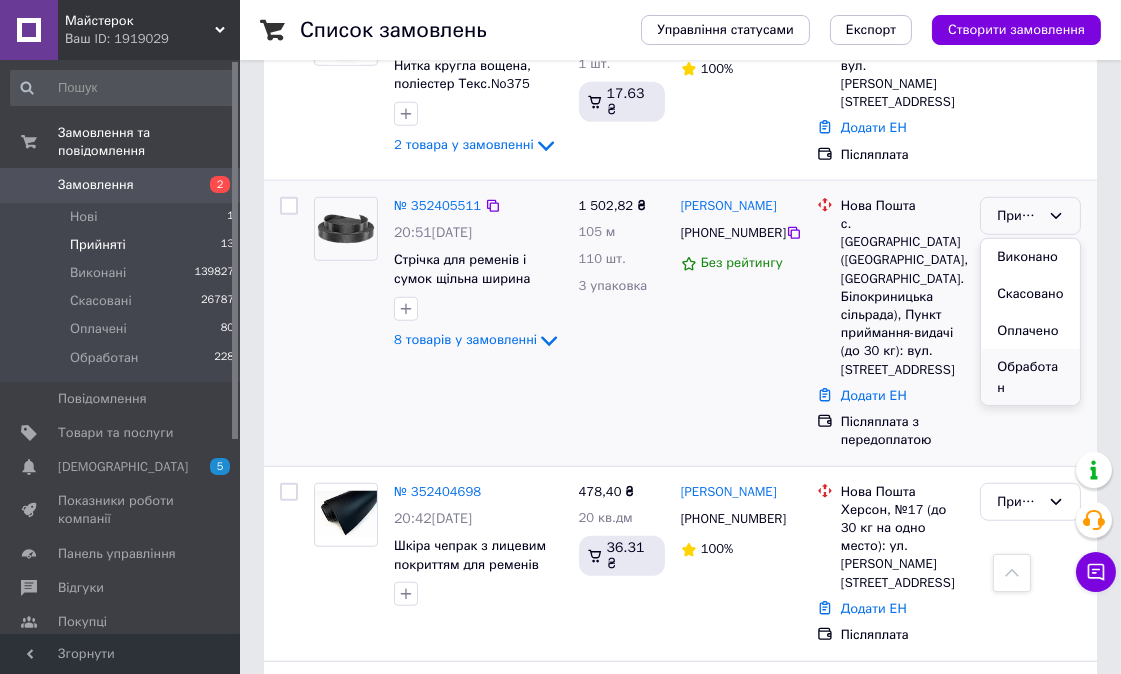 click on "Обработан" at bounding box center (1030, 377) 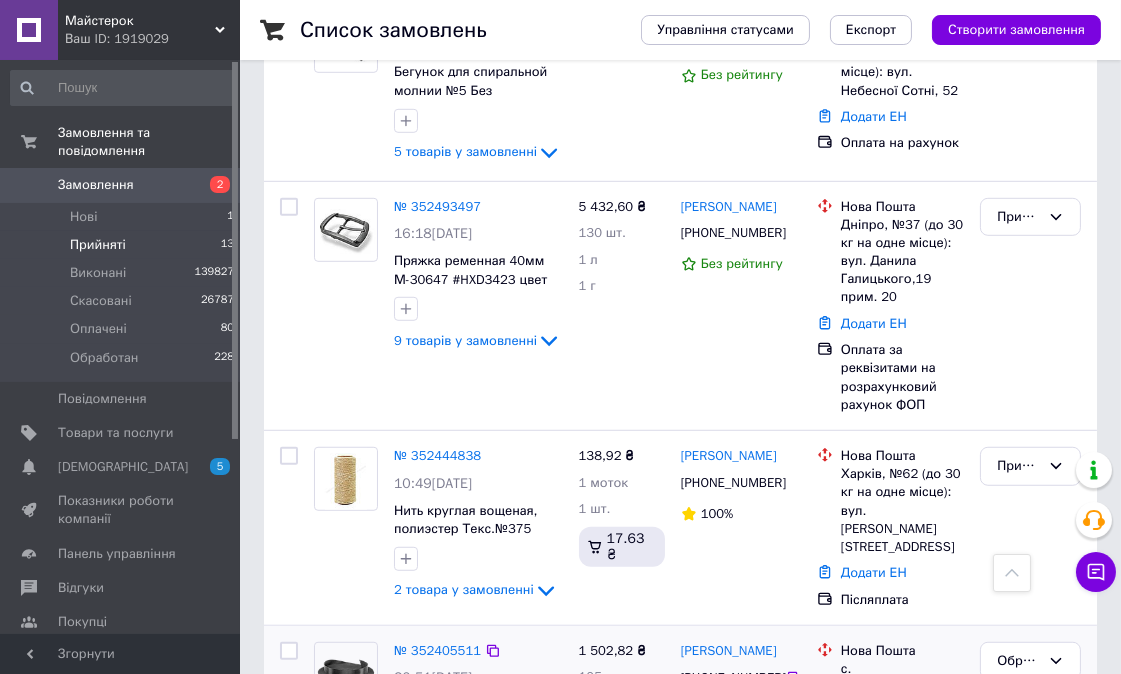 scroll, scrollTop: 1888, scrollLeft: 0, axis: vertical 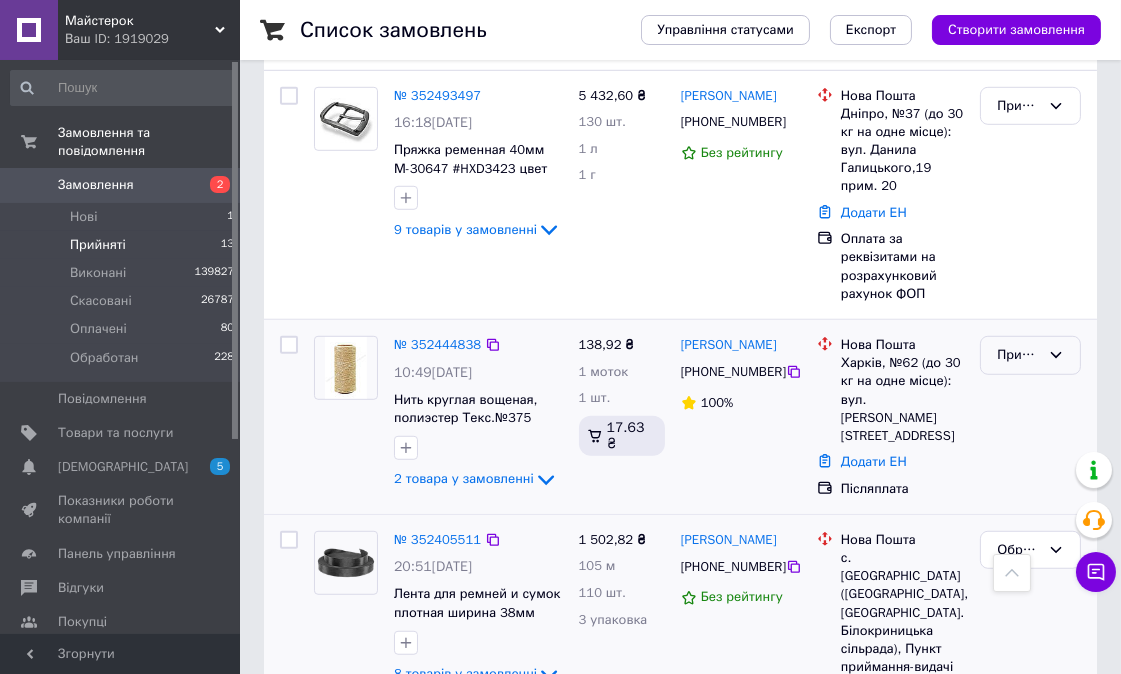 click on "Прийнято" at bounding box center [1018, 355] 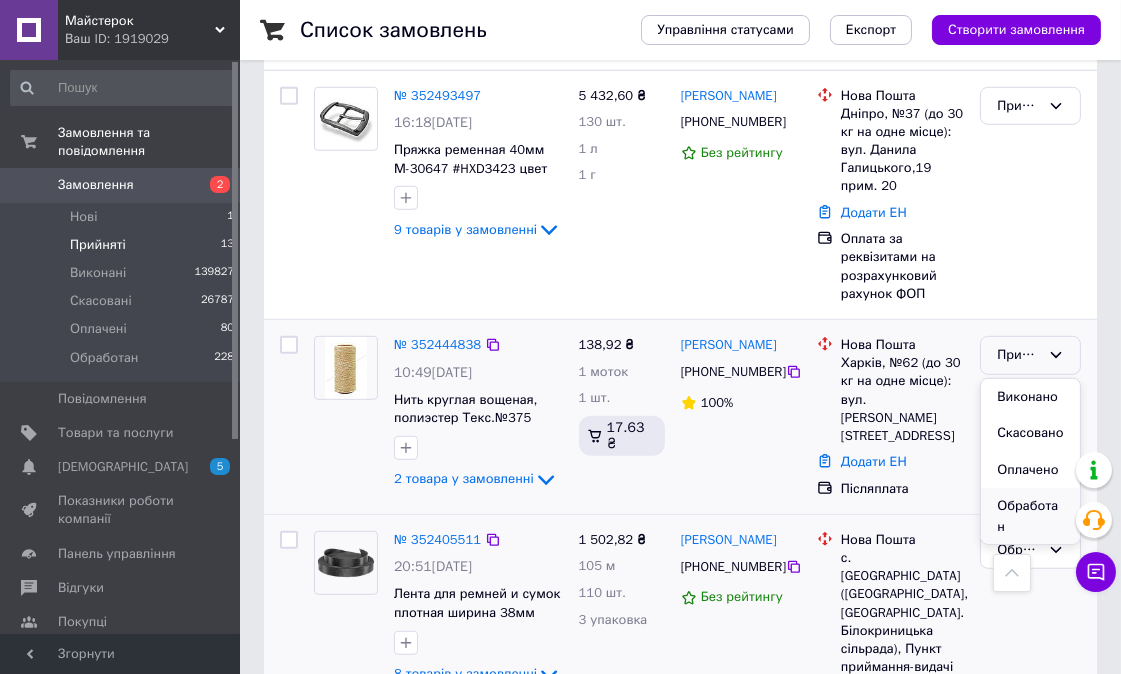 click on "Обработан" at bounding box center [1030, 516] 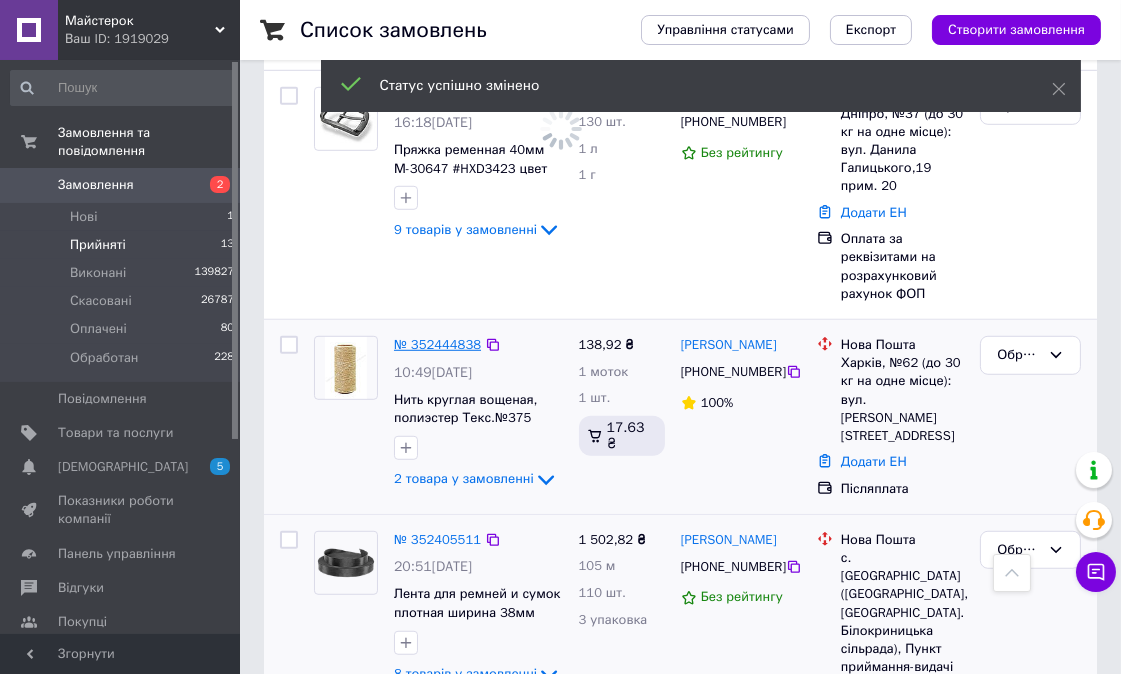 click on "№ 352444838" at bounding box center (437, 344) 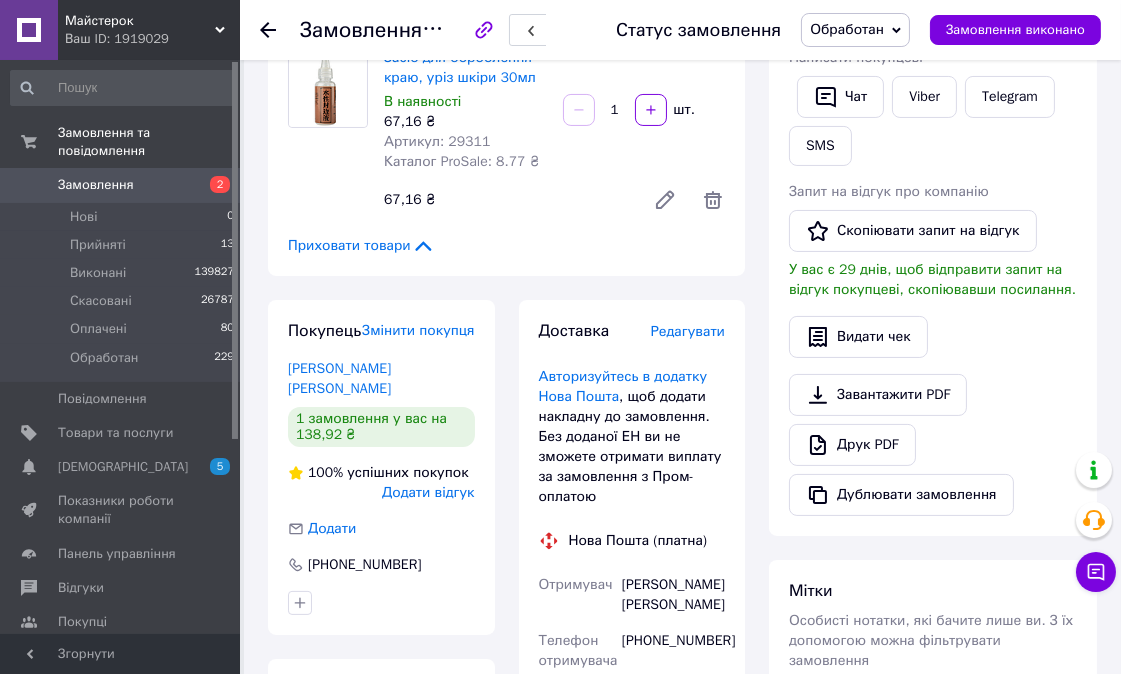 scroll, scrollTop: 77, scrollLeft: 0, axis: vertical 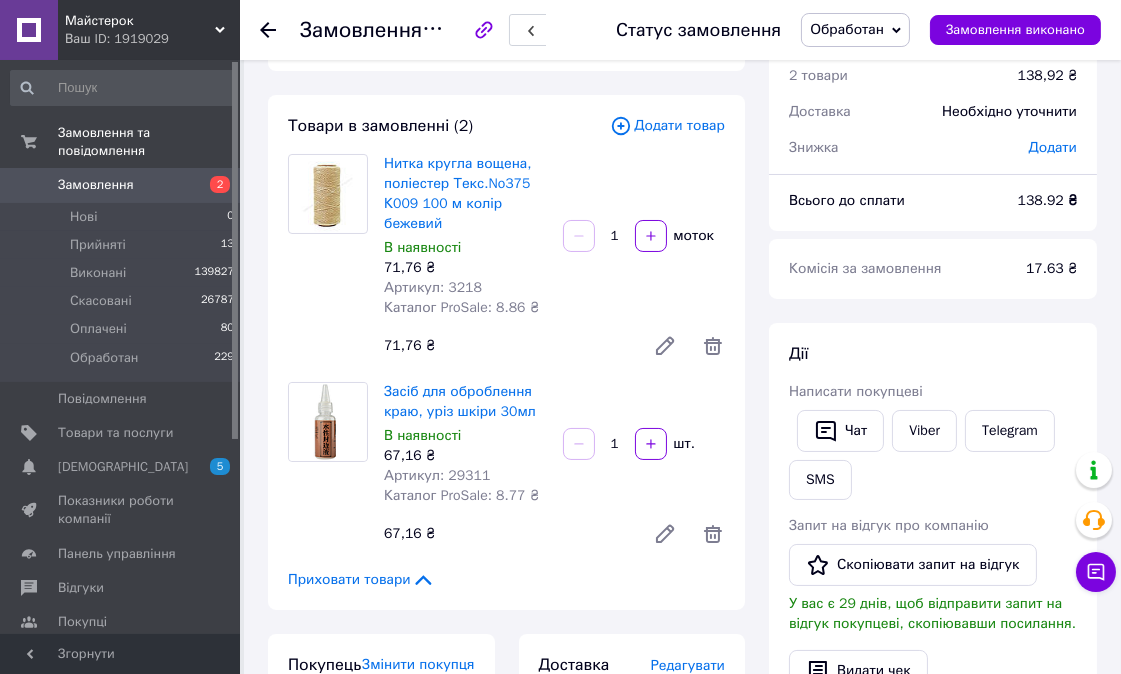 click 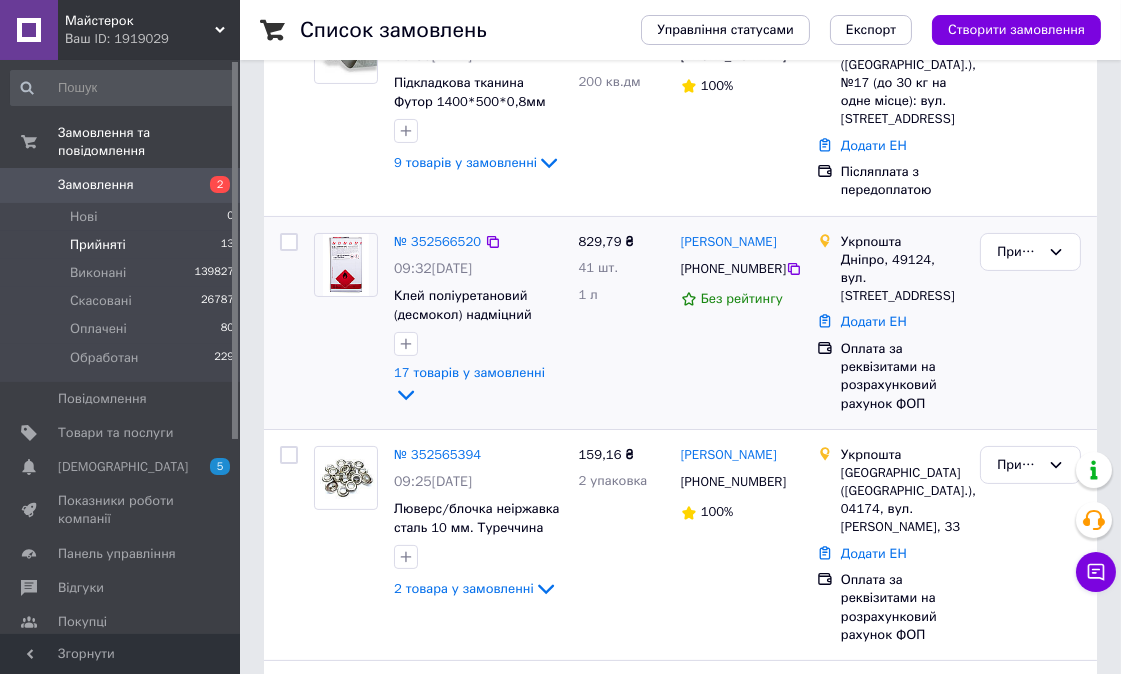 scroll, scrollTop: 555, scrollLeft: 0, axis: vertical 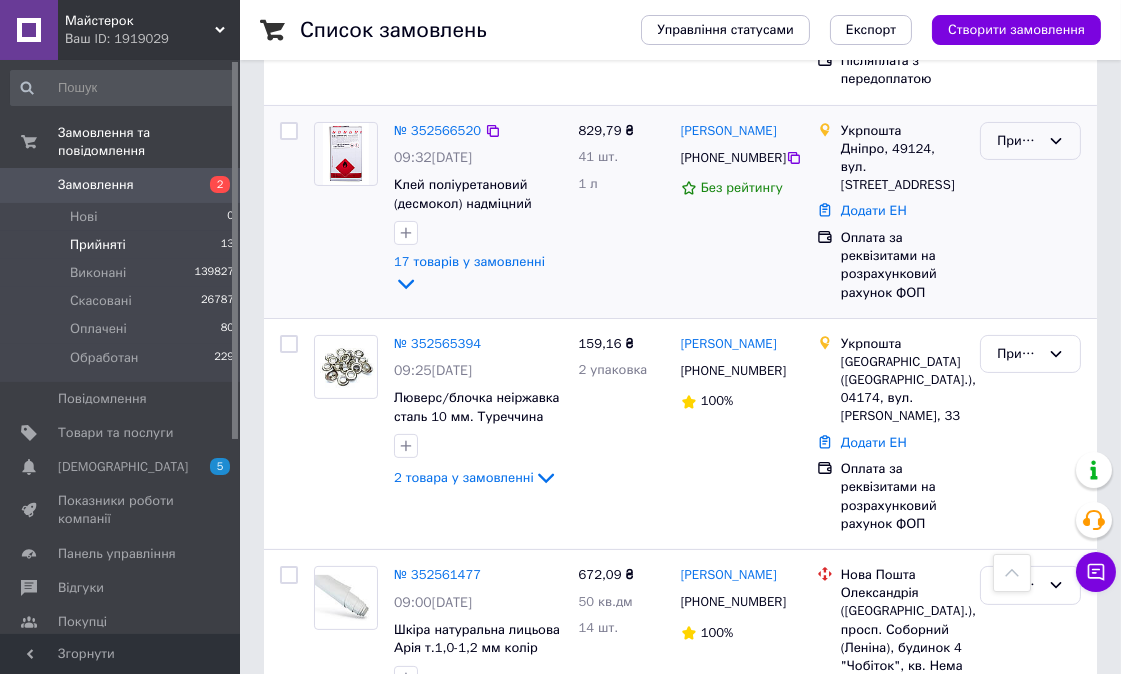 click on "Прийнято" at bounding box center (1018, 141) 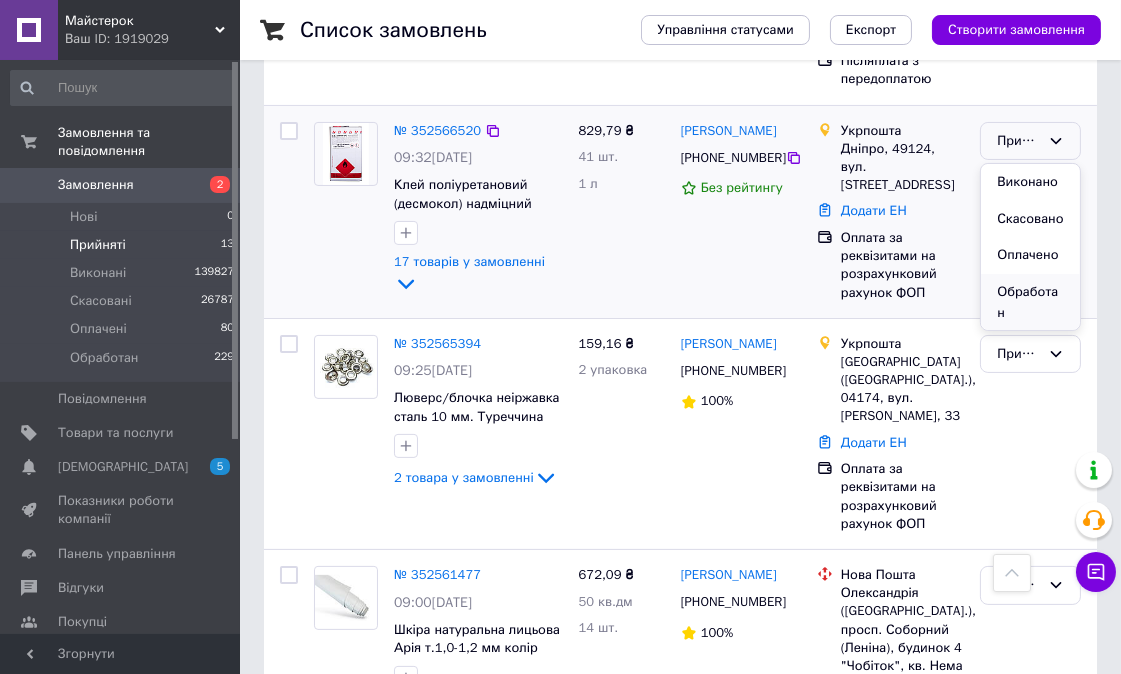 click on "Обработан" at bounding box center [1030, 302] 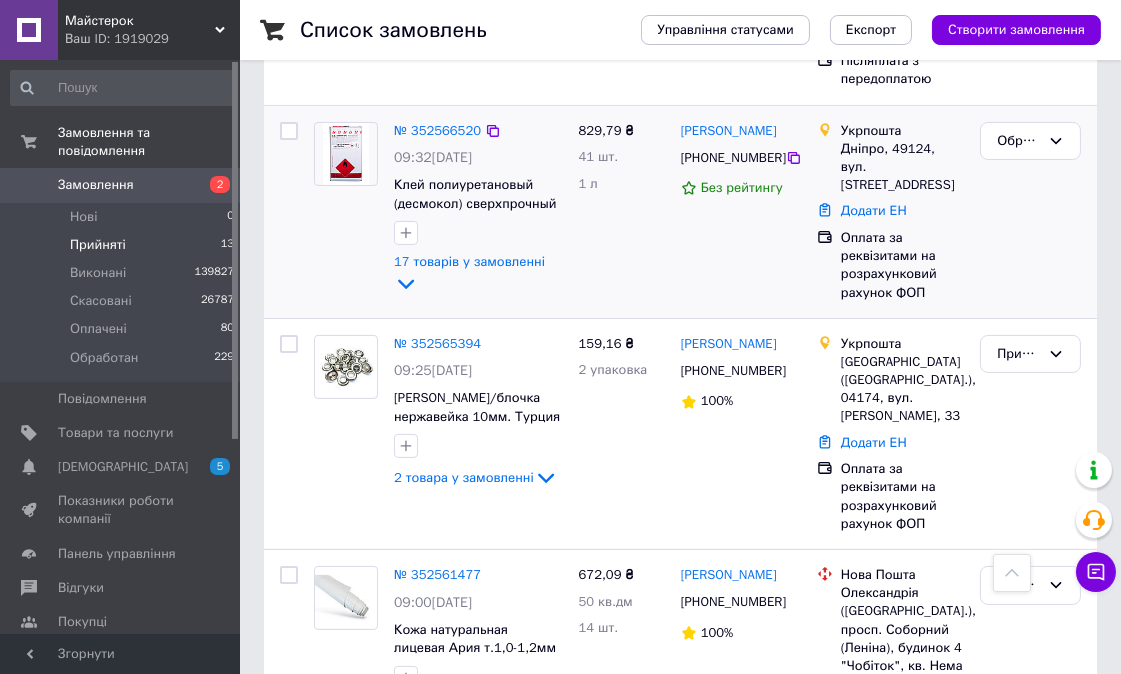scroll, scrollTop: 666, scrollLeft: 0, axis: vertical 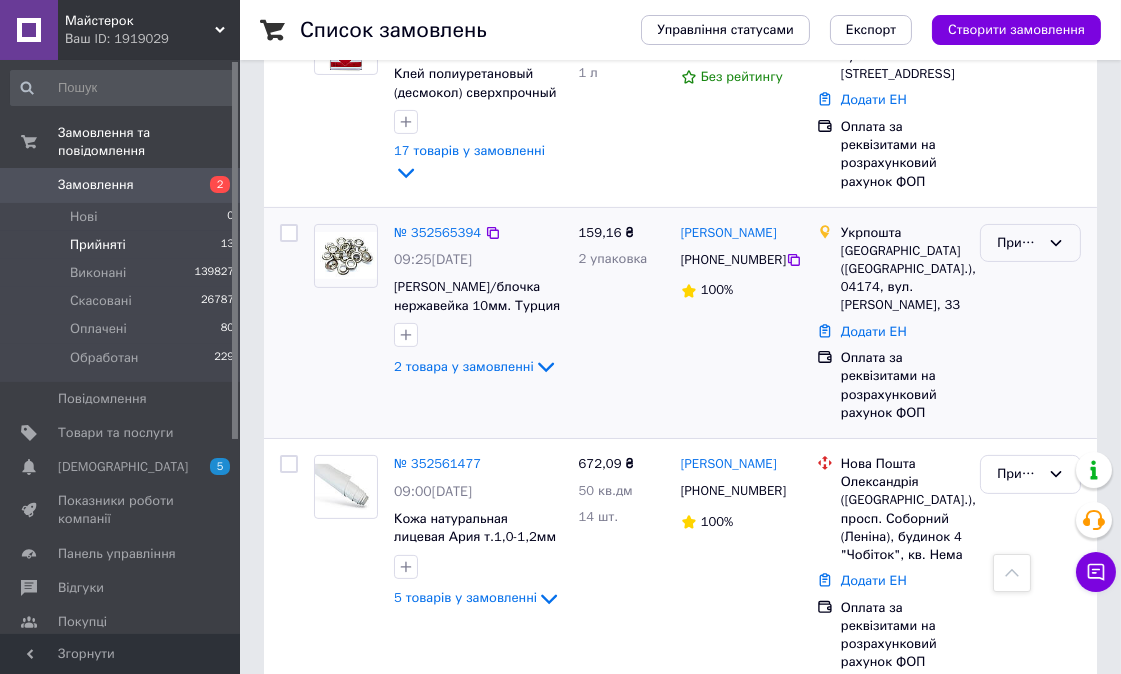 click on "Прийнято" at bounding box center [1018, 243] 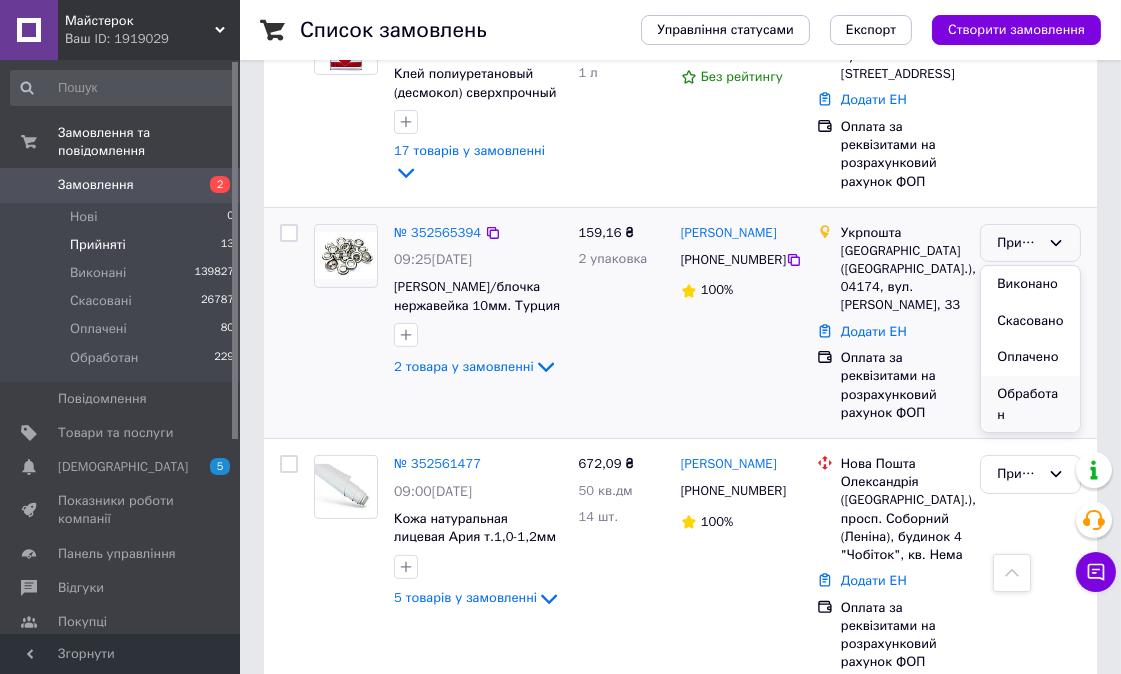 click on "Обработан" at bounding box center [1030, 404] 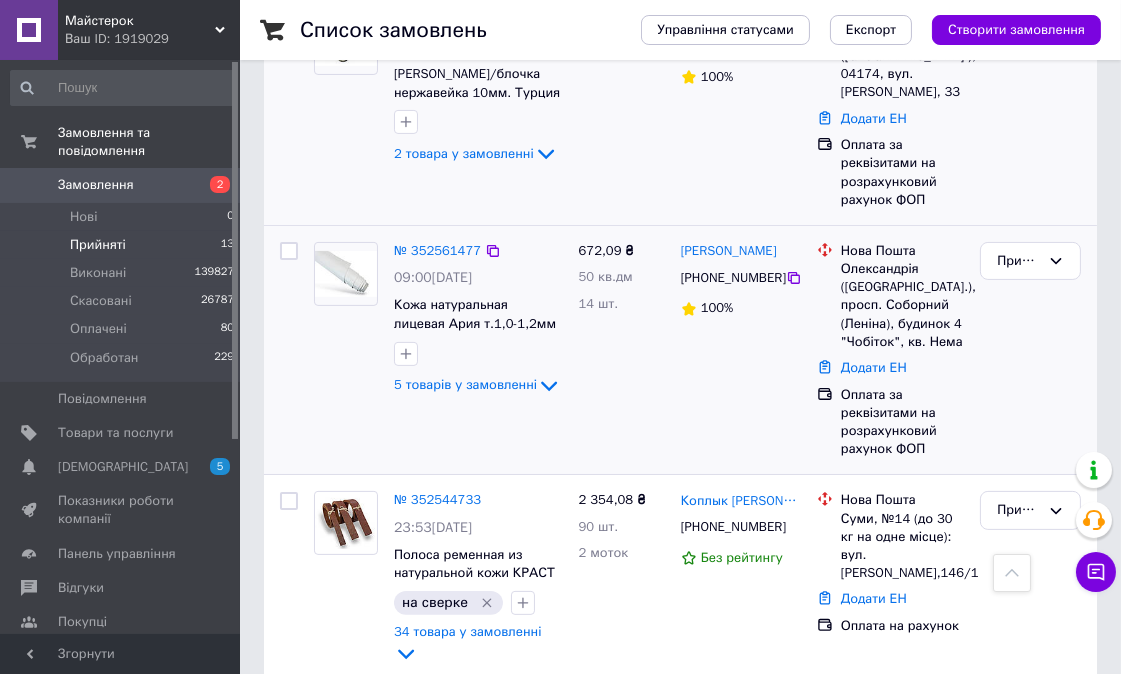 scroll, scrollTop: 471, scrollLeft: 0, axis: vertical 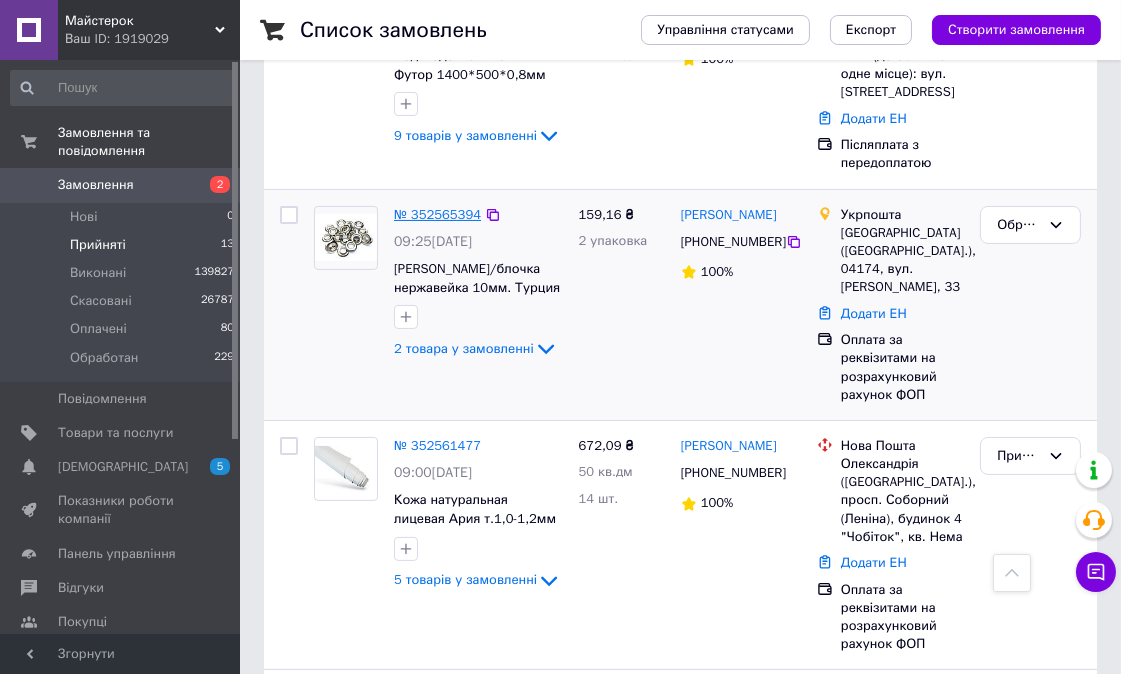 click on "№ 352565394" at bounding box center [437, 214] 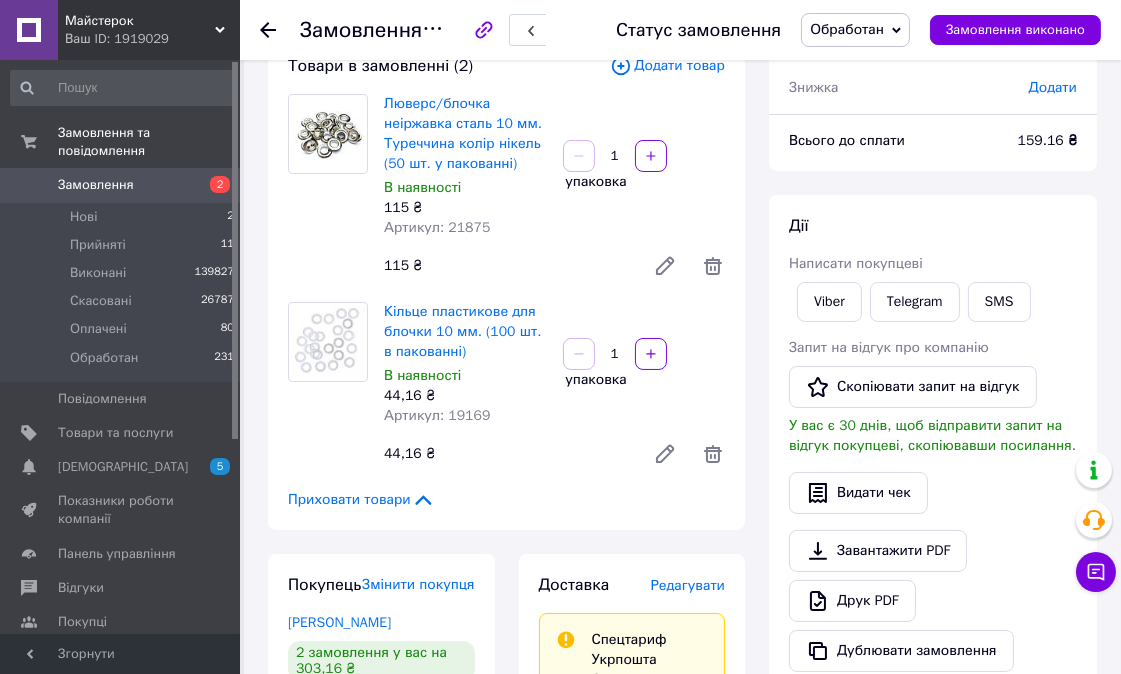scroll, scrollTop: 26, scrollLeft: 0, axis: vertical 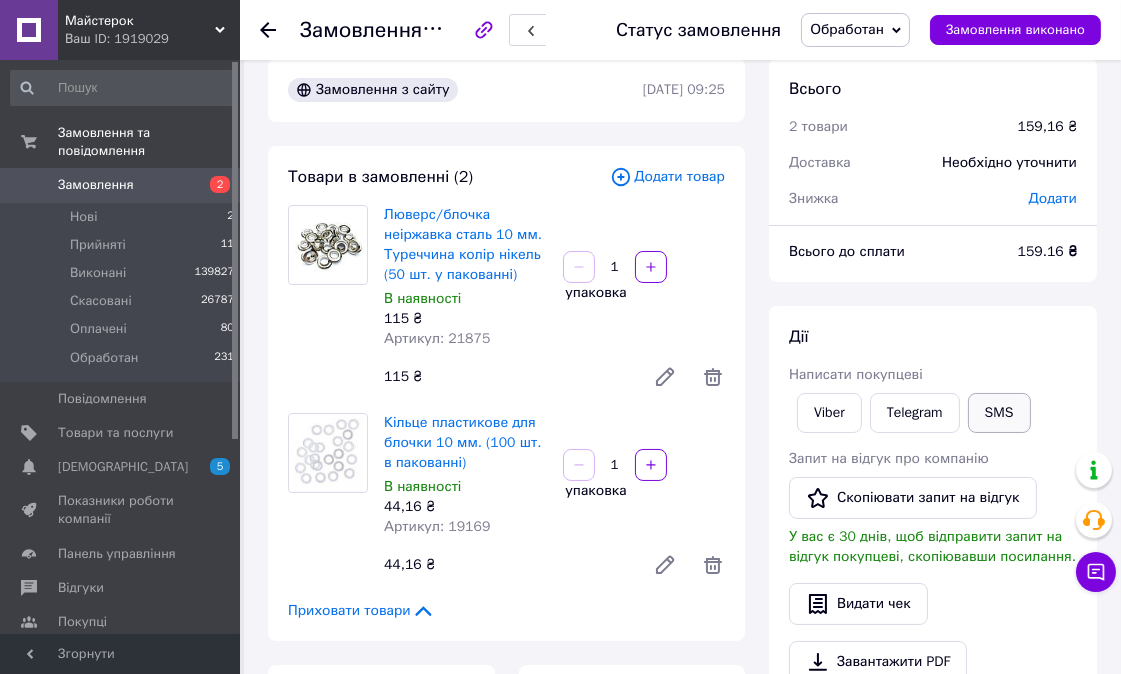 click on "SMS" at bounding box center [999, 413] 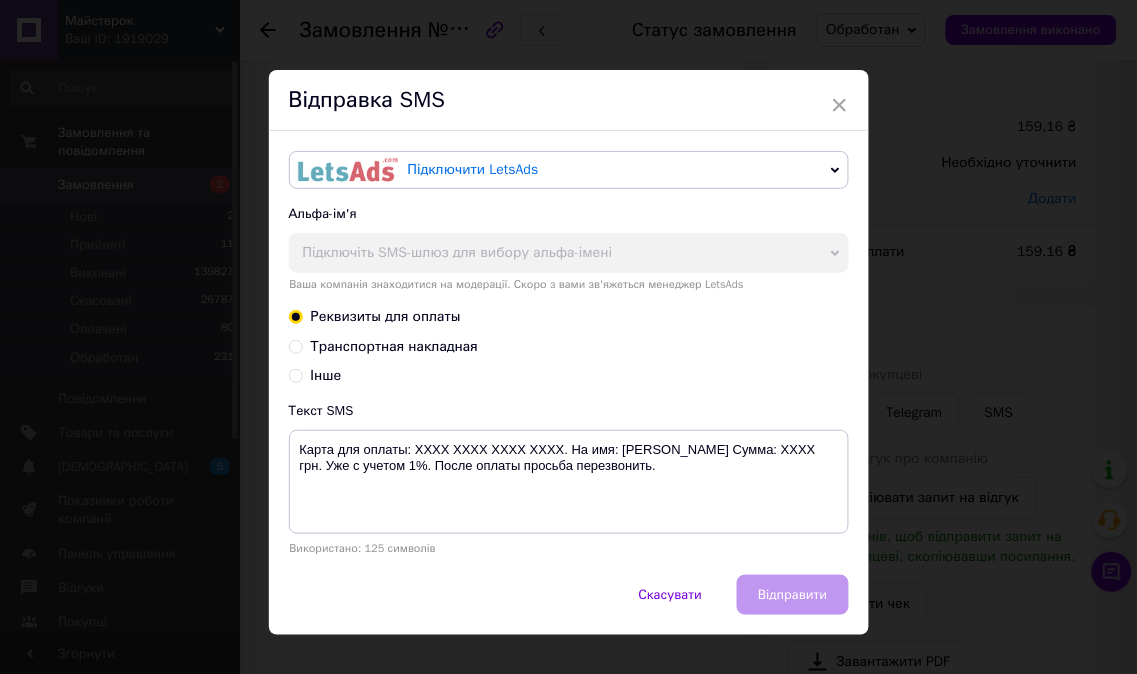 type 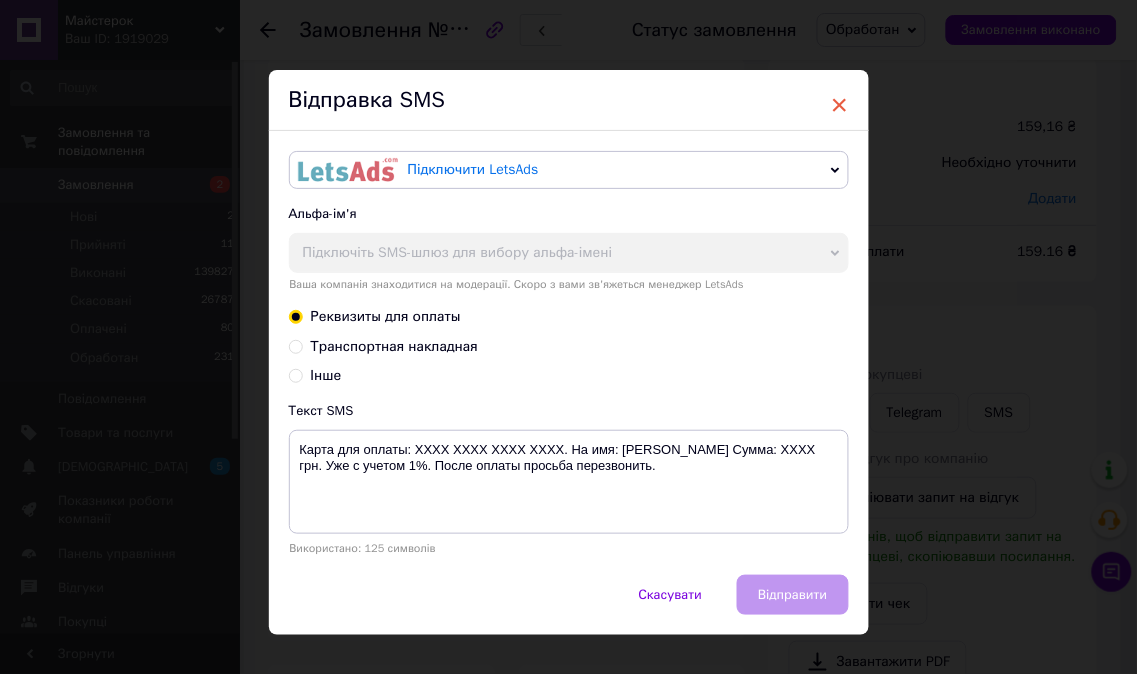 click on "×" at bounding box center [840, 105] 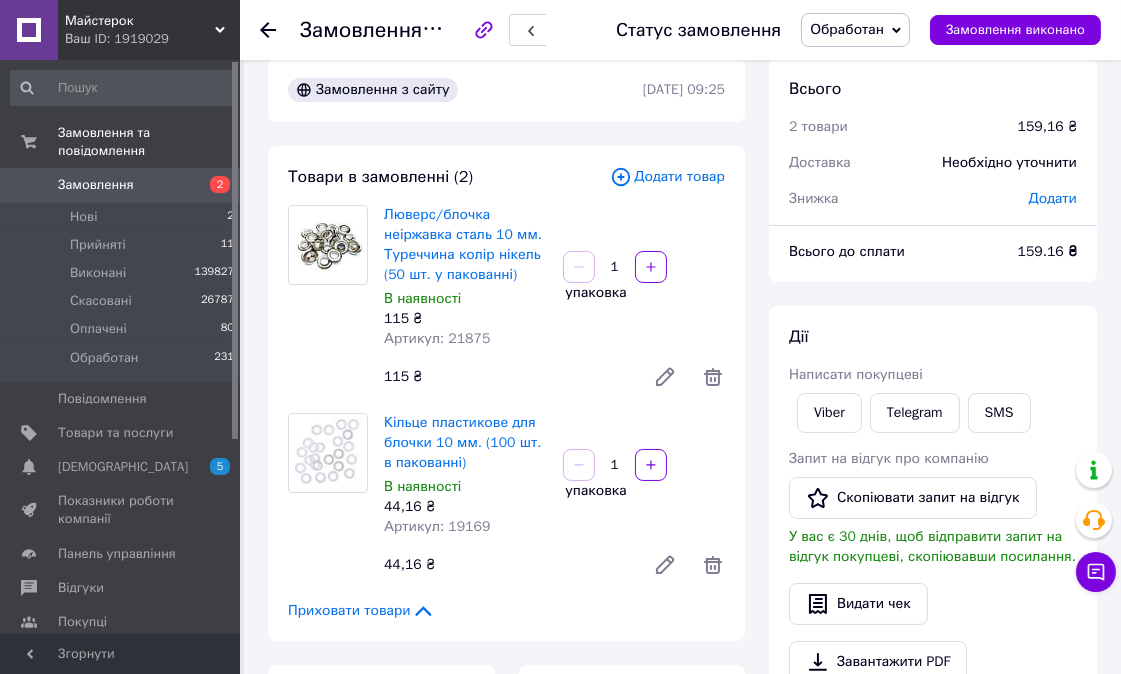 click 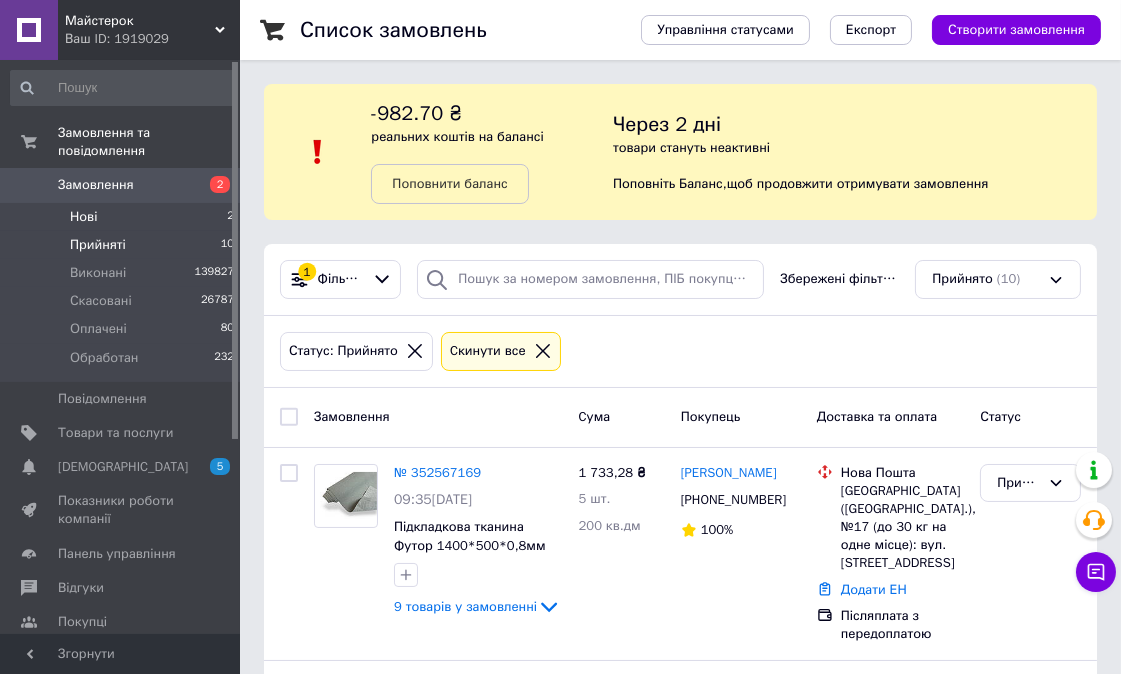 click on "Нові" at bounding box center [83, 217] 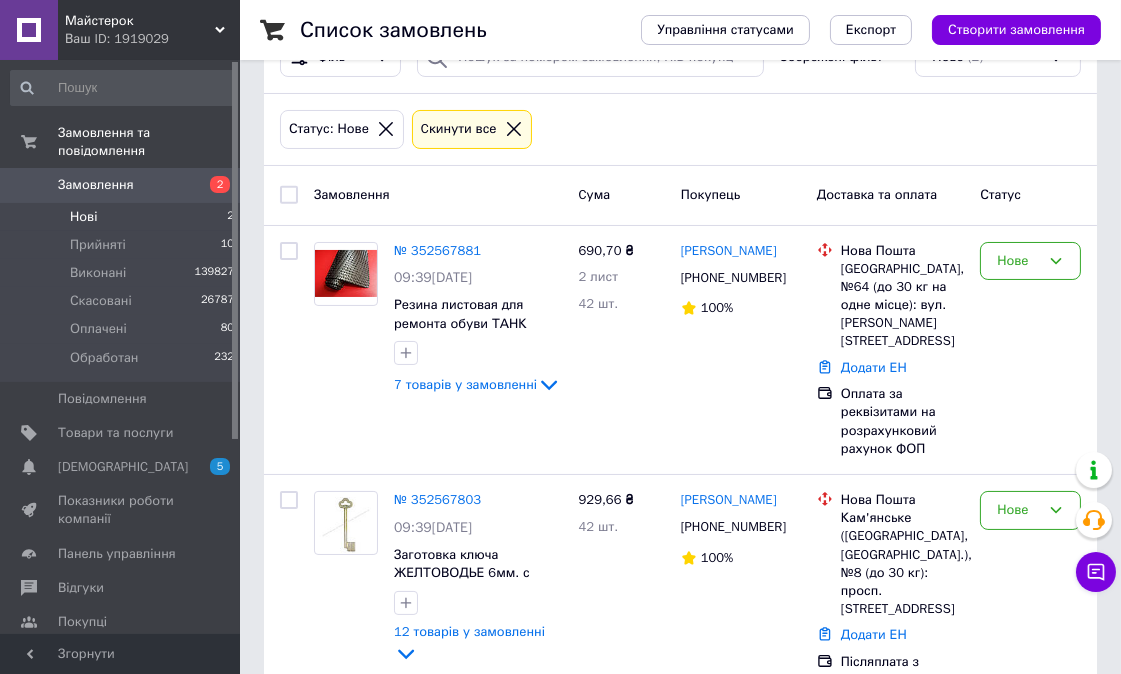 scroll, scrollTop: 241, scrollLeft: 0, axis: vertical 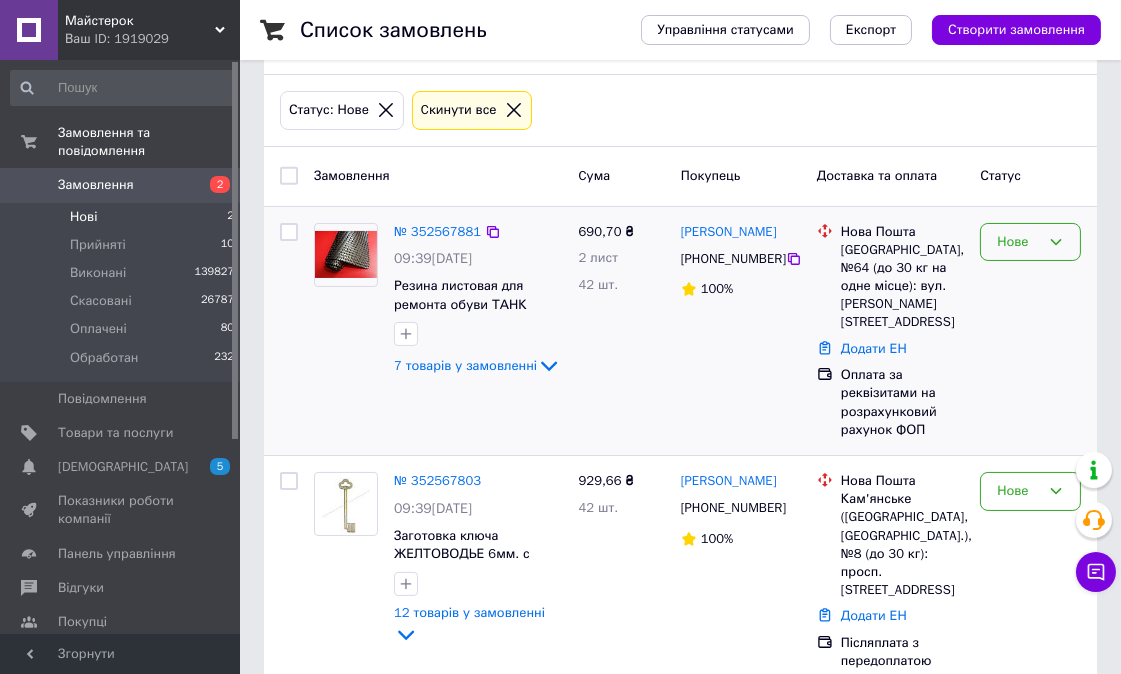 click on "Нове" at bounding box center [1018, 242] 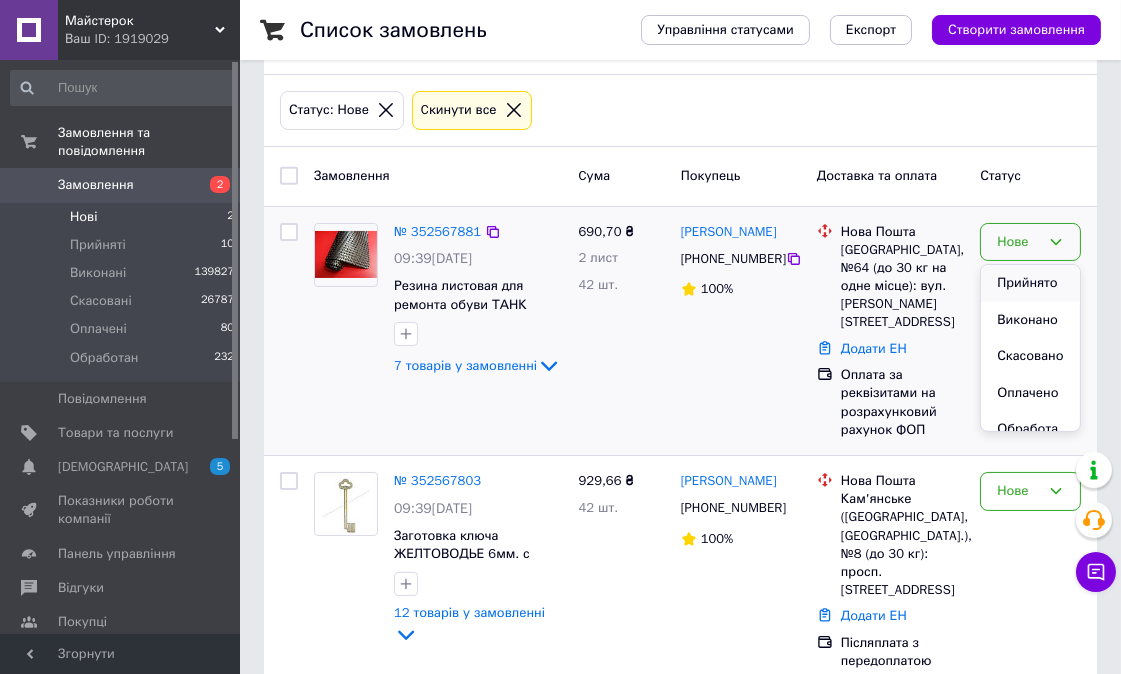 click on "Прийнято" at bounding box center (1030, 283) 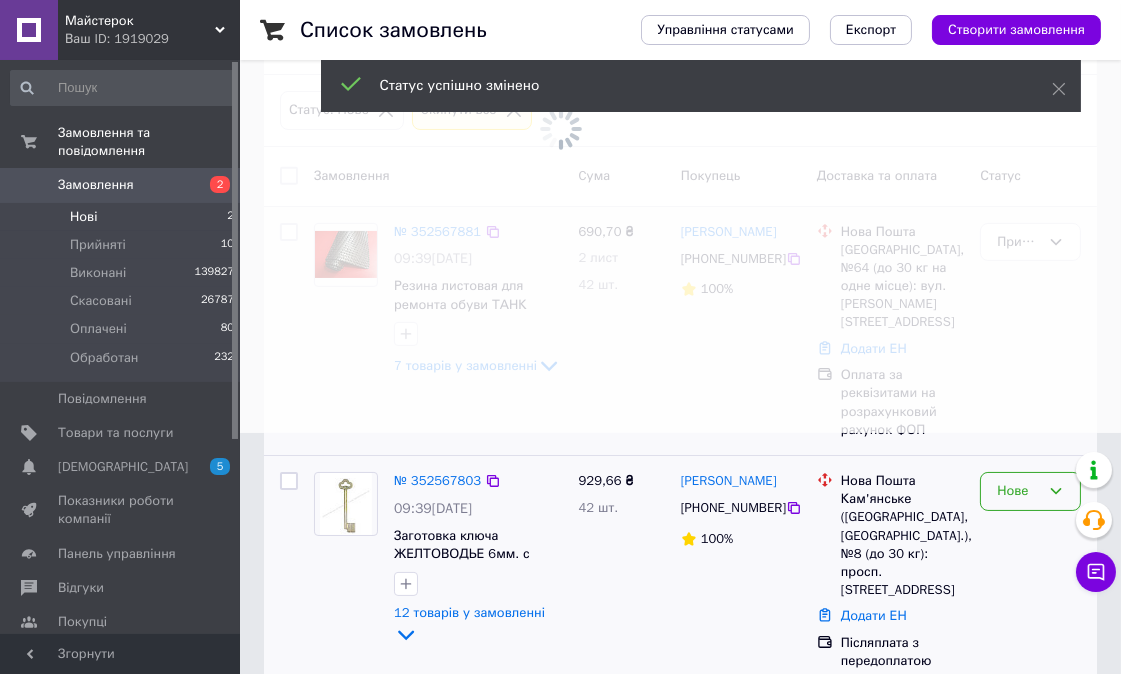 click on "Нове" at bounding box center (1018, 491) 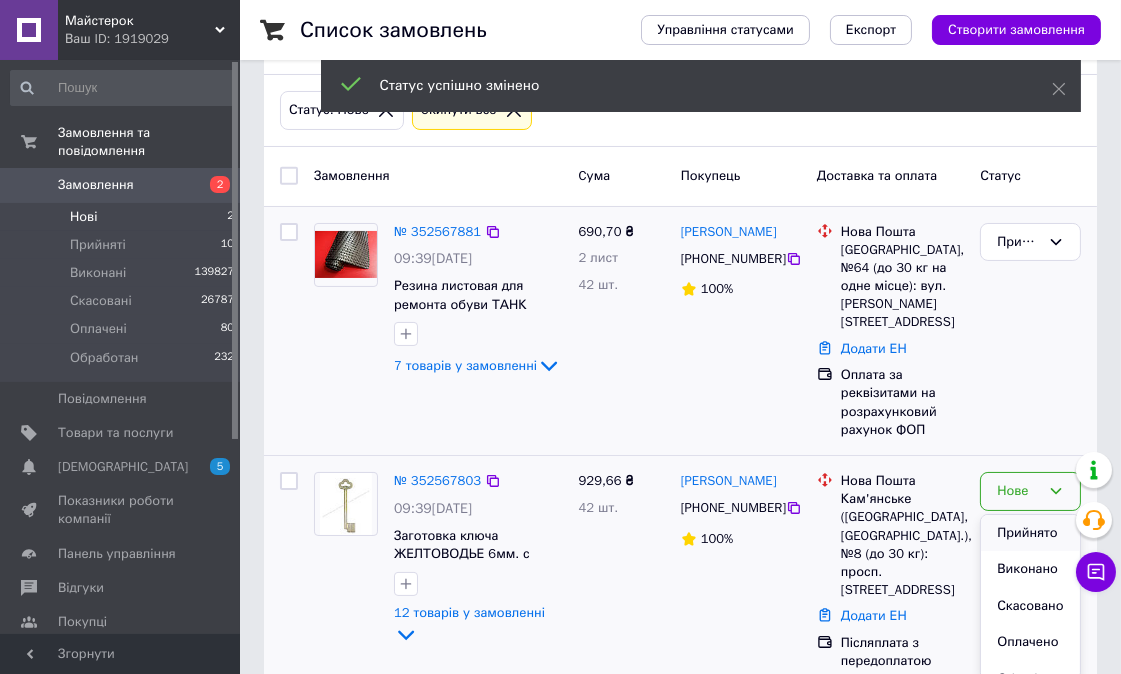 click on "Прийнято" at bounding box center [1030, 533] 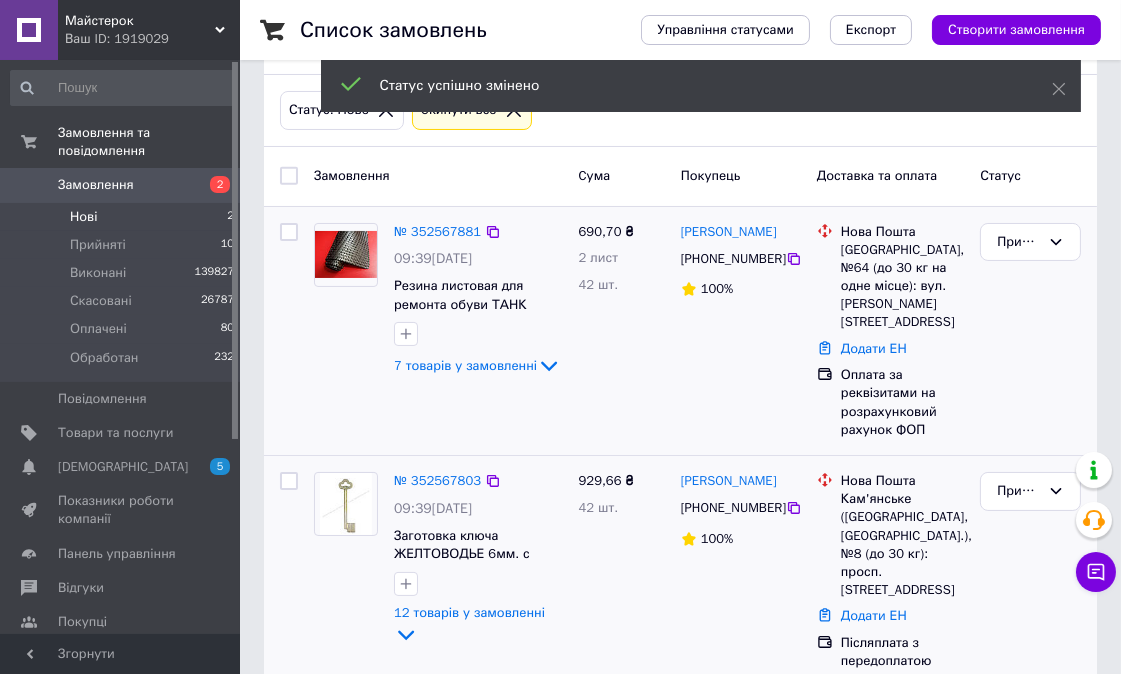 click on "Список замовлень Управління статусами Експорт Створити замовлення -982.70 ₴ реальних коштів на балансі Поповнити баланс Через 2 дні товари стануть неактивні Поповніть Баланс ,  щоб продовжити отримувати замовлення 1 Фільтри Збережені фільтри: Нове (1) Статус: Нове Cкинути все Замовлення Cума Покупець Доставка та оплата Статус № 352567881 09:39[DATE] Резина листовая для ремонта обуви ТАНК толщина 4мм размер 500*500мм МЯГКАЯ цвет чёрный производство Украина 7 товарів у замовленні 690,70 ₴ [DATE] шт. [PERSON_NAME] [PHONE_NUMBER] 100% Нова Пошта Додати ЕН Прийнято № 352567803 929,66 ₴" at bounding box center (680, 234) 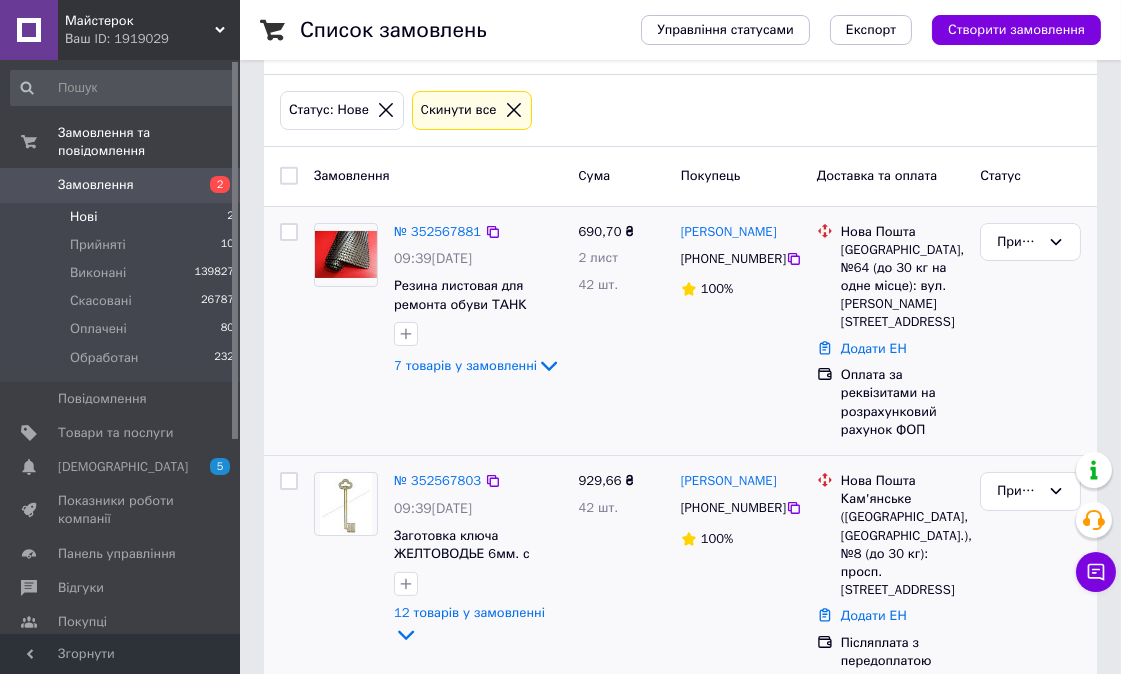 click on "Майстерок Ваш ID: 1919029 Сайт Майстерок Кабінет покупця Перевірити стан системи Сторінка на порталі Довідка Вийти Замовлення та повідомлення Замовлення 2 Нові 2 Прийняті 10 Виконані 139827 Скасовані 26787 Оплачені 80 Обработан 232 Повідомлення 0 Товари та послуги Сповіщення 5 0 Показники роботи компанії Панель управління Відгуки Покупці Каталог ProSale Аналітика Інструменти веб-майстра та SEO Управління сайтом Гаманець компанії [PERSON_NAME] Тарифи та рахунки Prom мікс 10 000 Згорнути
Список замовлень -982.70 ₴" at bounding box center (560, 234) 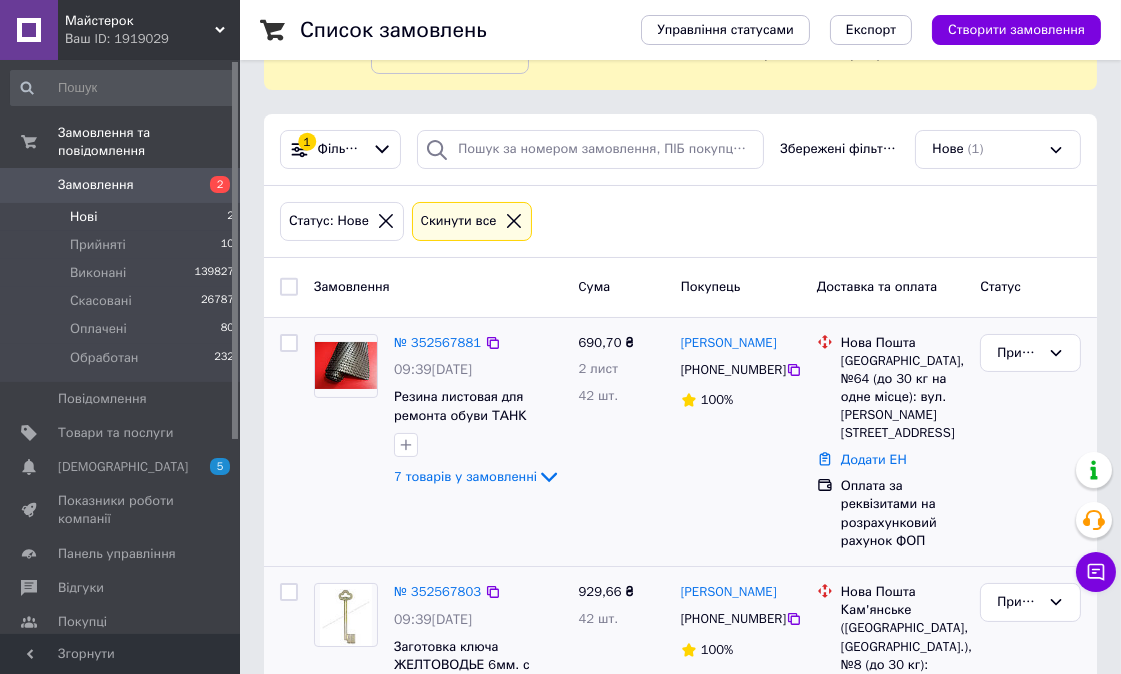 scroll, scrollTop: 0, scrollLeft: 0, axis: both 